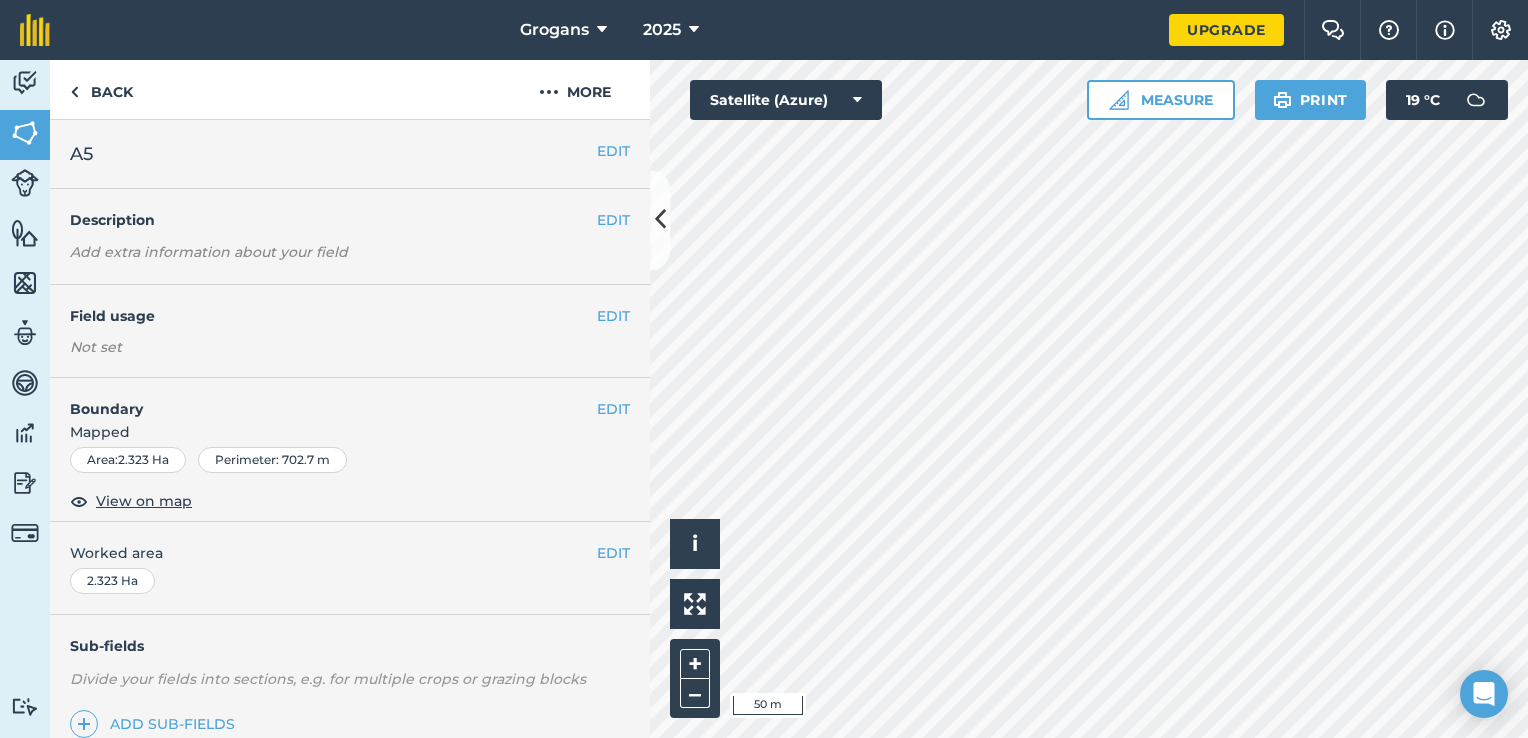 scroll, scrollTop: 0, scrollLeft: 0, axis: both 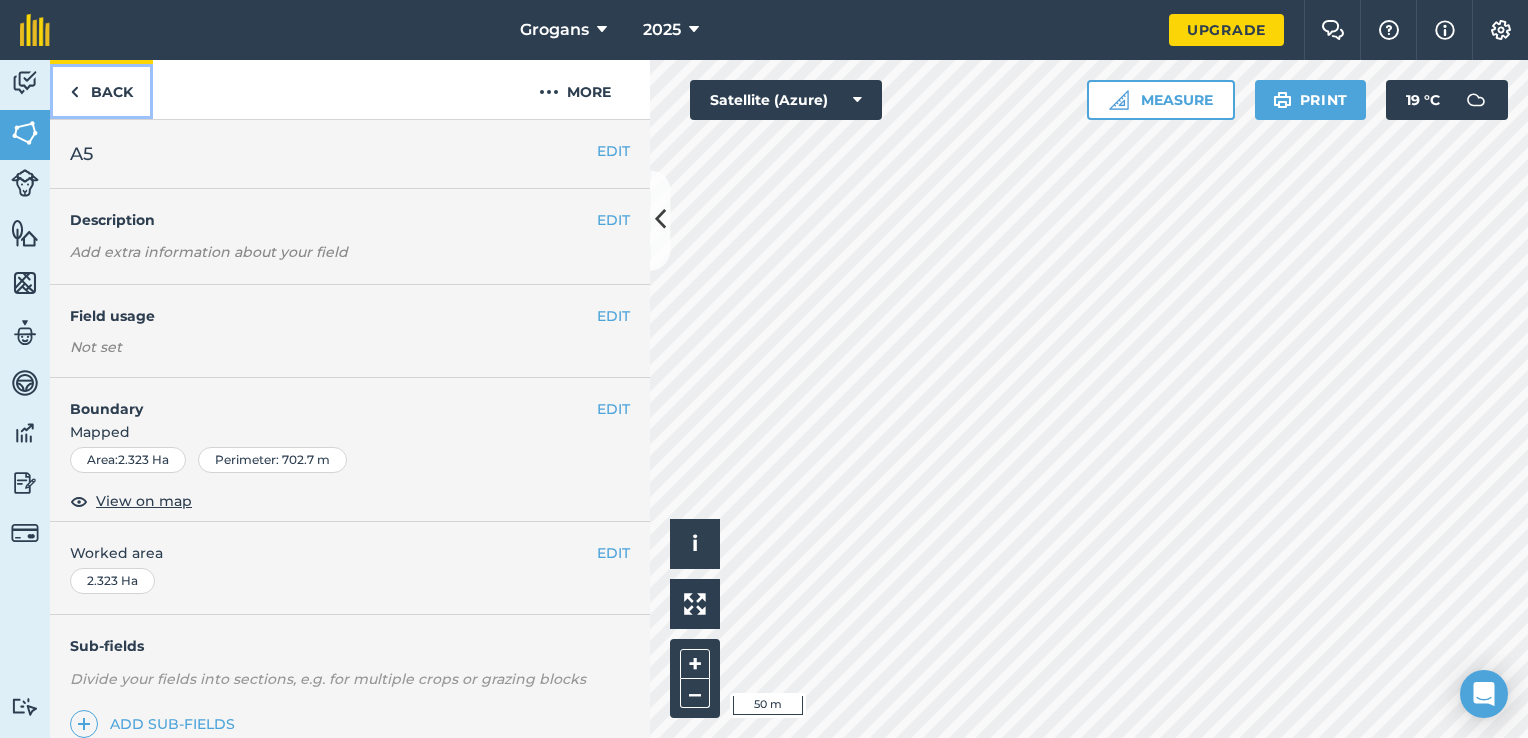 click on "Back" at bounding box center [101, 89] 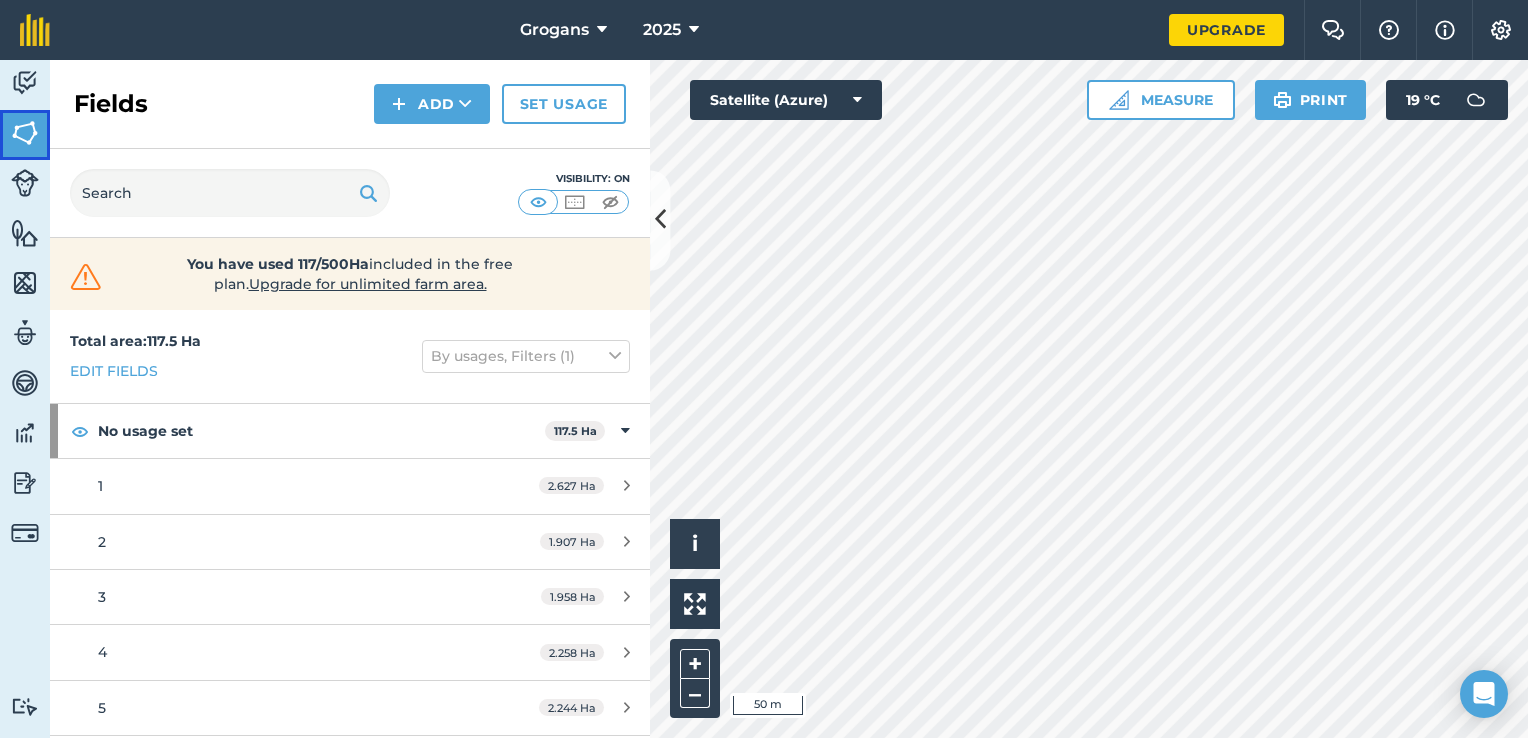 click at bounding box center (25, 133) 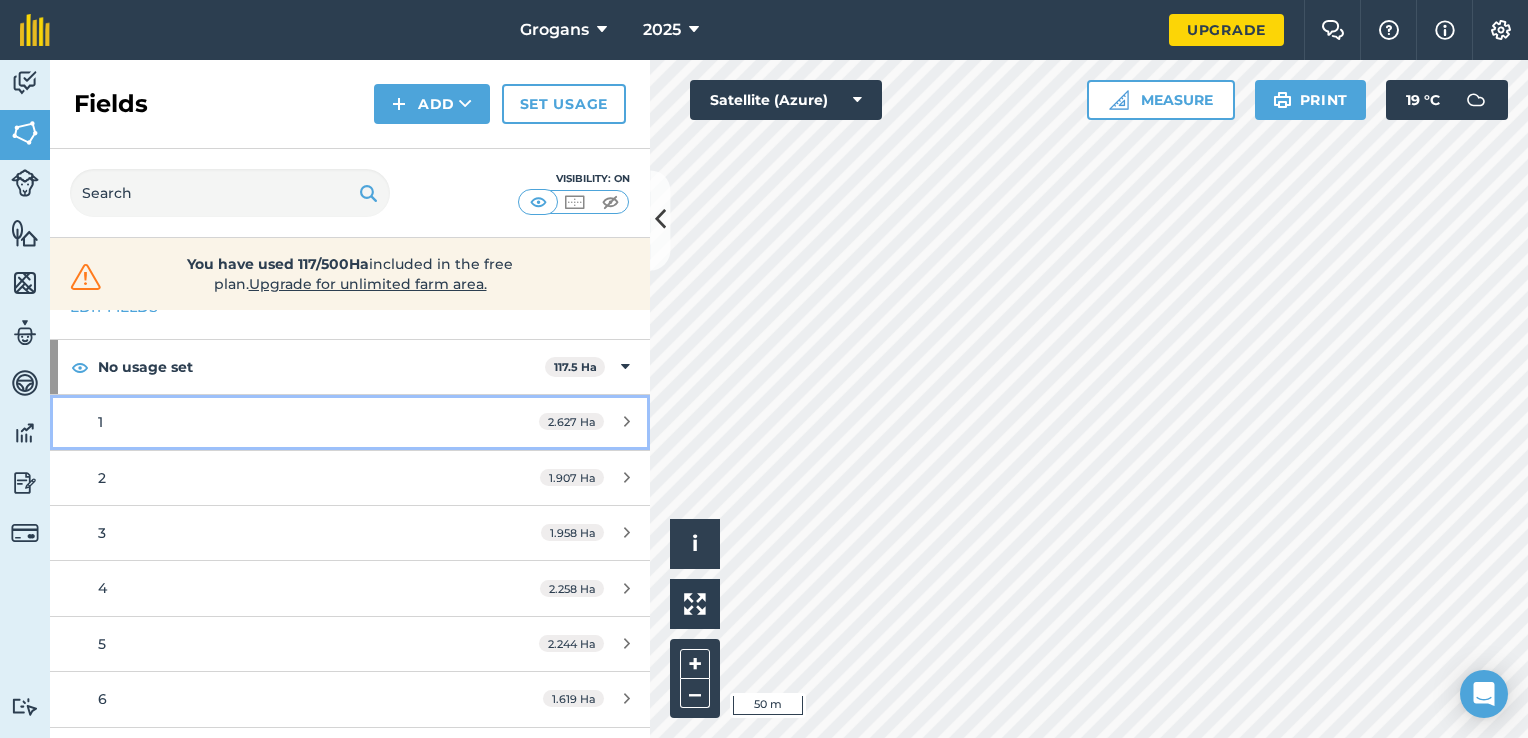 click on "1" at bounding box center [286, 422] 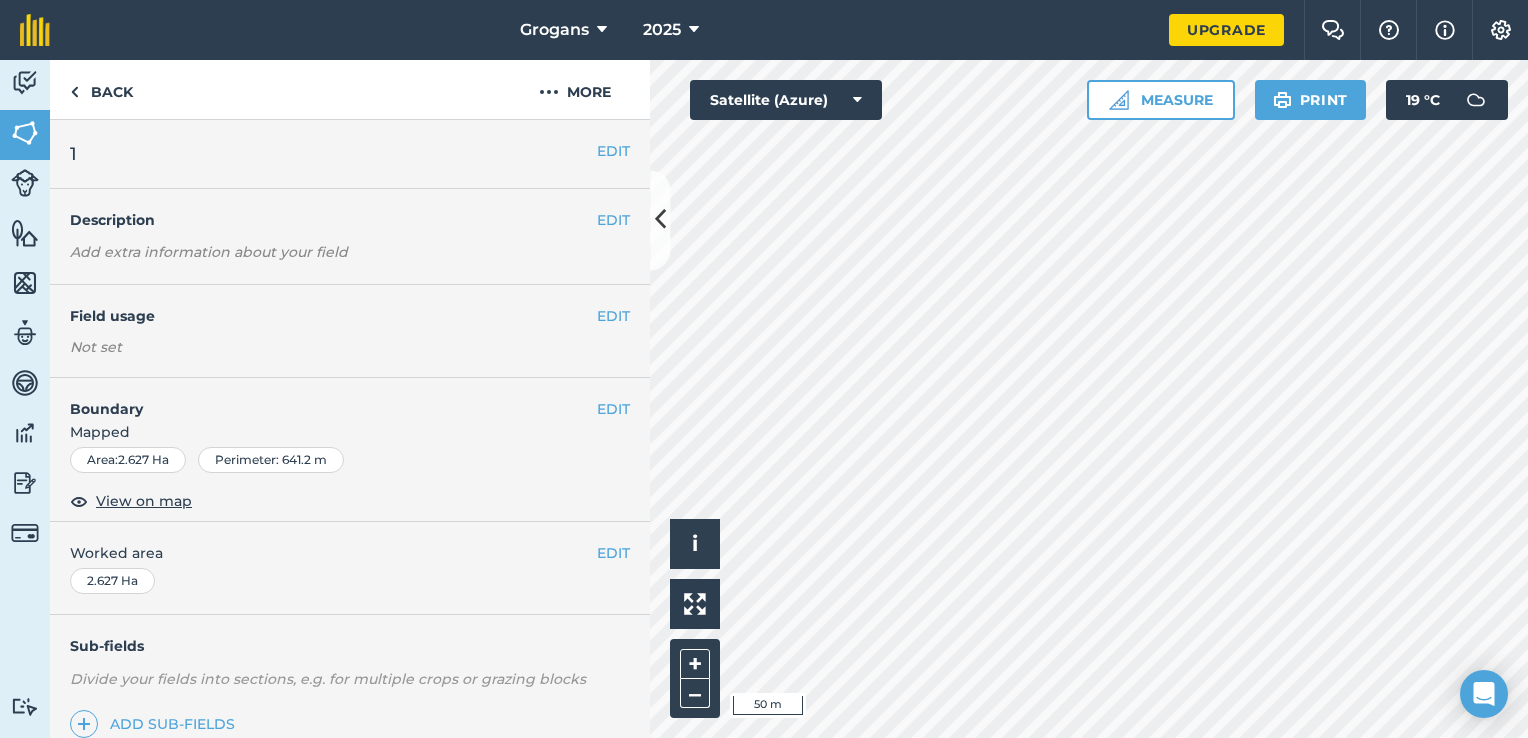 click on "Area :  [NUMBER]   Ha Perimeter :   [NUMBER]   m" at bounding box center [350, 460] 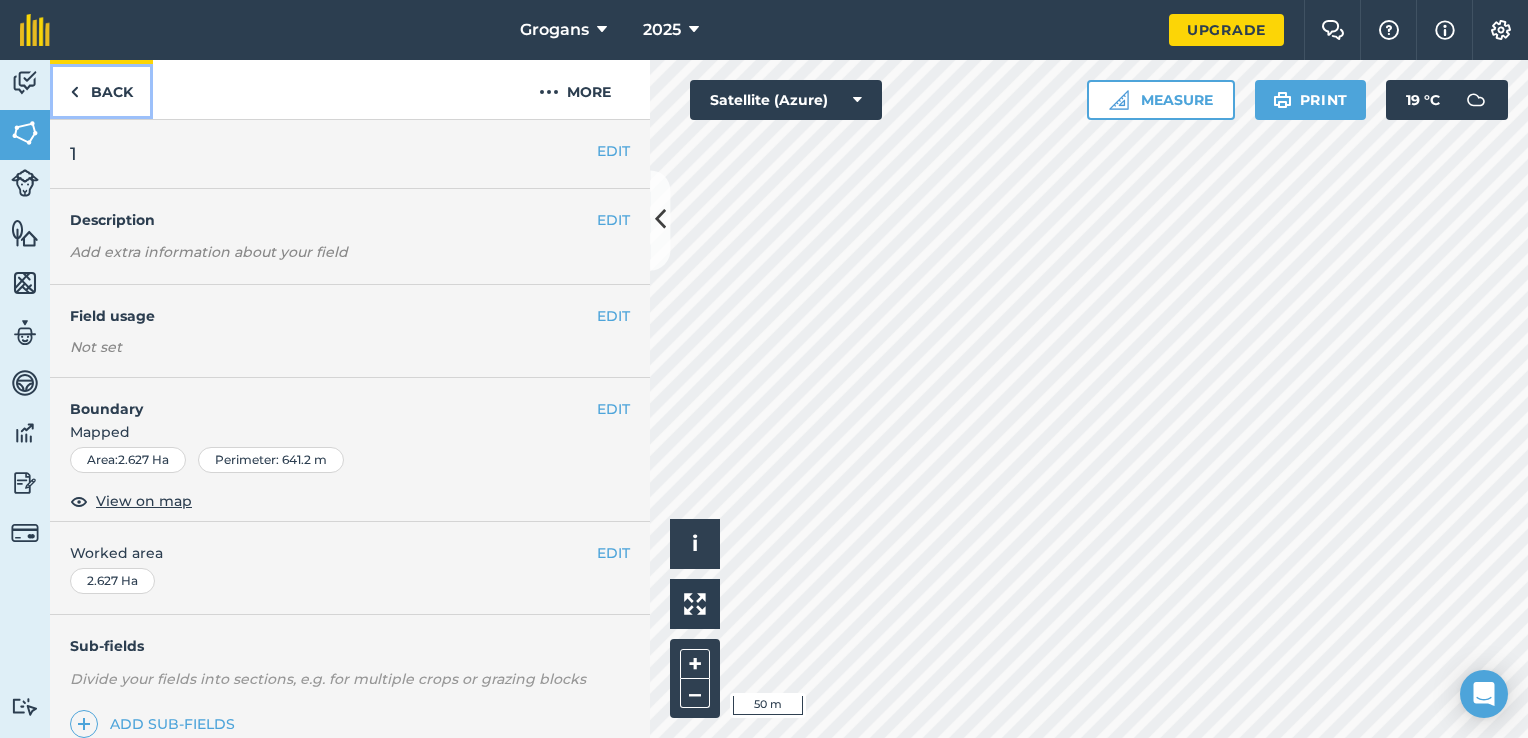 click on "Back" at bounding box center [101, 89] 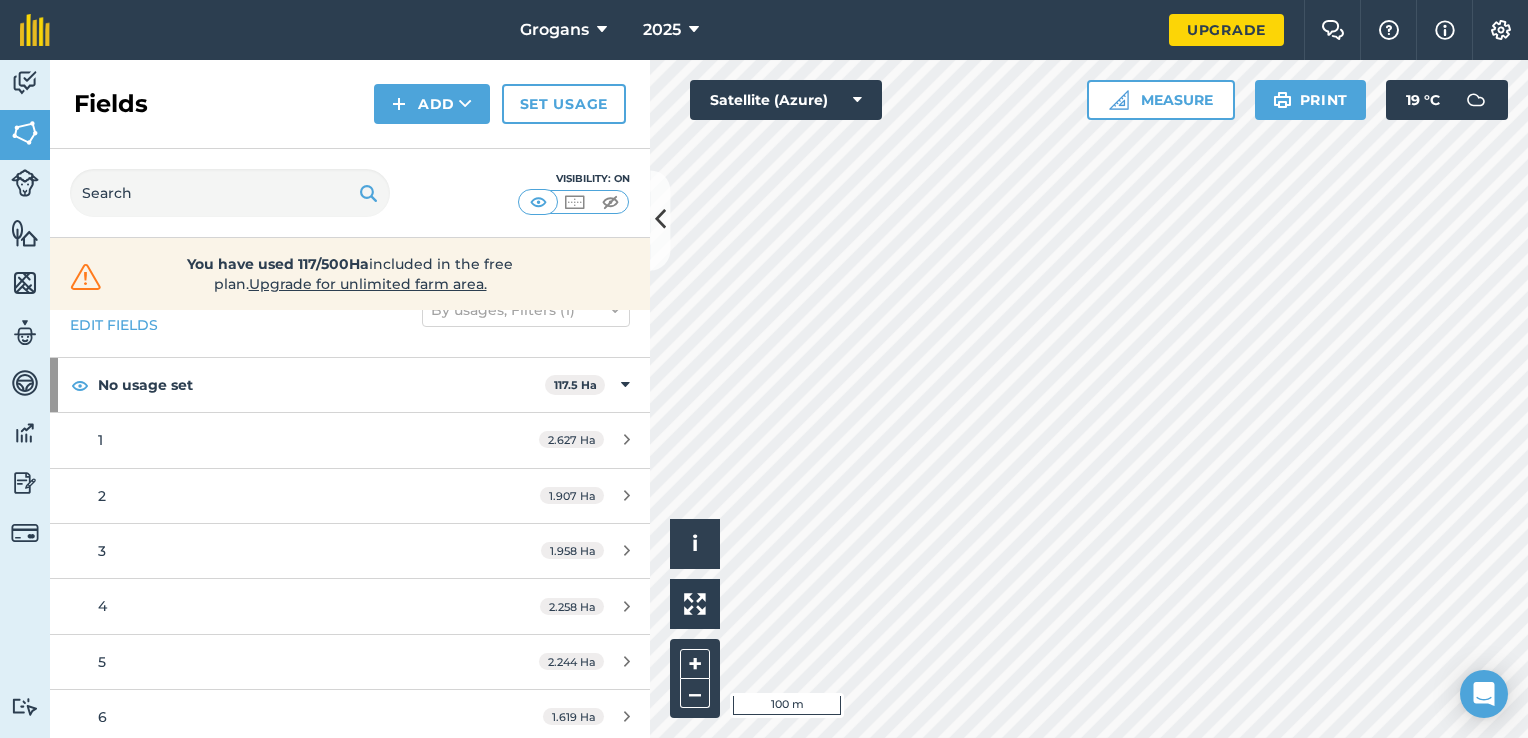 scroll, scrollTop: 0, scrollLeft: 0, axis: both 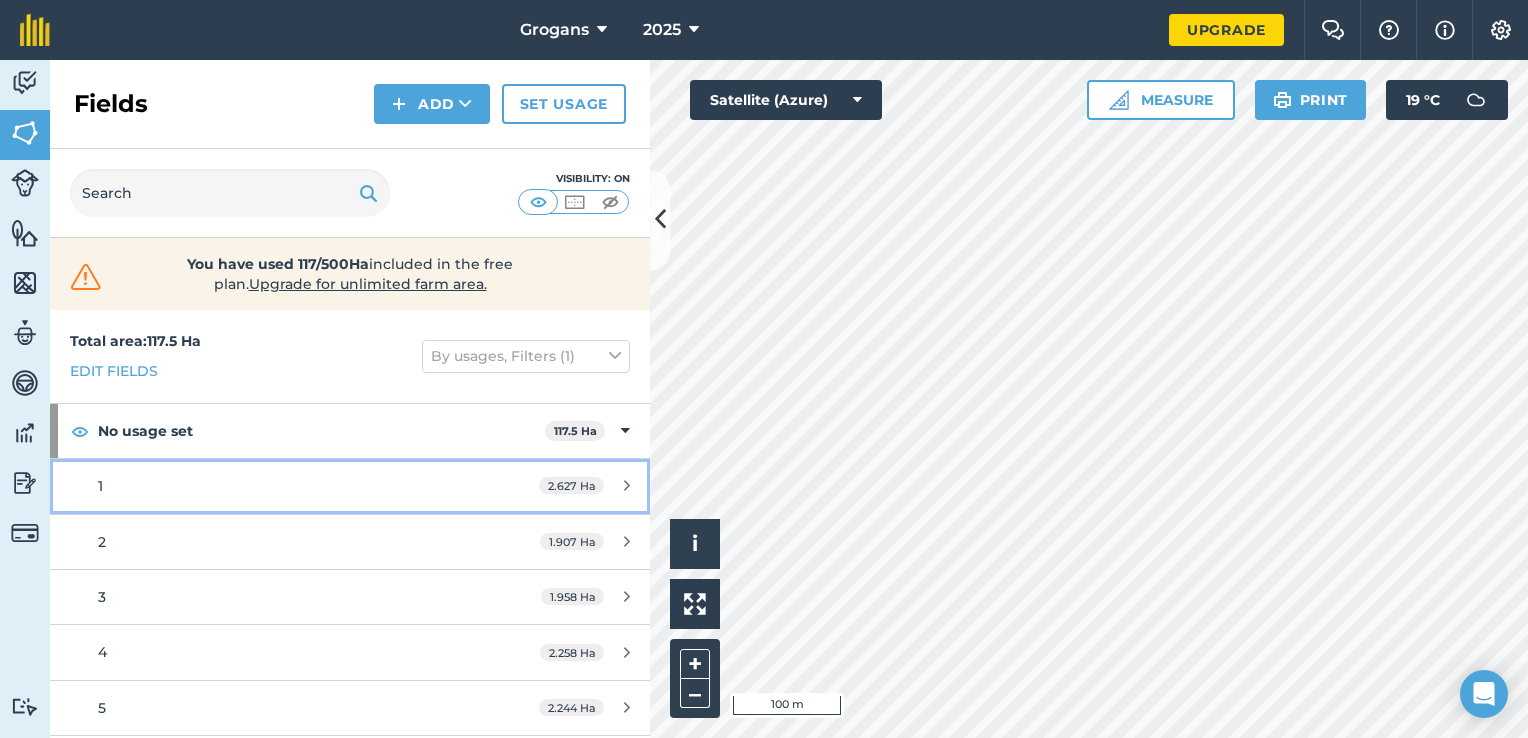click at bounding box center (627, 485) 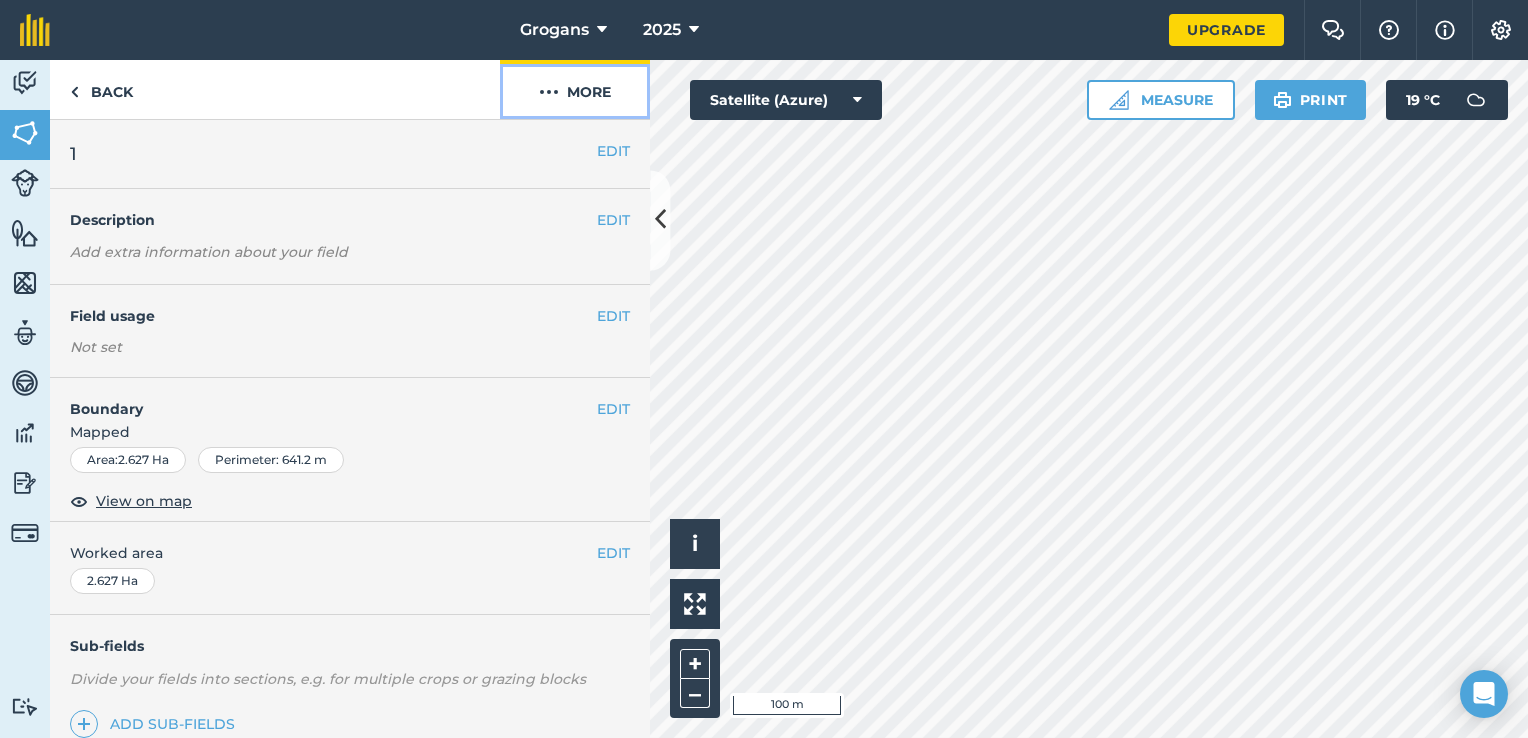 click at bounding box center (549, 92) 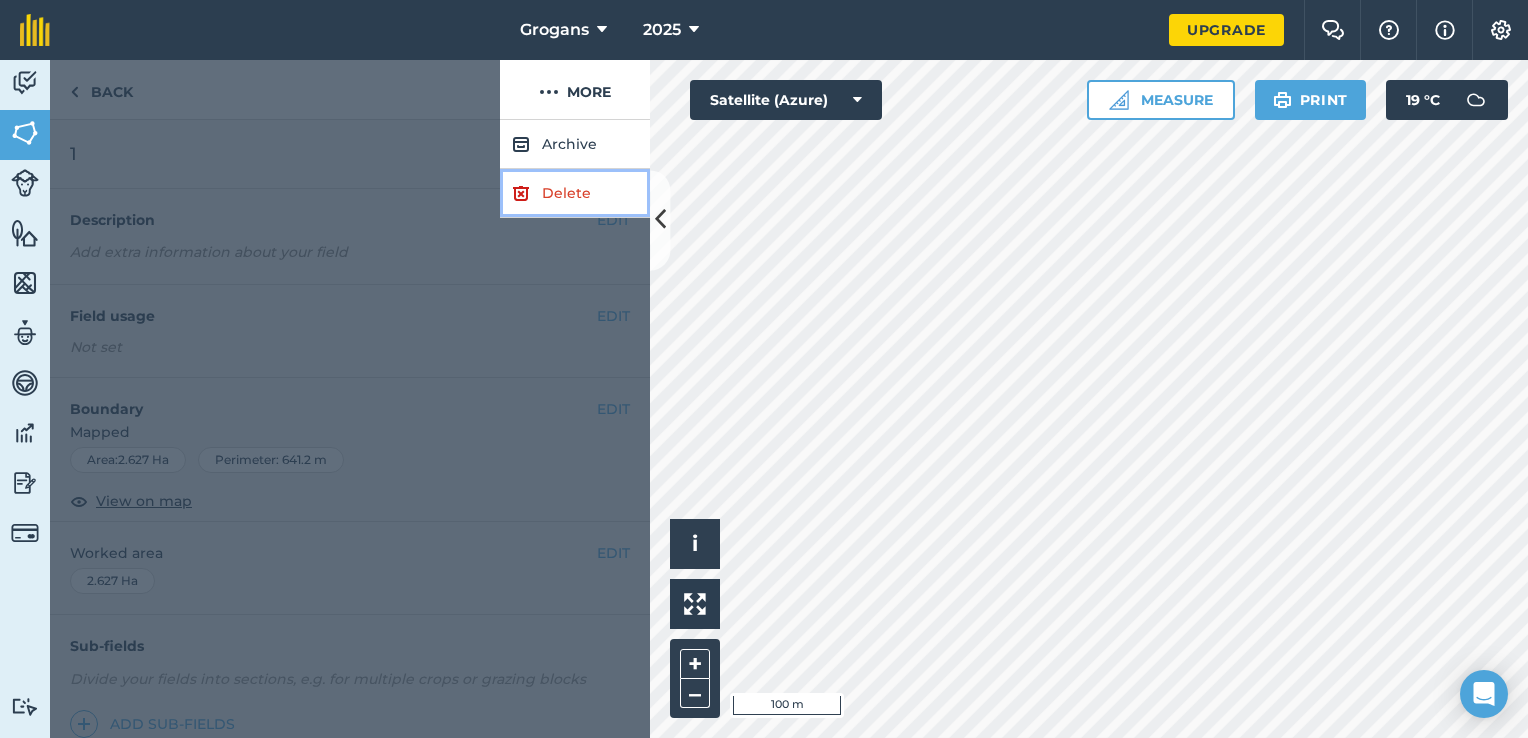 click on "Delete" at bounding box center [575, 193] 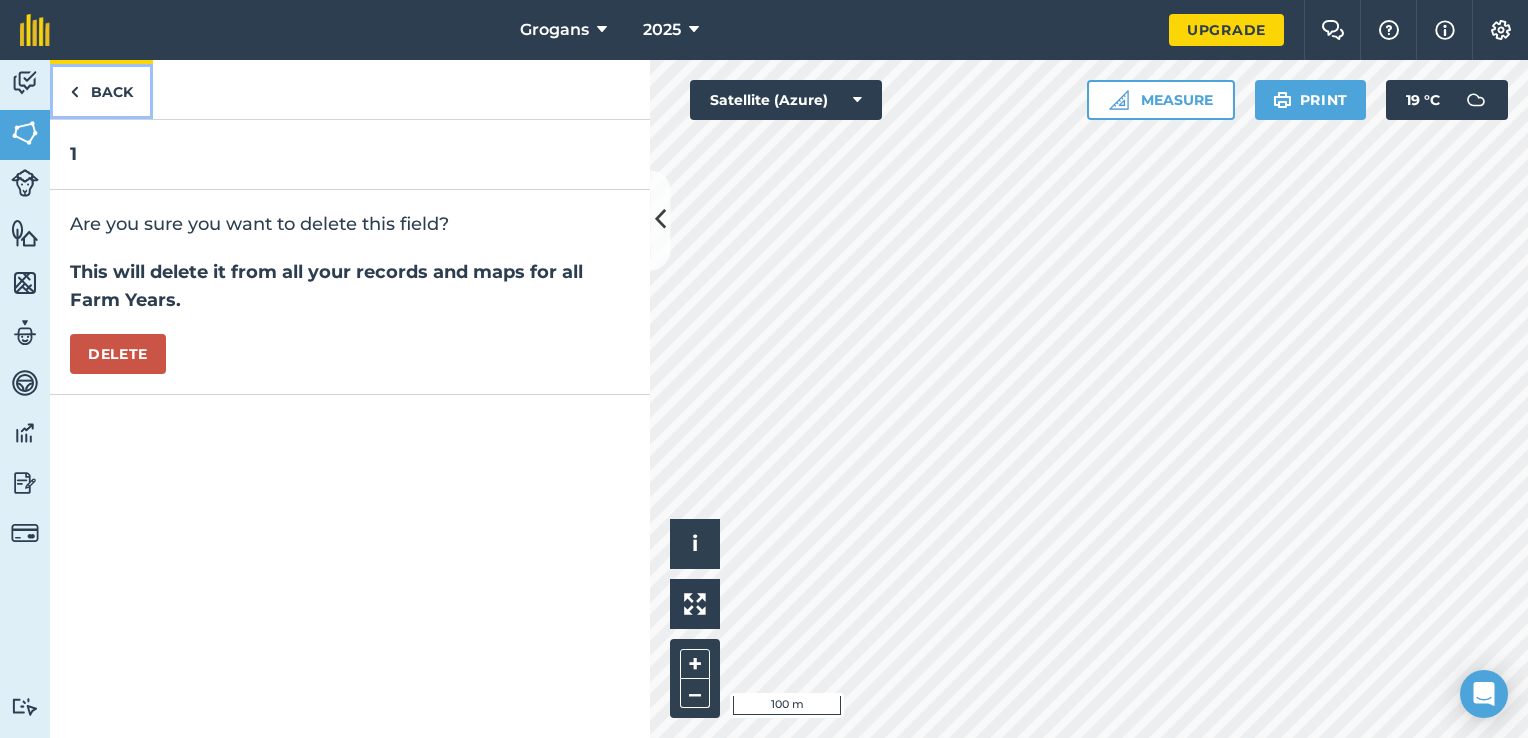 click on "Back" at bounding box center (101, 89) 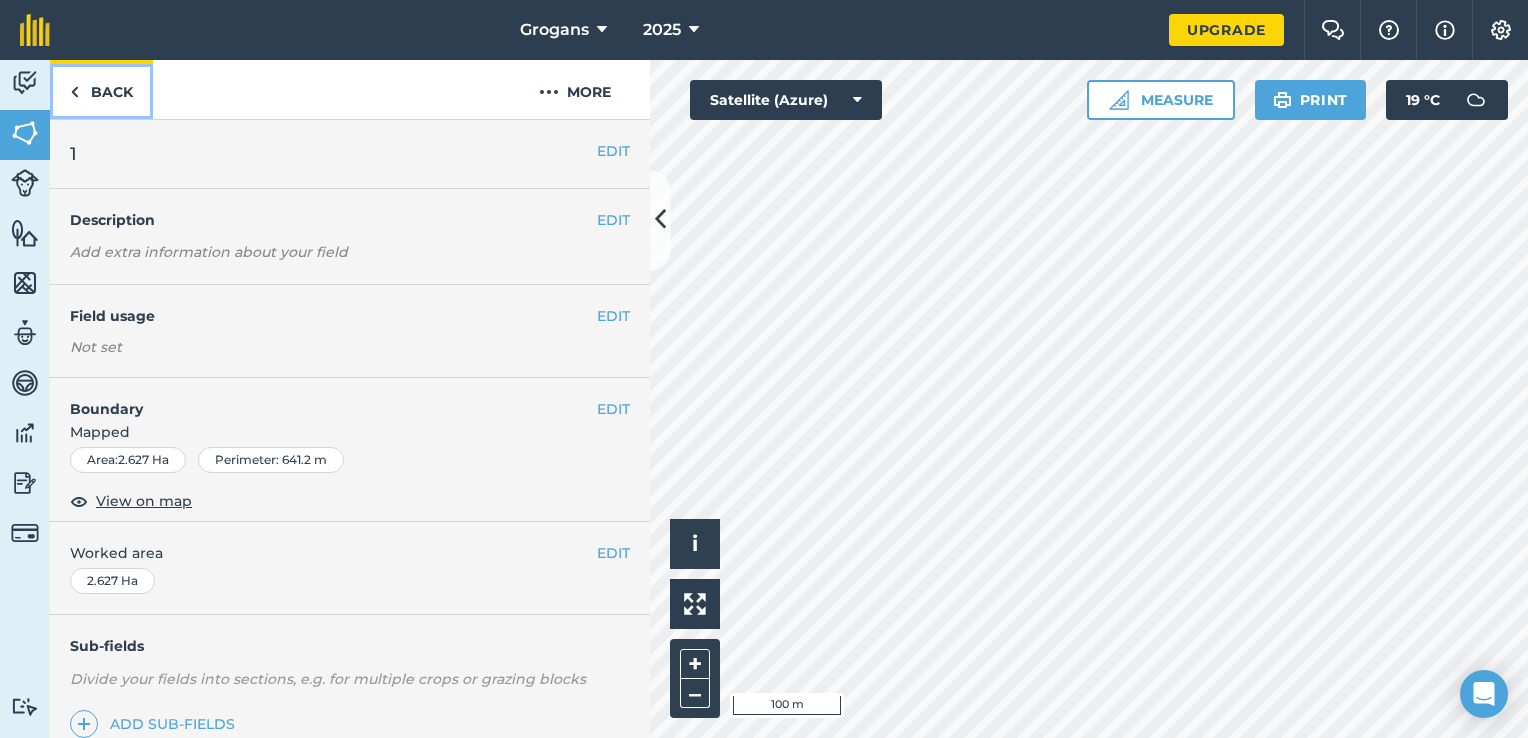 click on "Back" at bounding box center (101, 89) 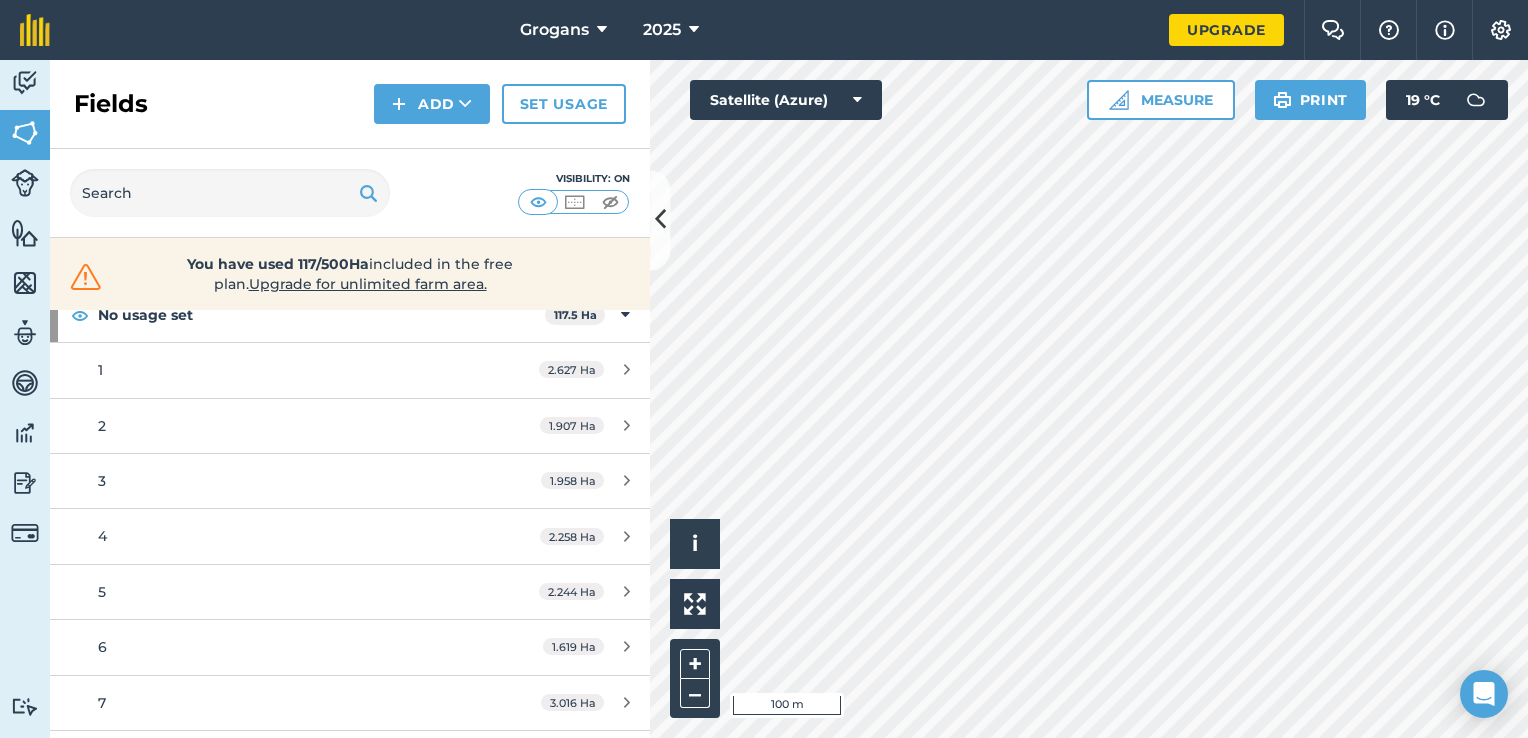 scroll, scrollTop: 123, scrollLeft: 0, axis: vertical 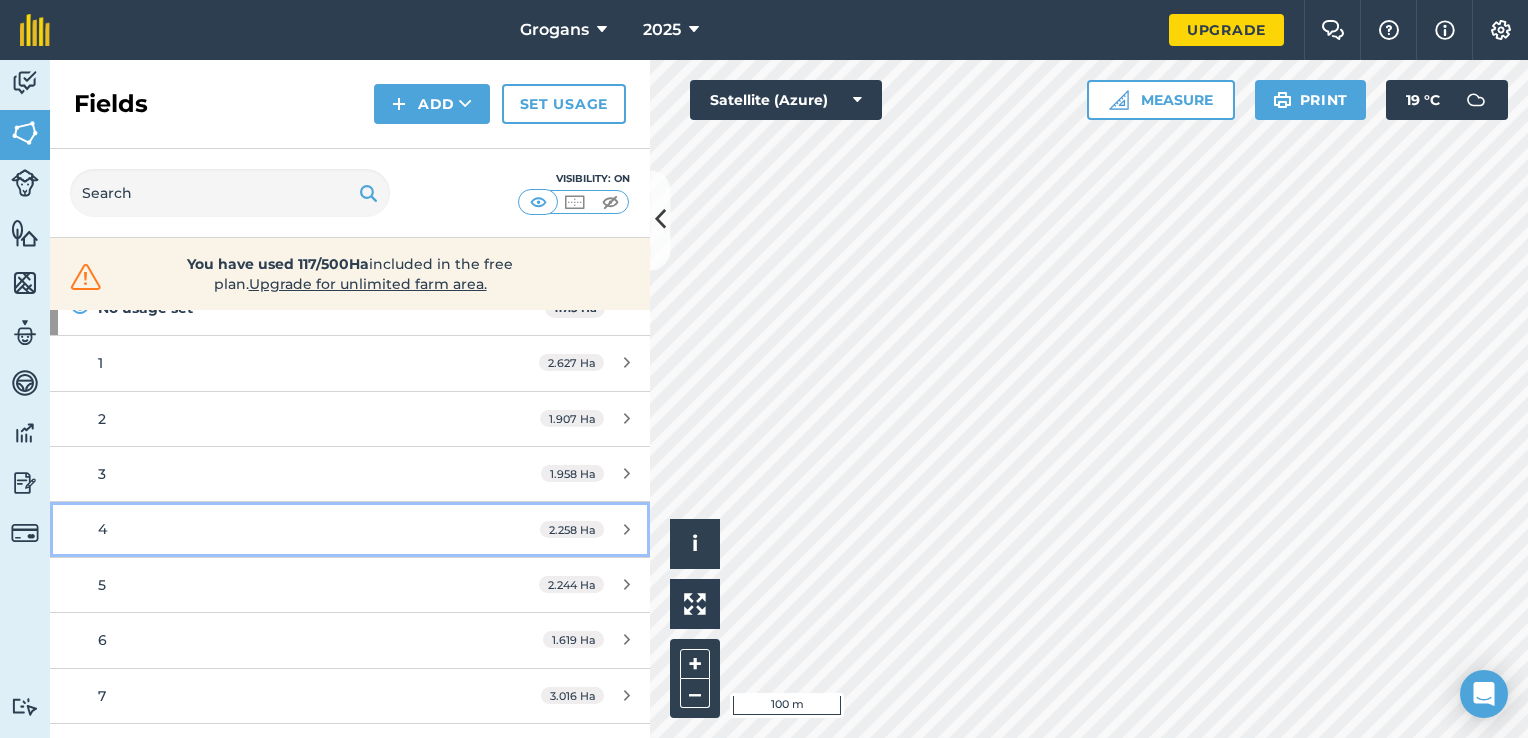 click at bounding box center (627, 529) 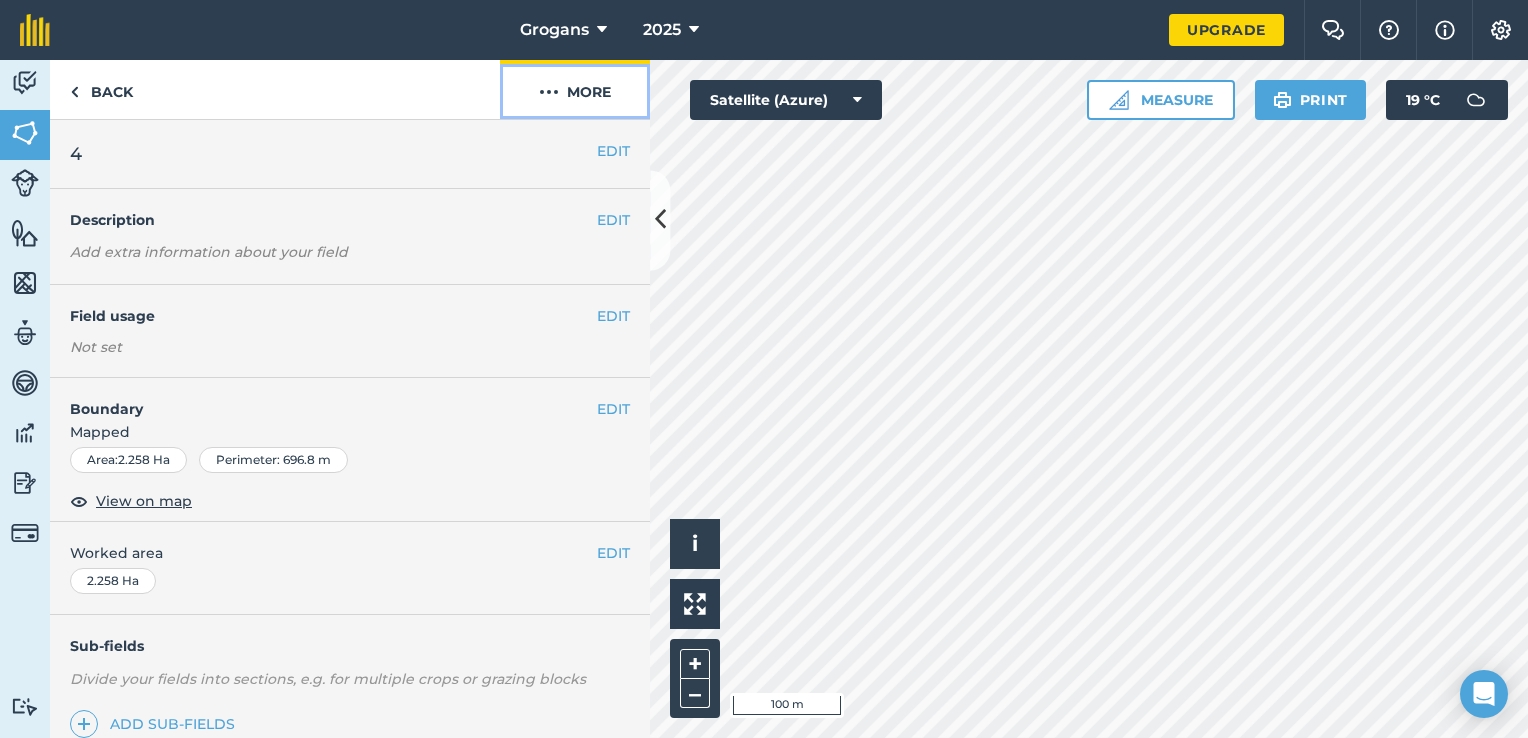 click at bounding box center [549, 92] 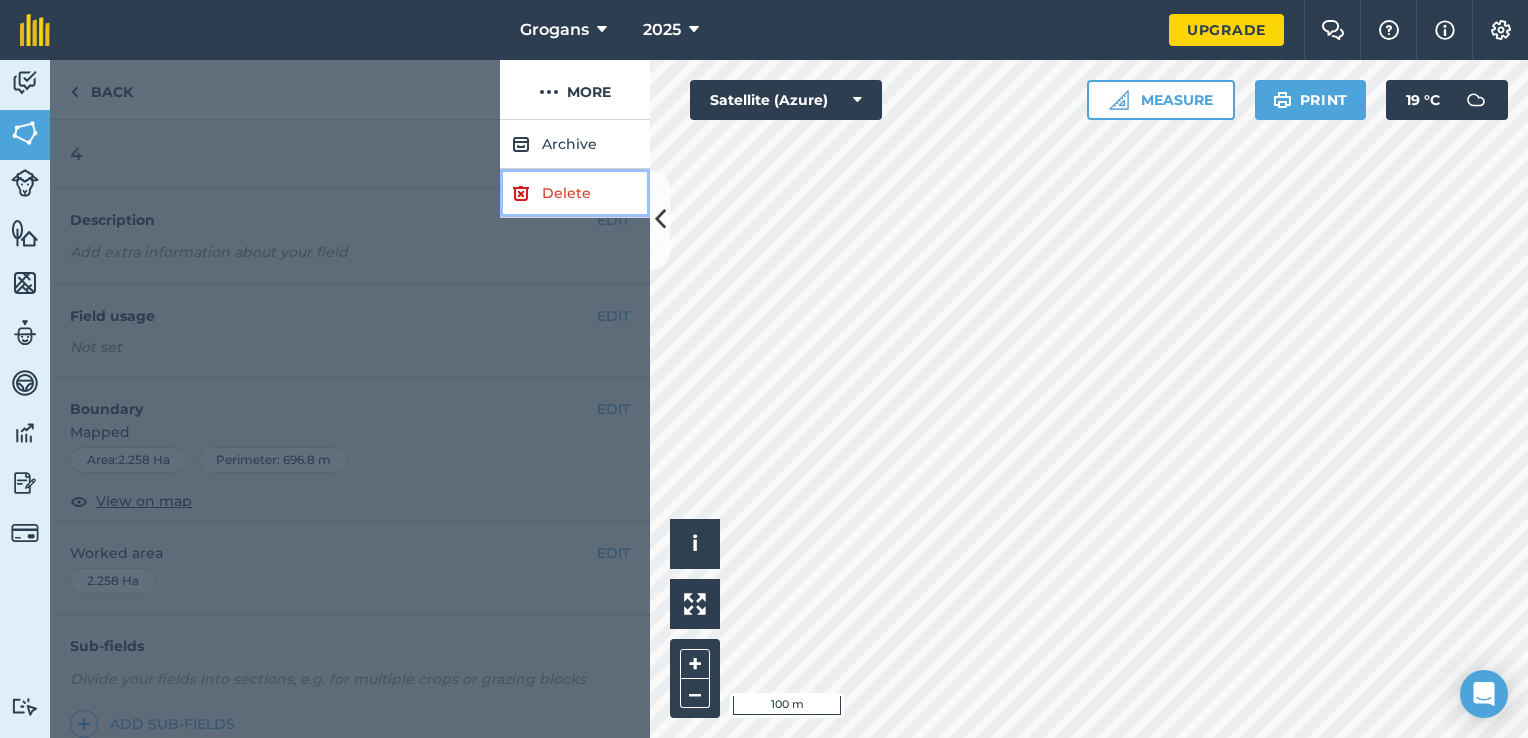 click on "Delete" at bounding box center (575, 193) 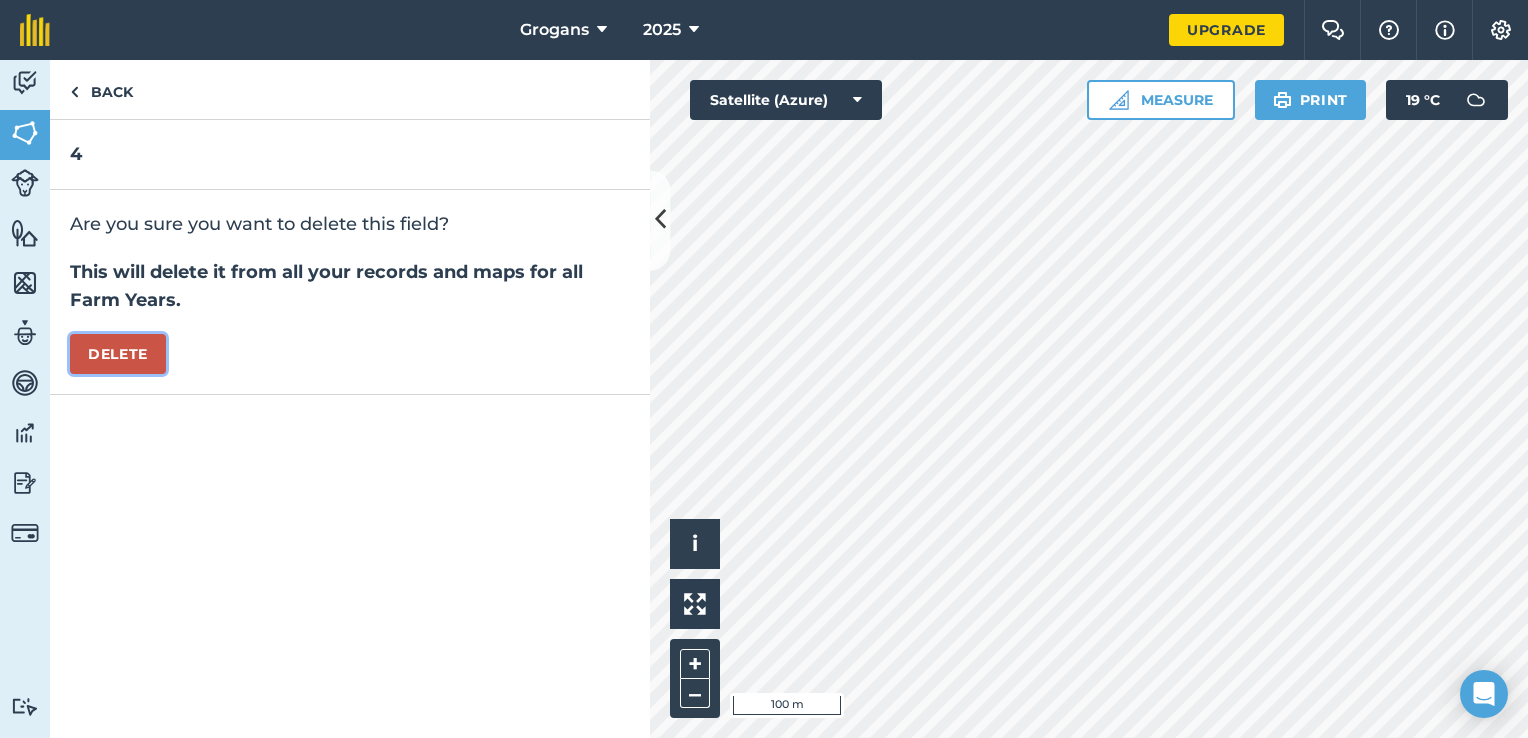 click on "Delete" at bounding box center [118, 354] 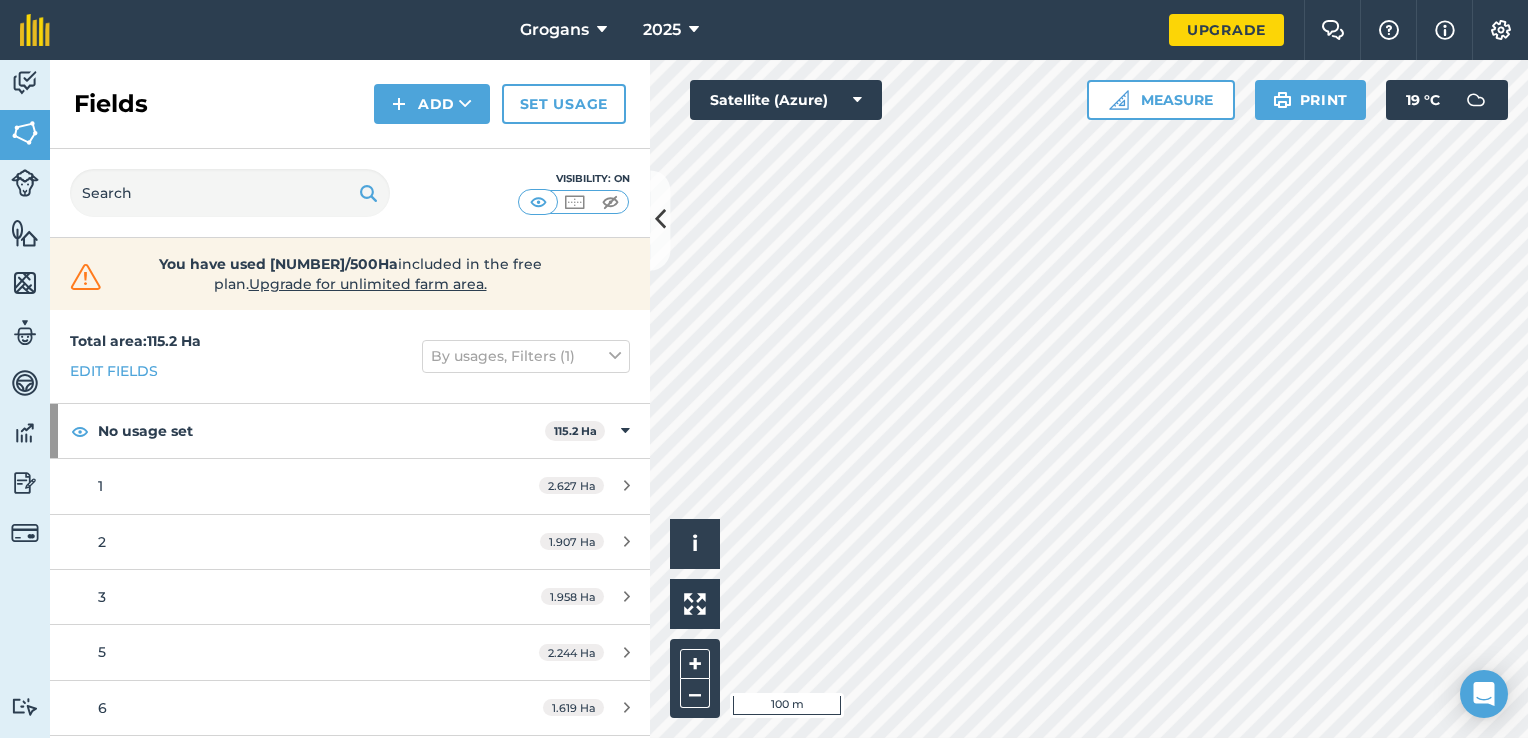 scroll, scrollTop: 60, scrollLeft: 0, axis: vertical 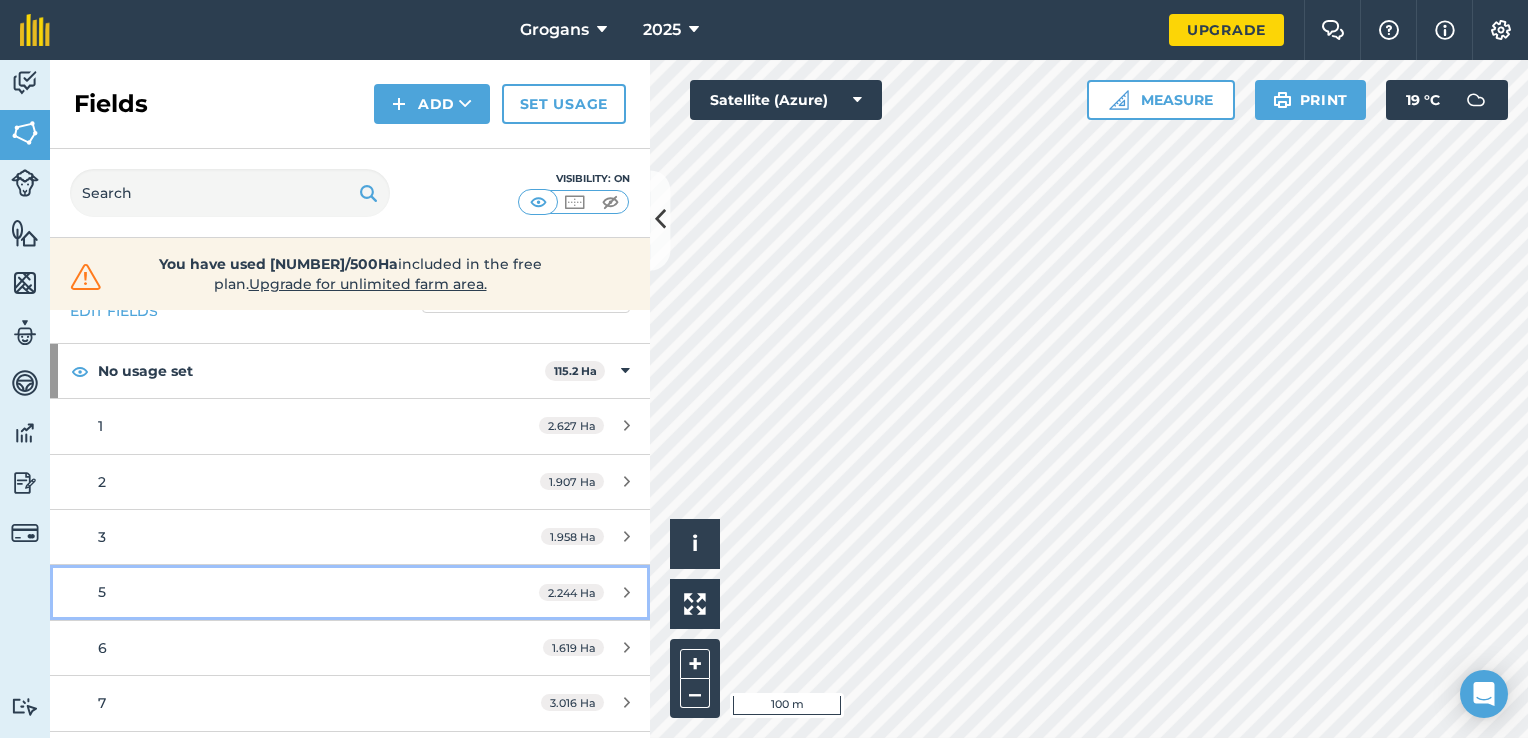 click at bounding box center (627, 592) 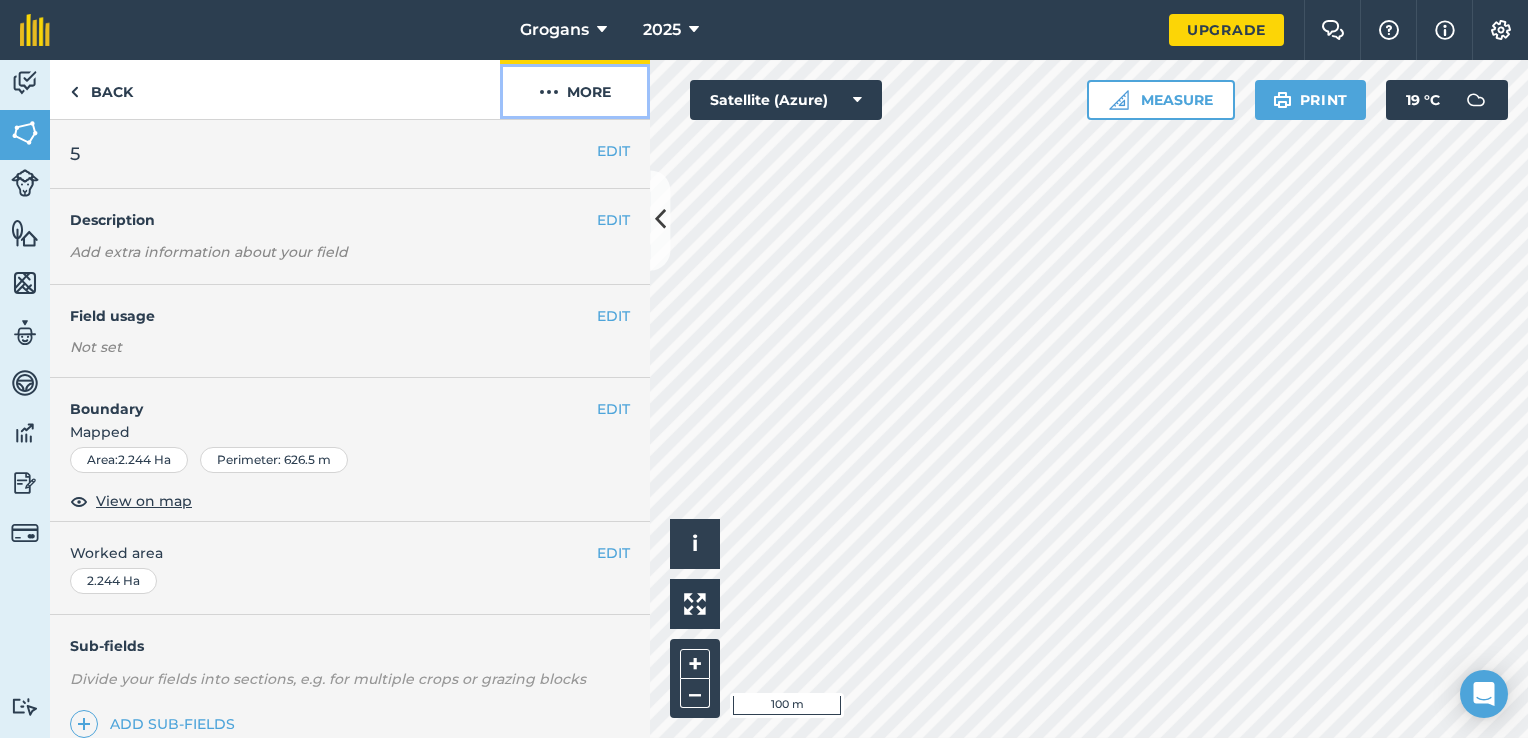 click at bounding box center (549, 92) 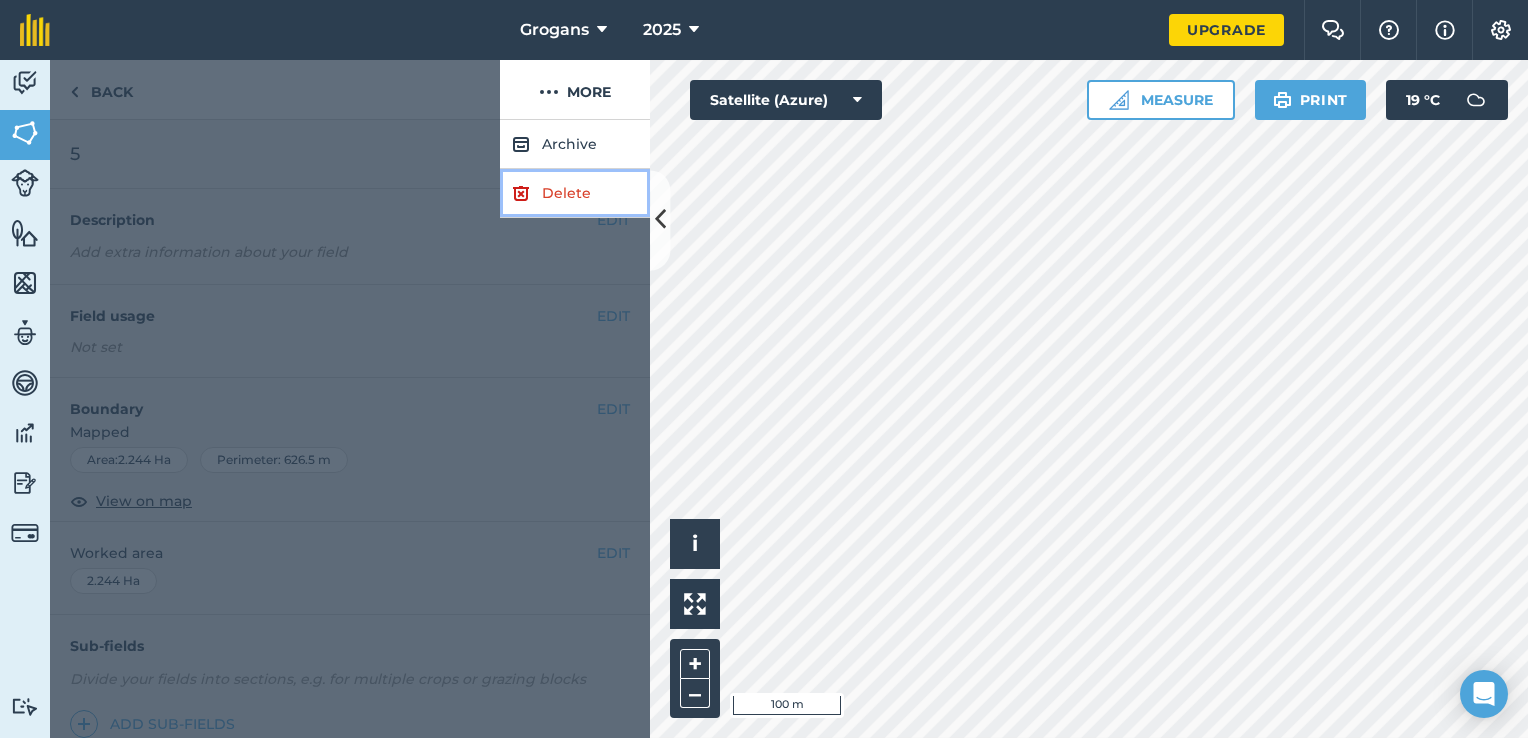 click on "Delete" at bounding box center (575, 193) 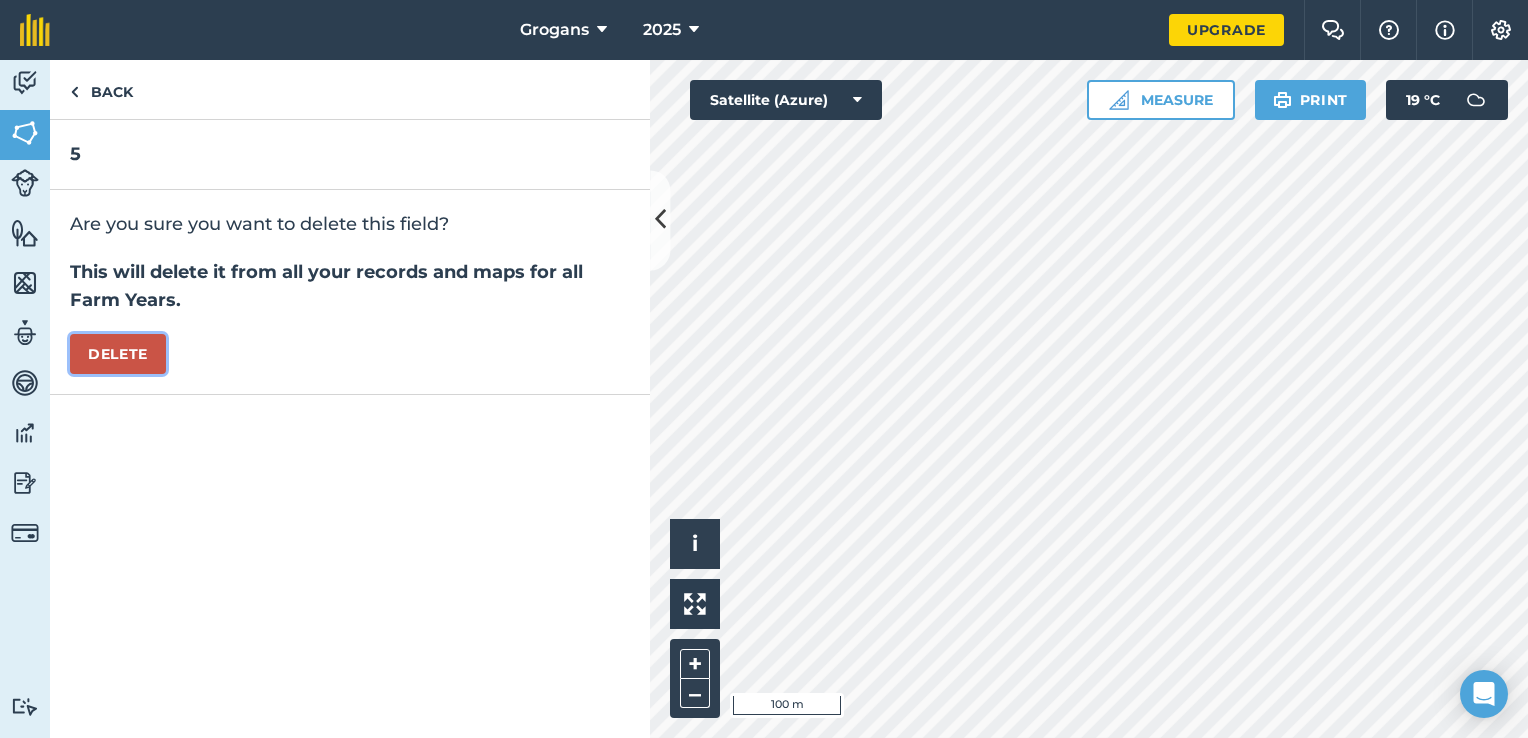 click on "Delete" at bounding box center [118, 354] 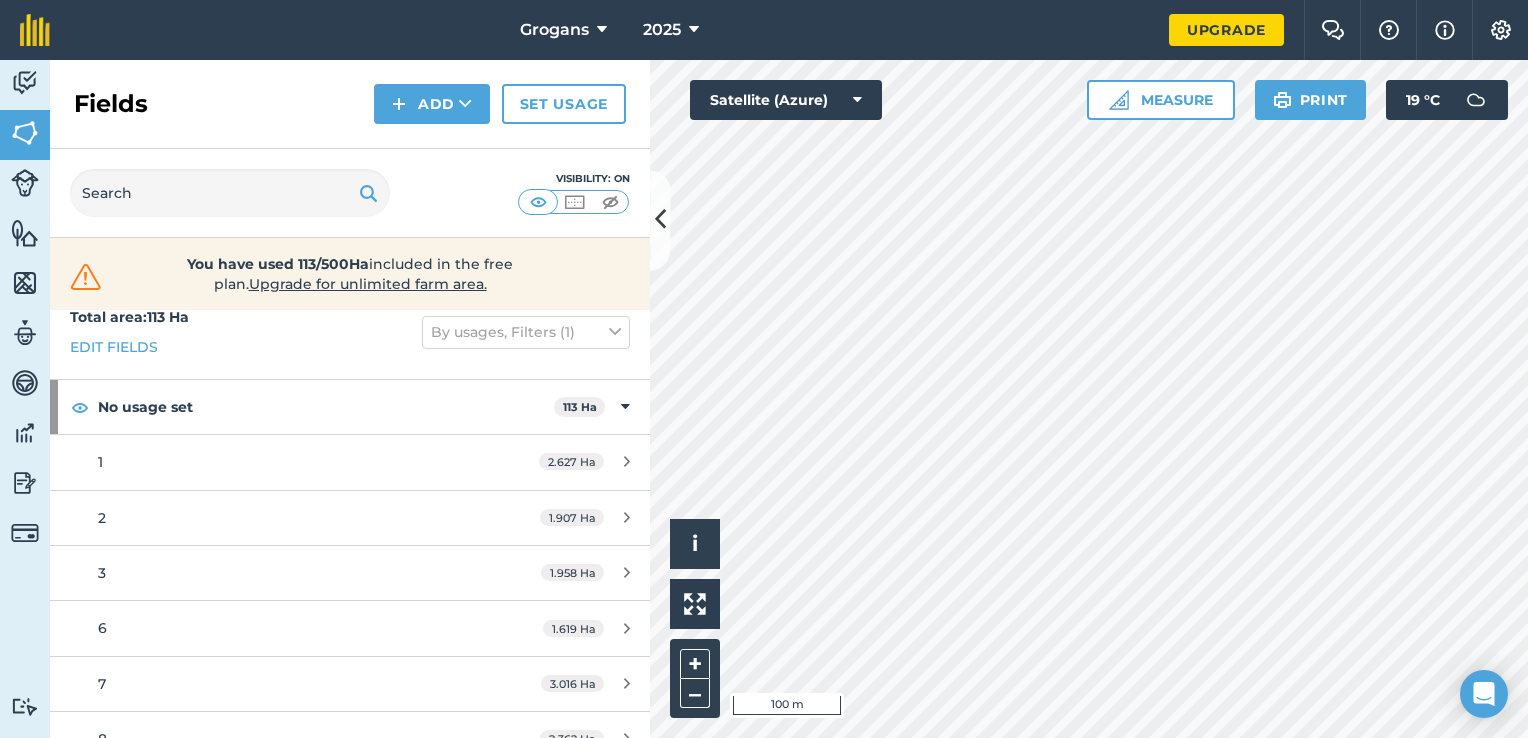 scroll, scrollTop: 39, scrollLeft: 0, axis: vertical 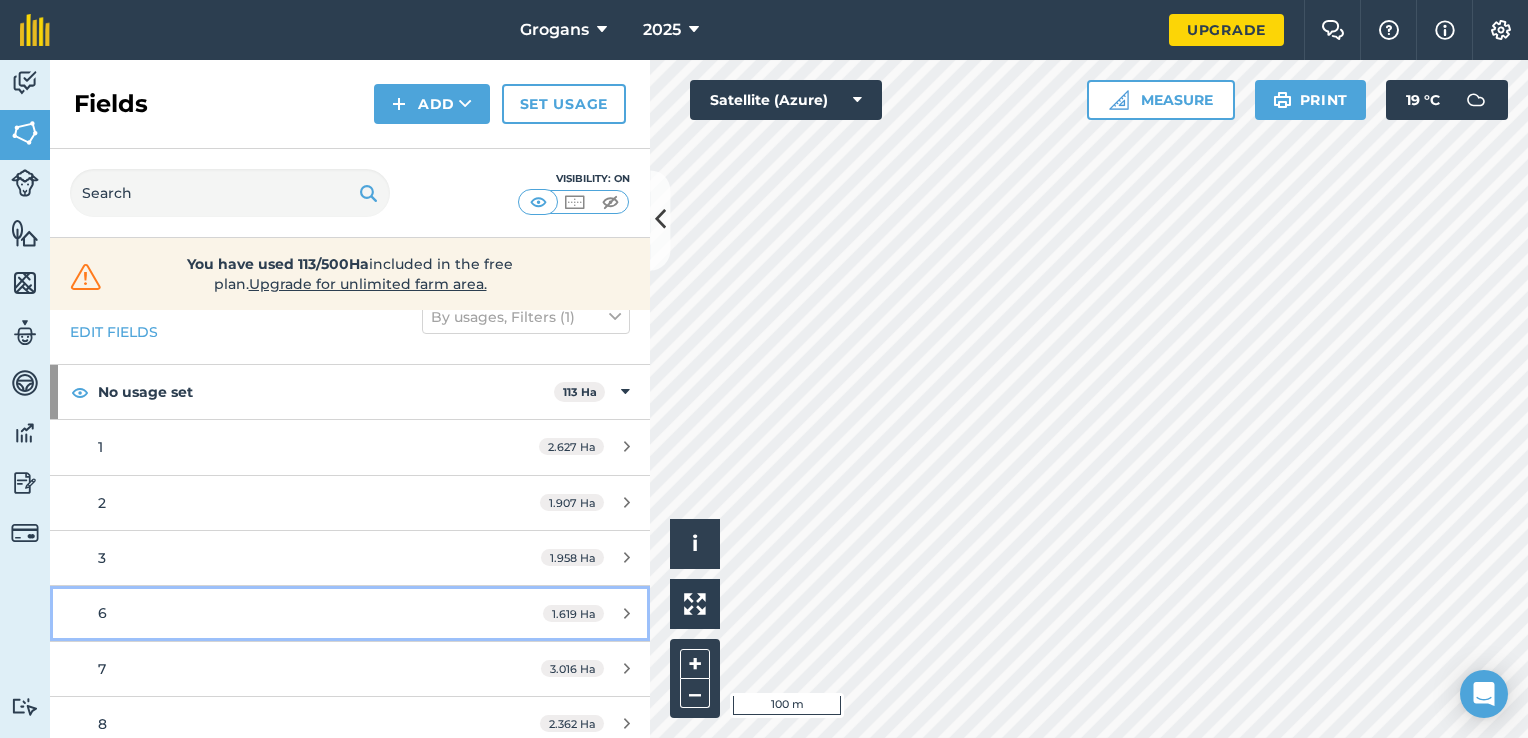 click on "[NUMBER]   Ha" at bounding box center (586, 614) 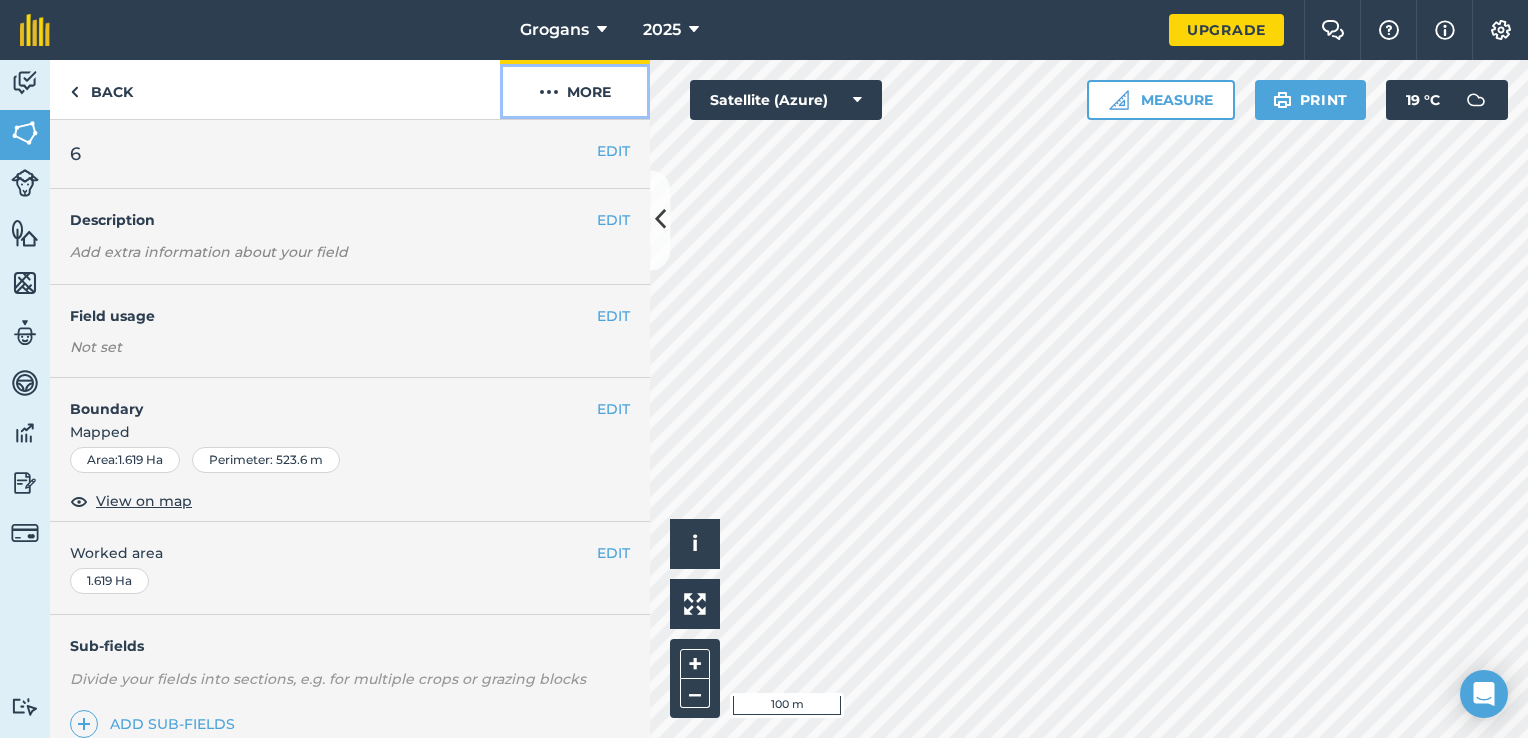 click at bounding box center [549, 92] 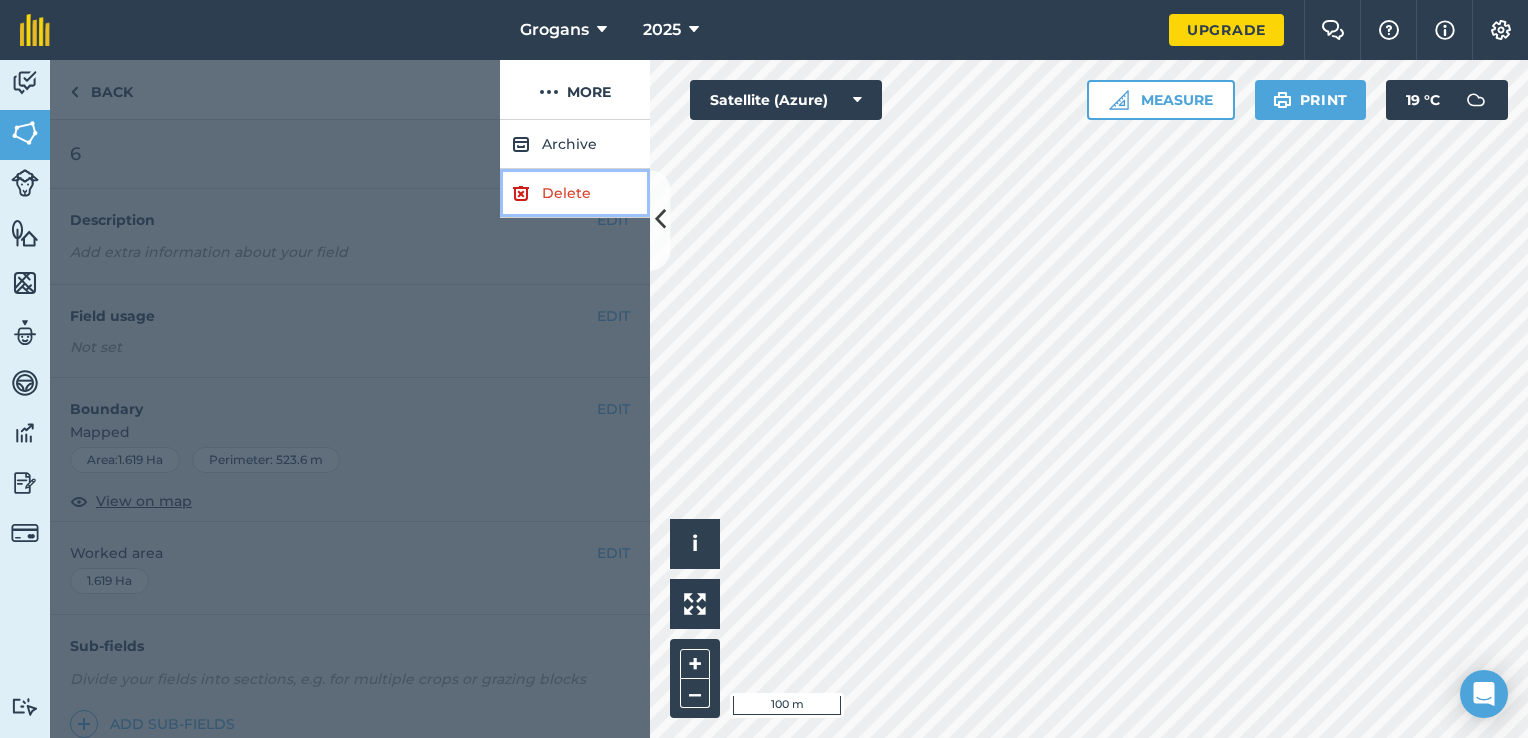 click on "Delete" at bounding box center [575, 193] 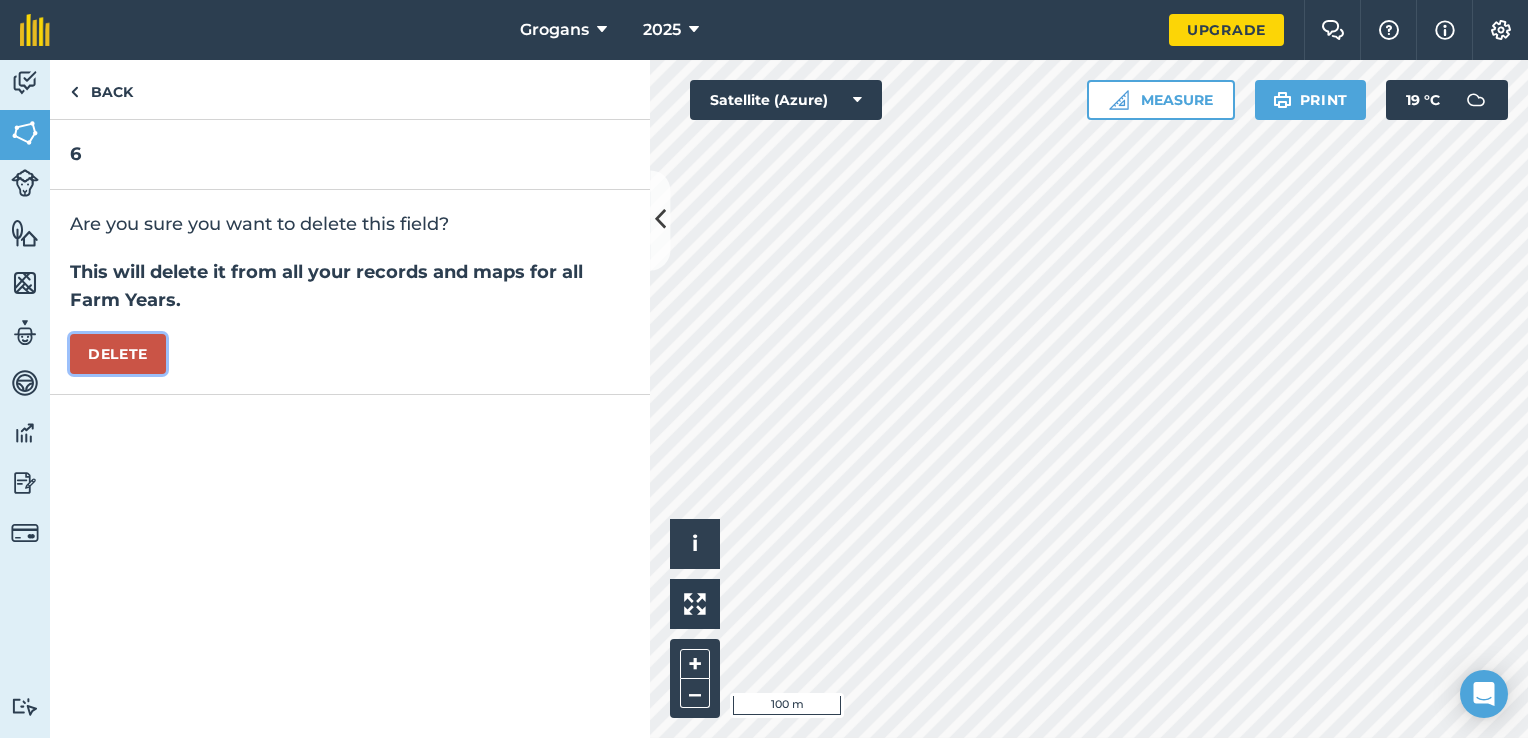 click on "Delete" at bounding box center [118, 354] 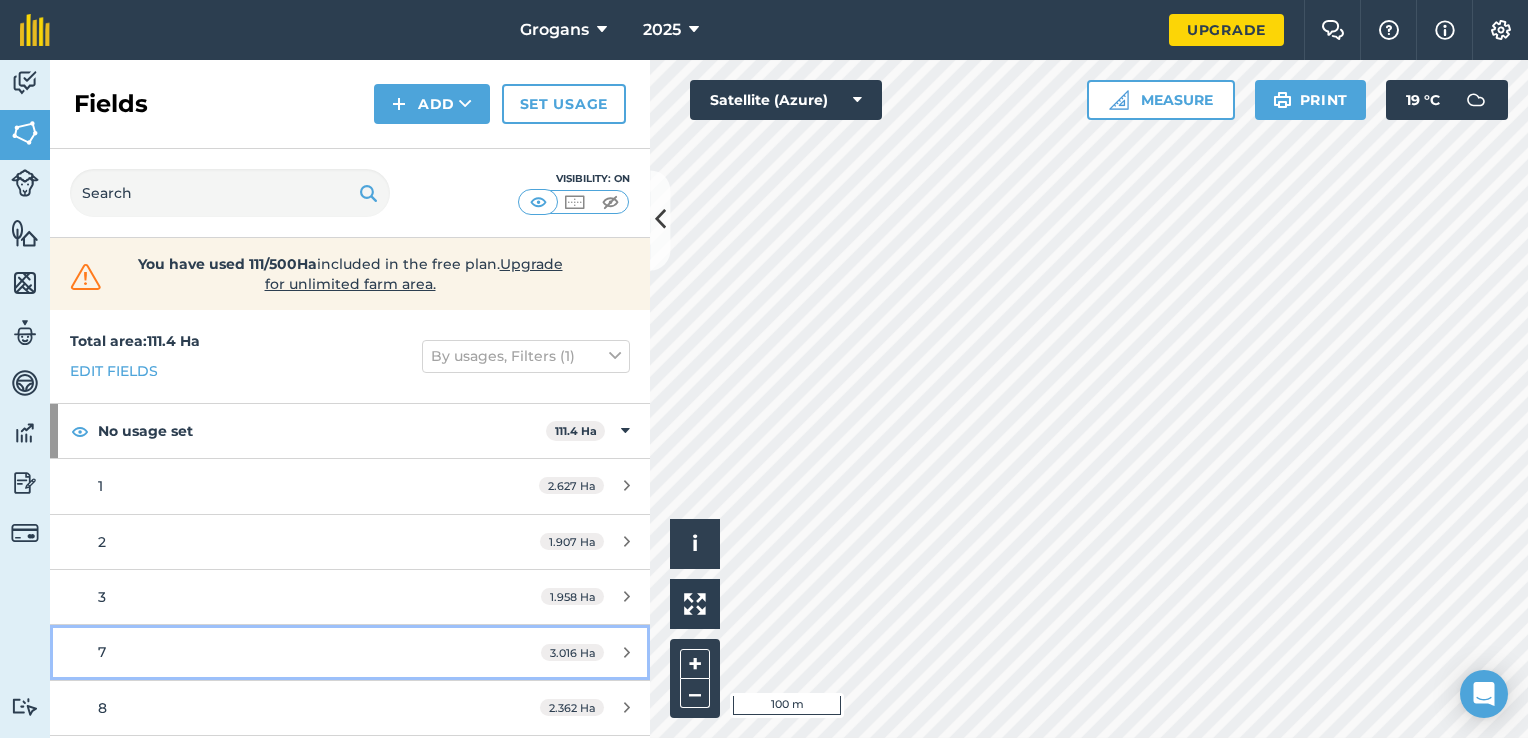 click on "[NUMBER]   Ha" at bounding box center (585, 653) 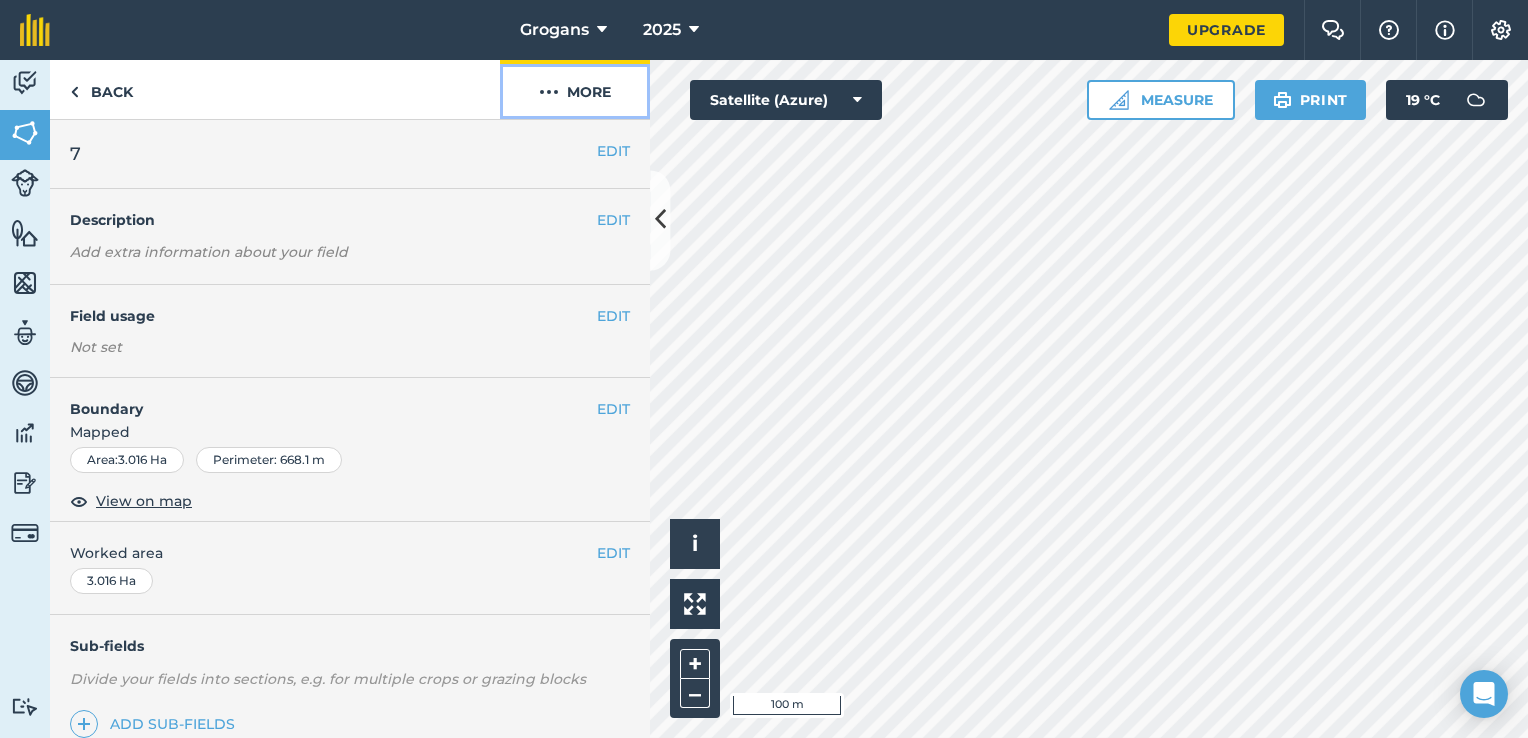 click at bounding box center [549, 92] 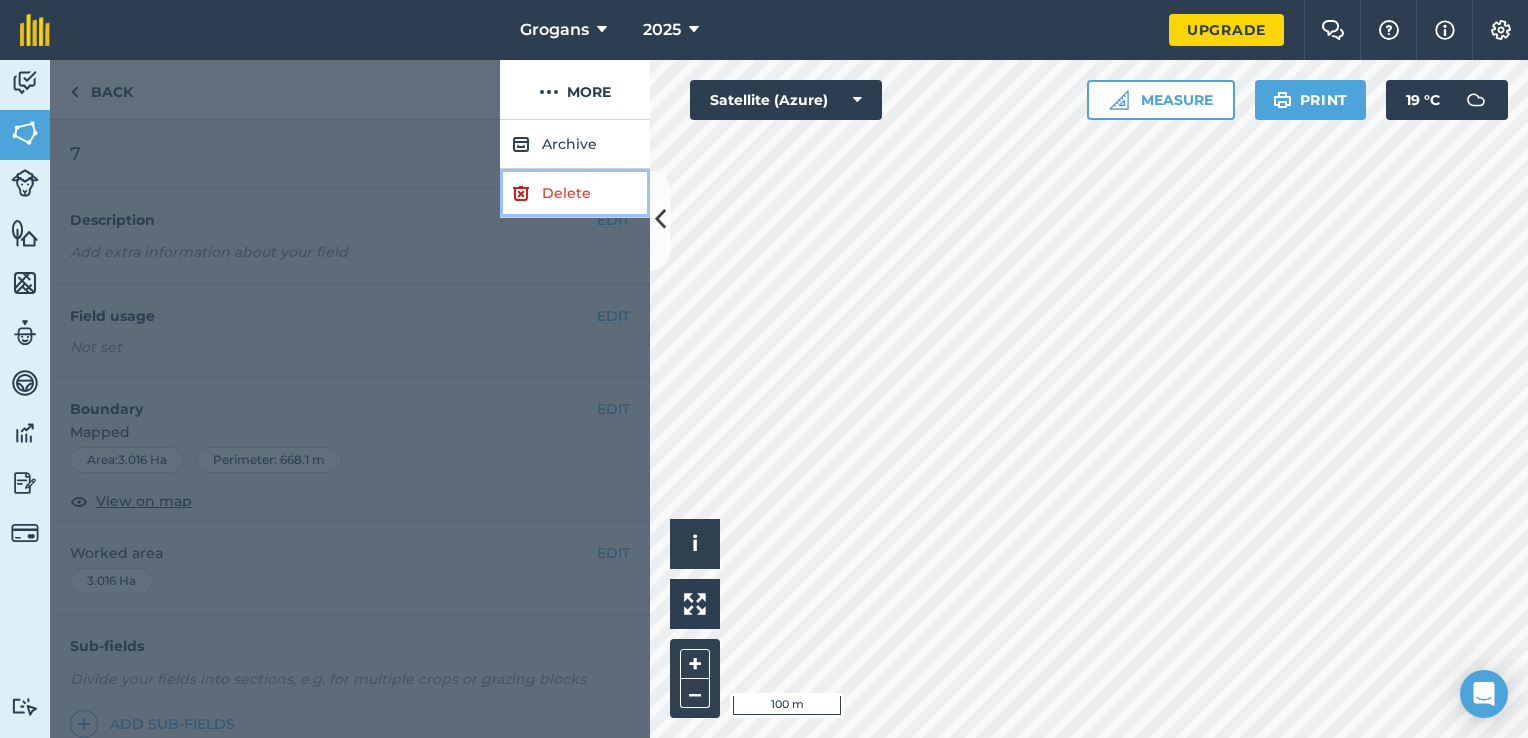 click on "Delete" at bounding box center (575, 193) 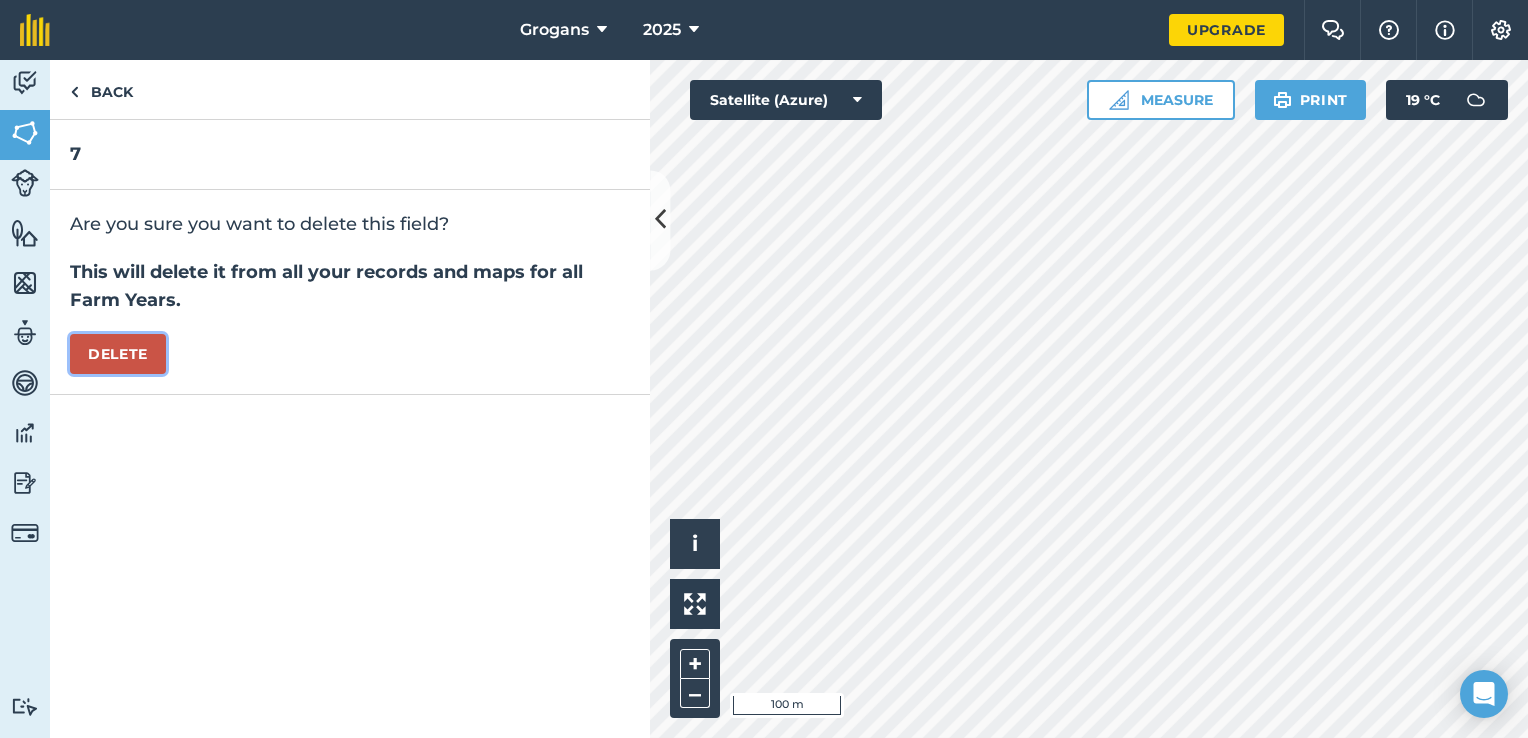click on "Delete" at bounding box center [118, 354] 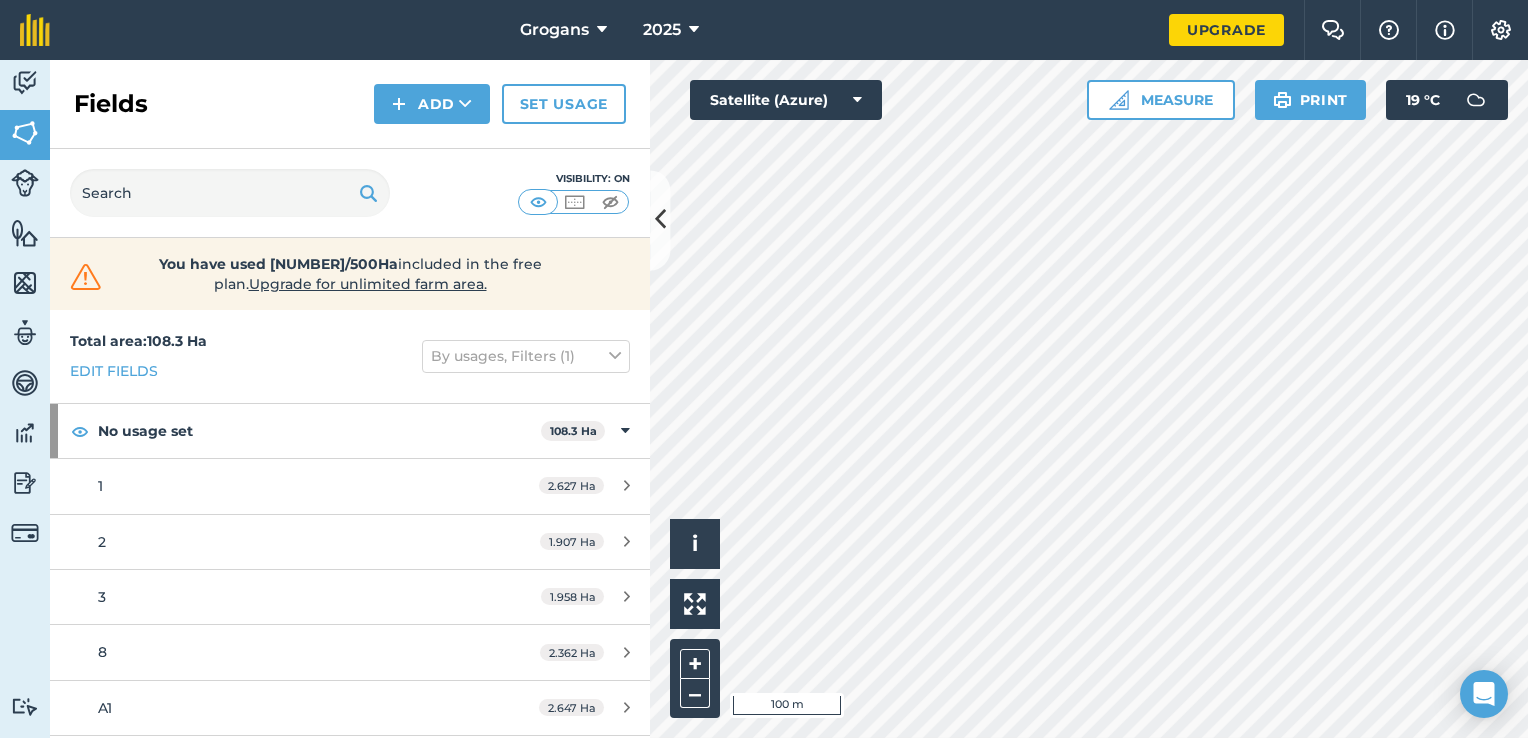 scroll, scrollTop: 99, scrollLeft: 0, axis: vertical 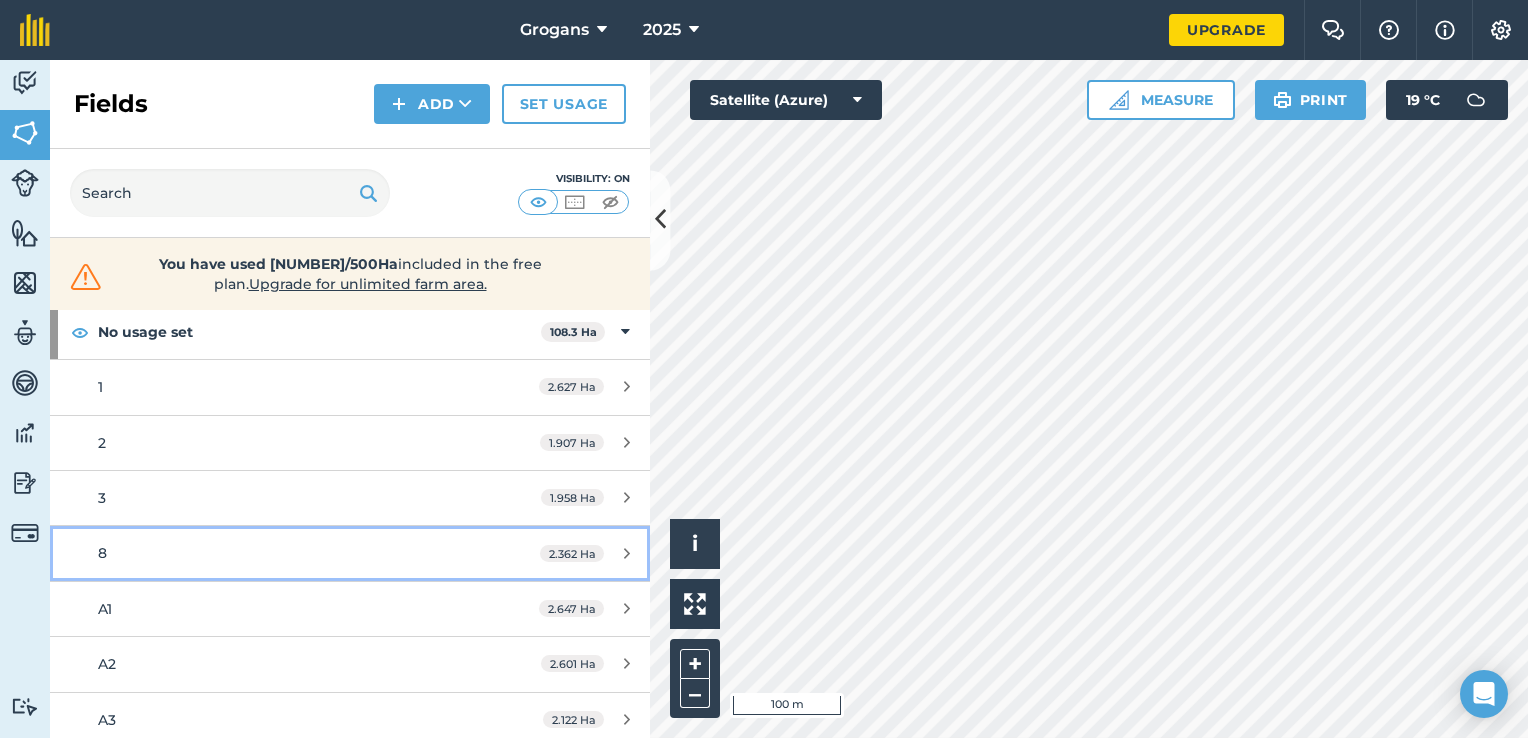 click at bounding box center [627, 553] 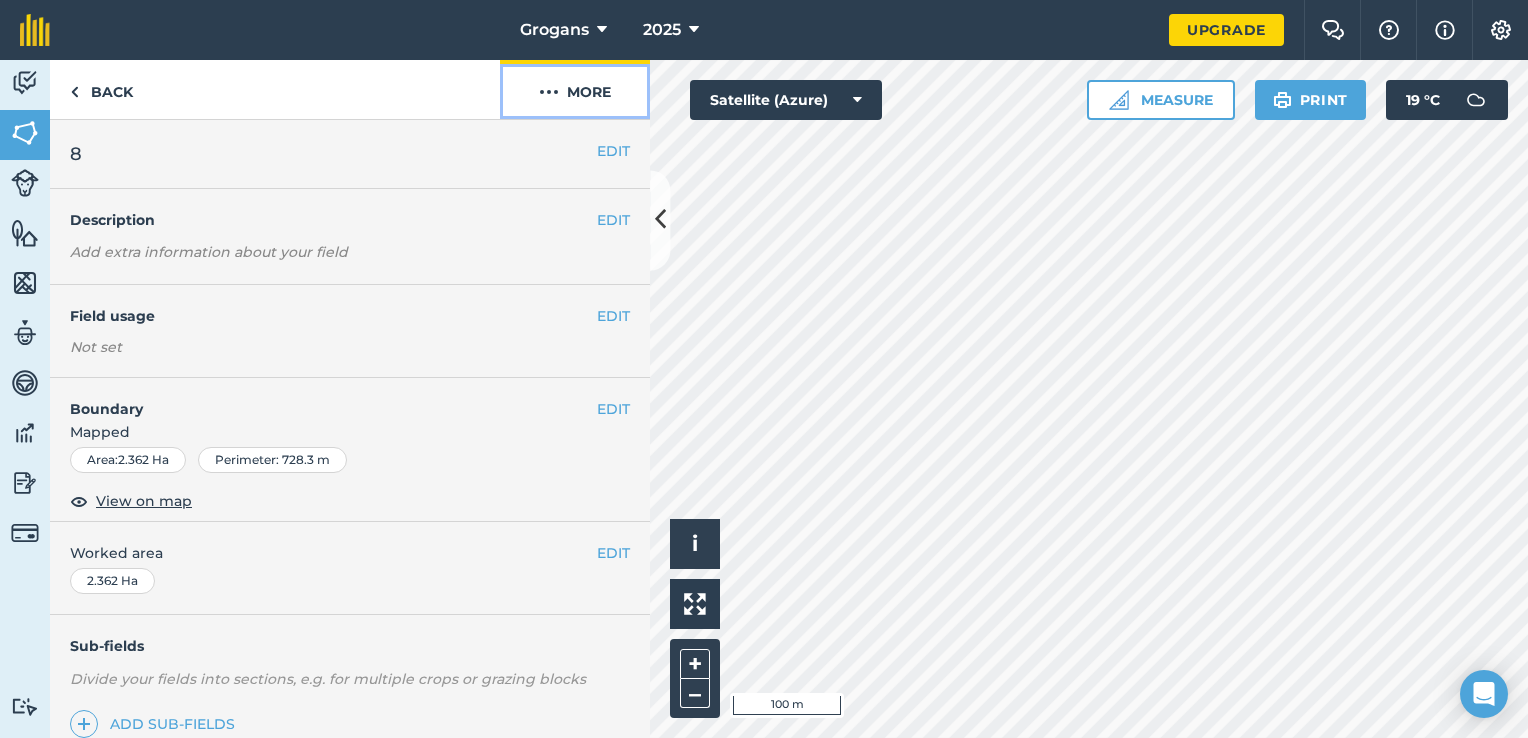 click at bounding box center [549, 92] 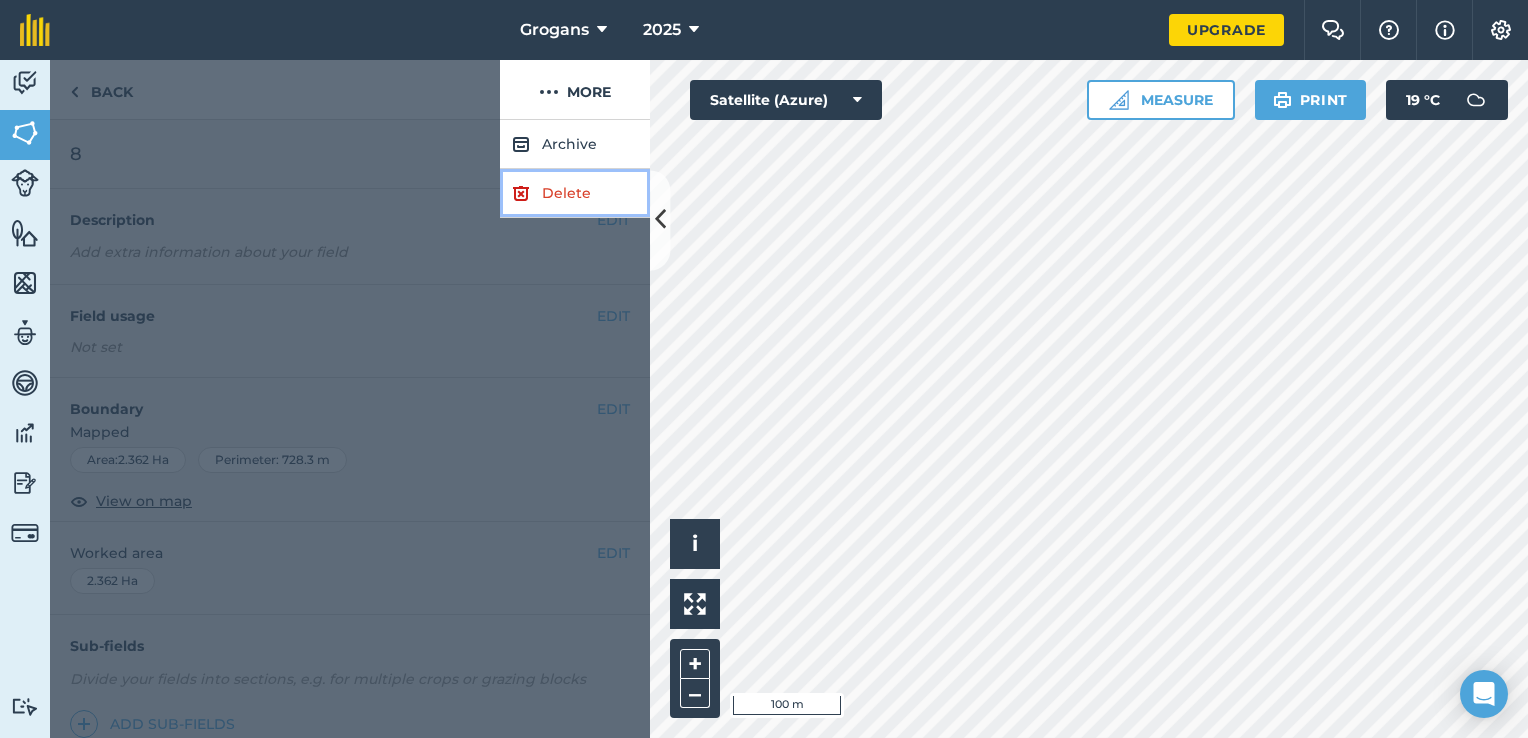 click on "Delete" at bounding box center [575, 193] 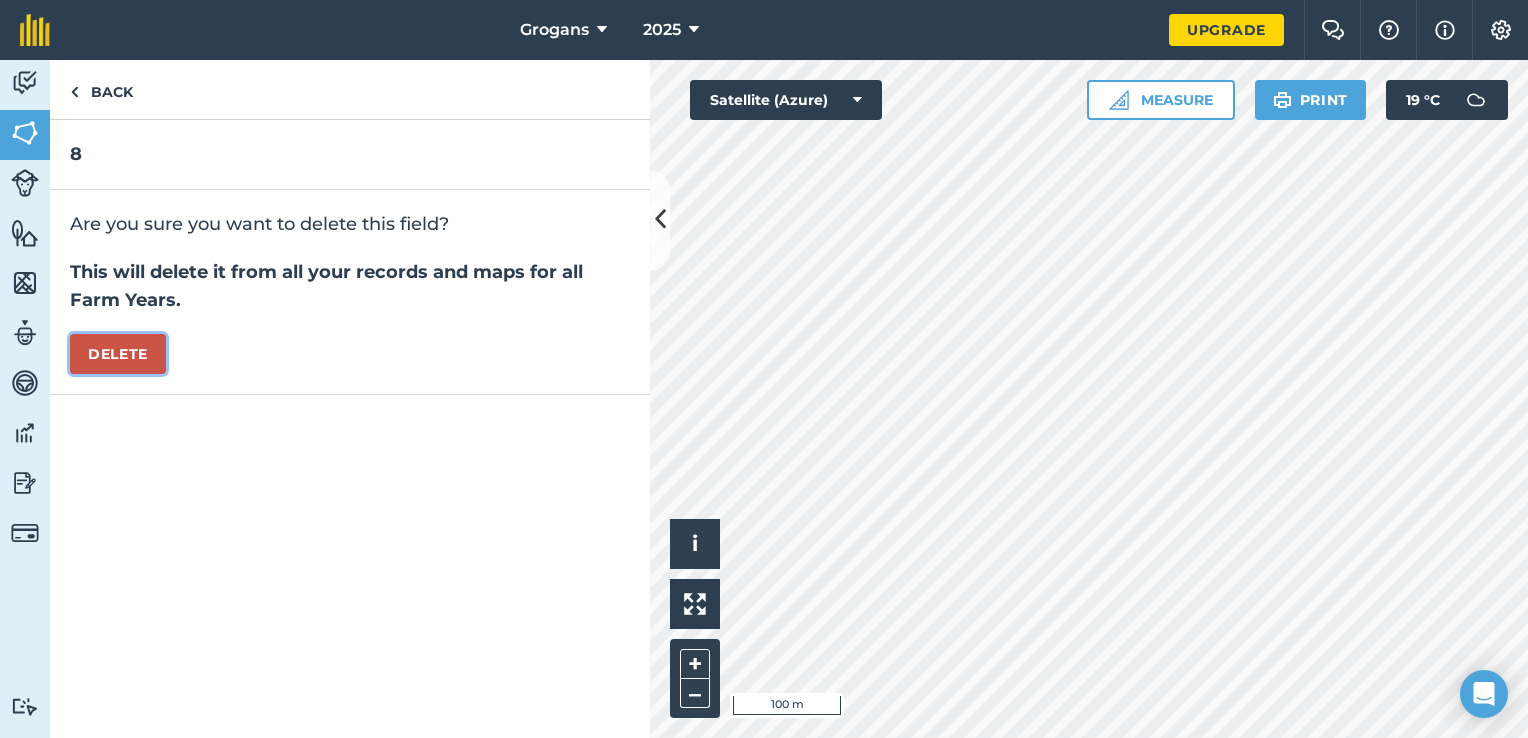 click on "Delete" at bounding box center [118, 354] 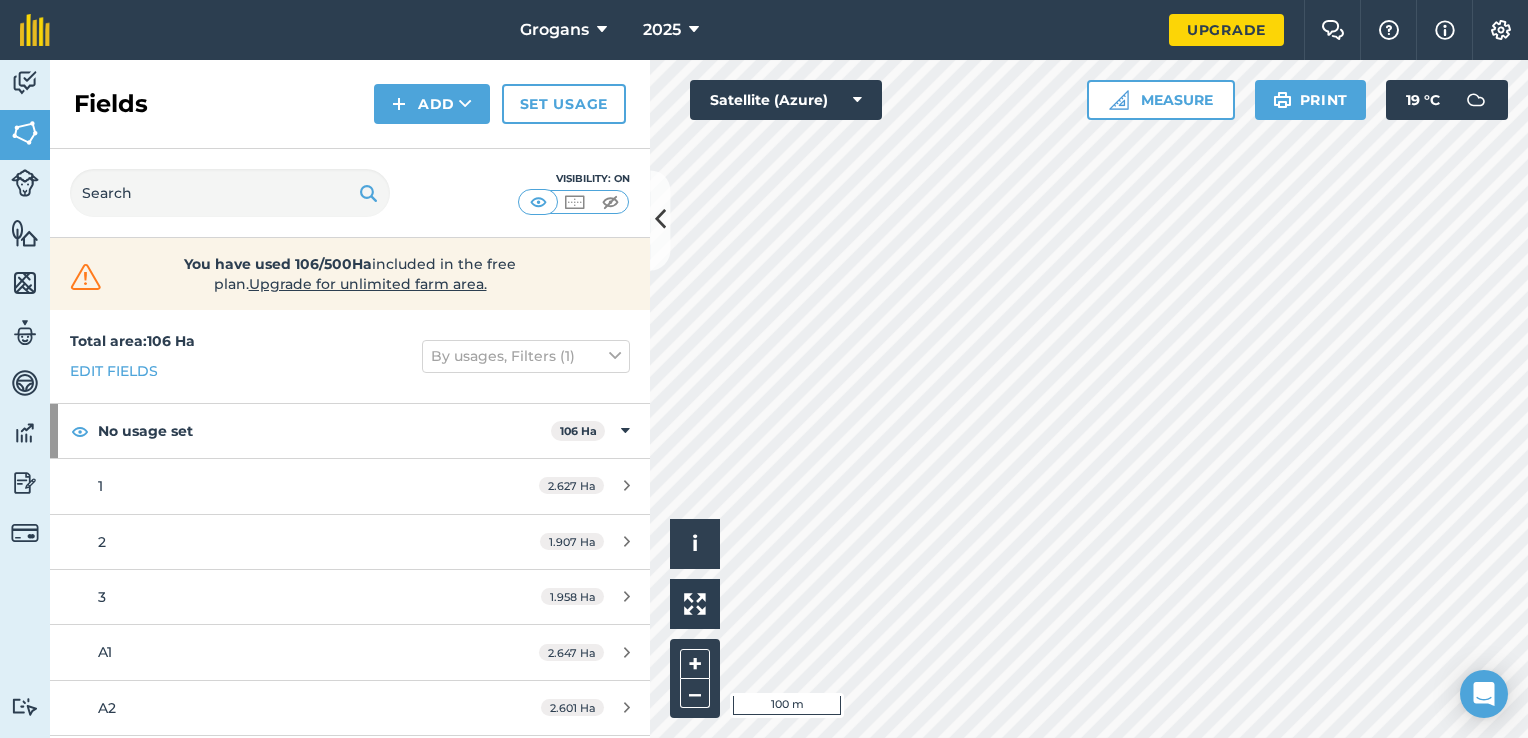 scroll, scrollTop: 47, scrollLeft: 0, axis: vertical 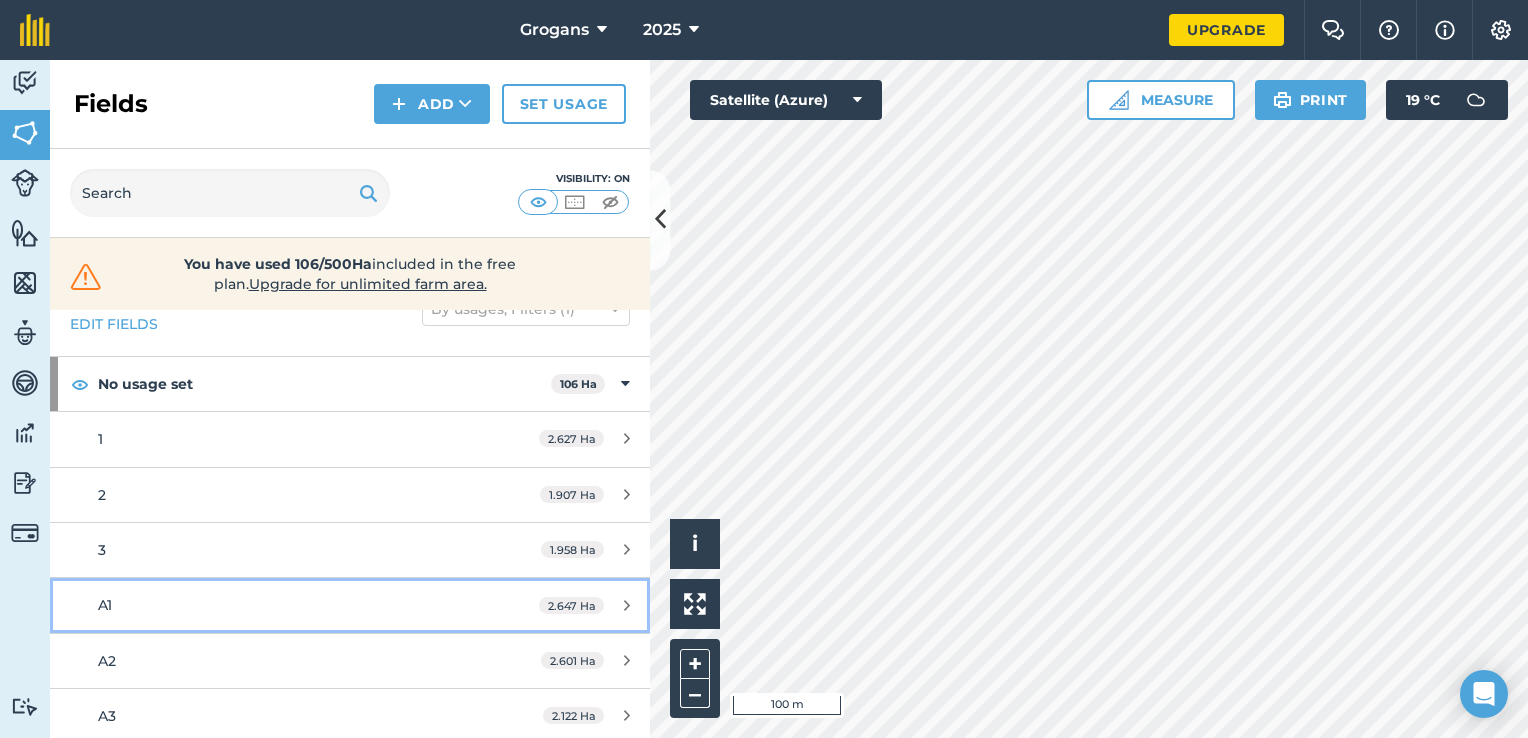 click at bounding box center [627, 605] 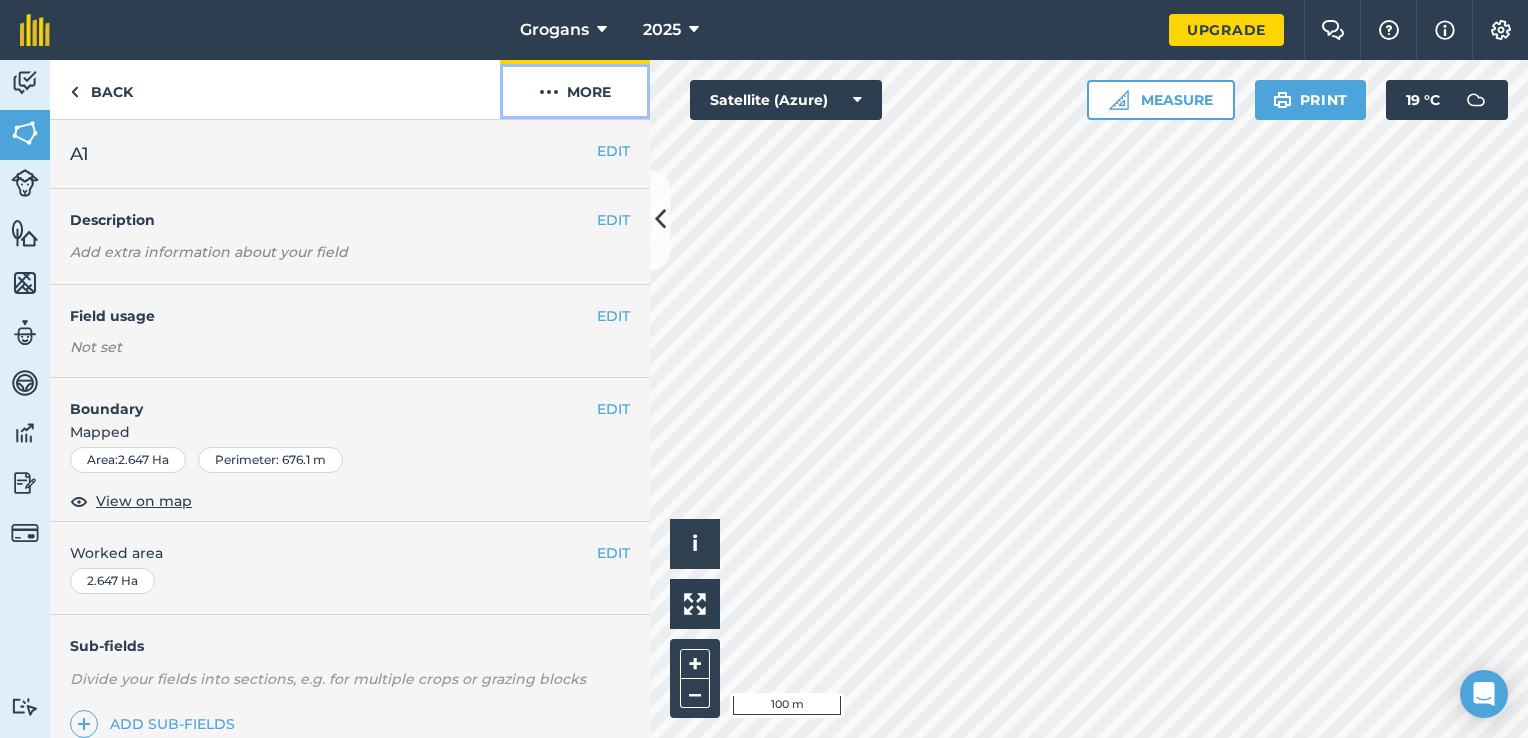 click at bounding box center (549, 92) 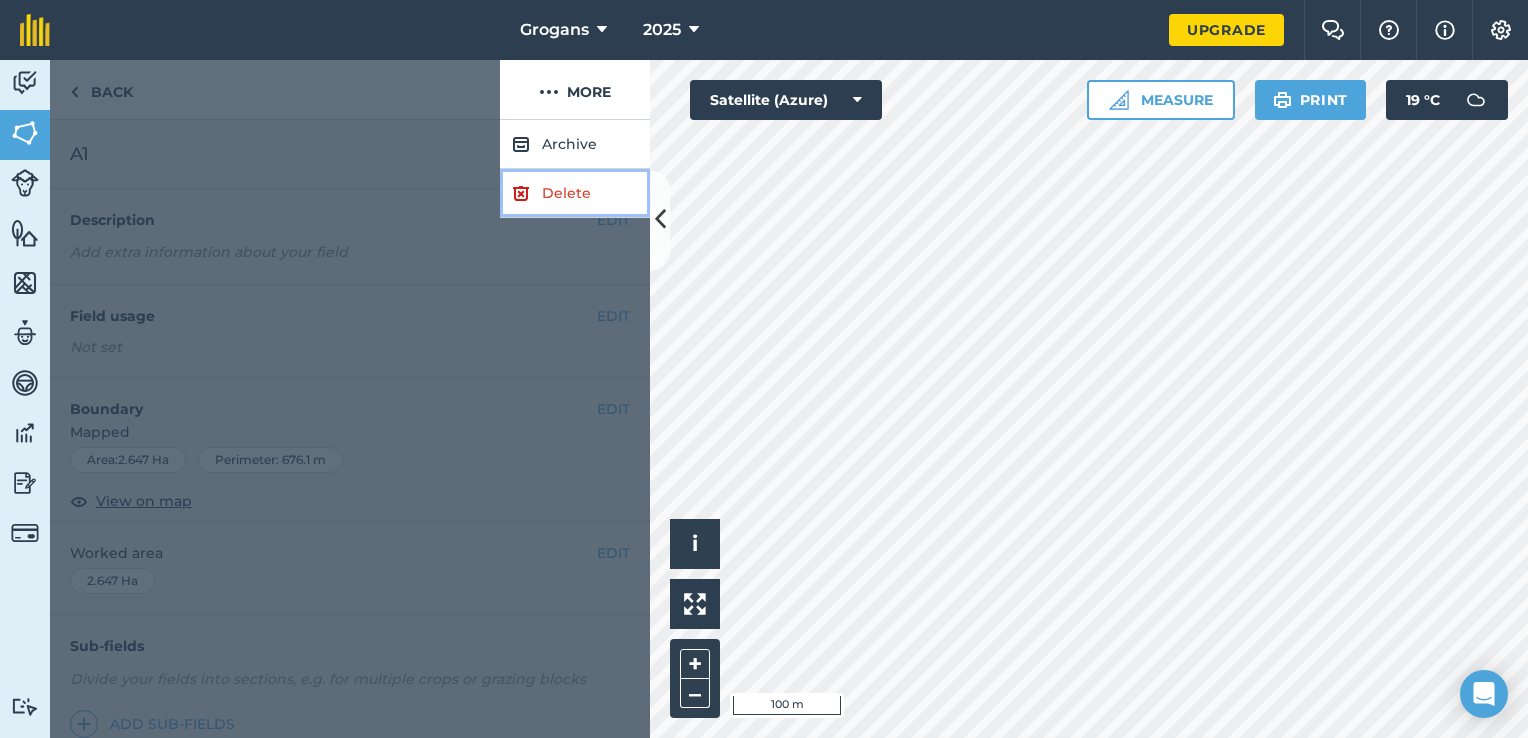 click on "Delete" at bounding box center [575, 193] 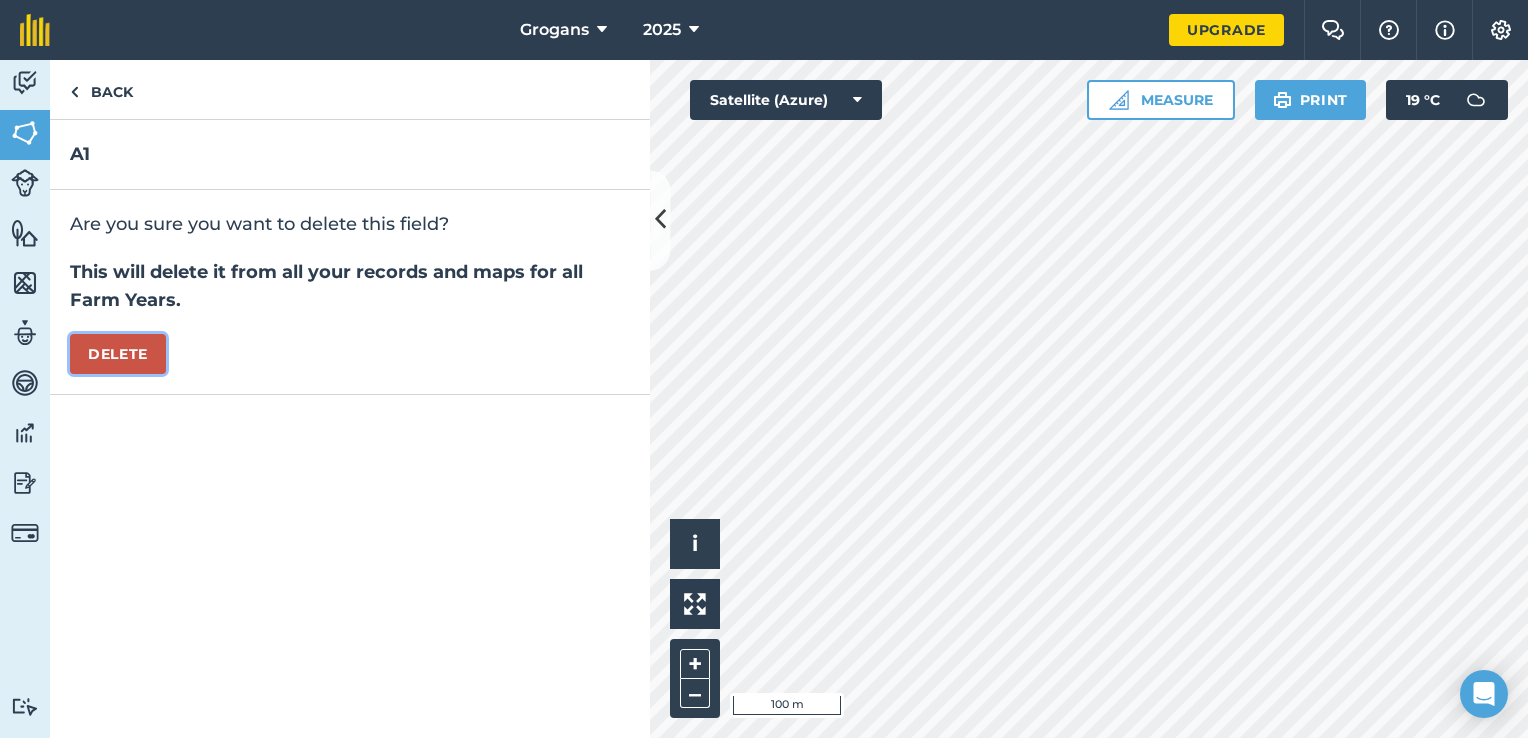 click on "Delete" at bounding box center (118, 354) 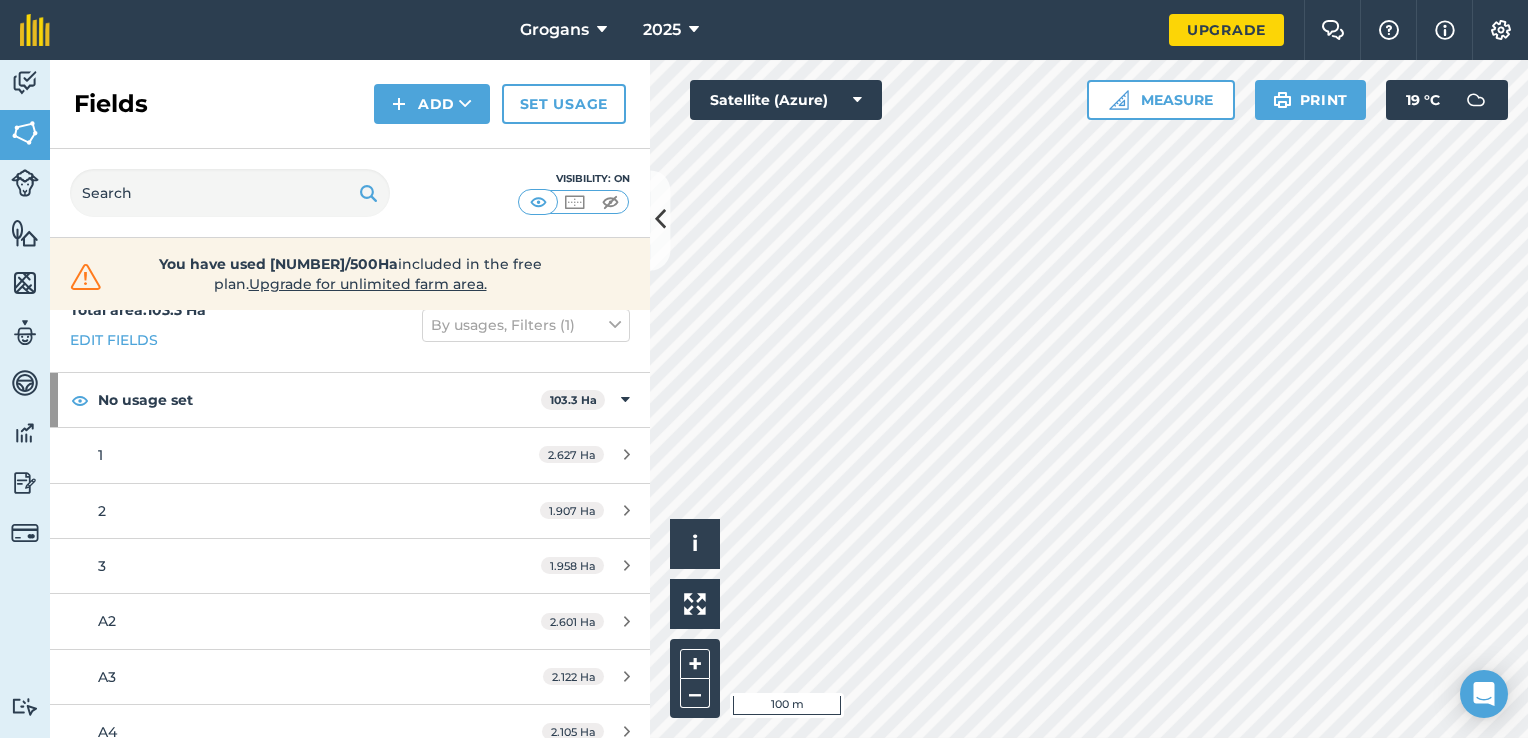 scroll, scrollTop: 32, scrollLeft: 0, axis: vertical 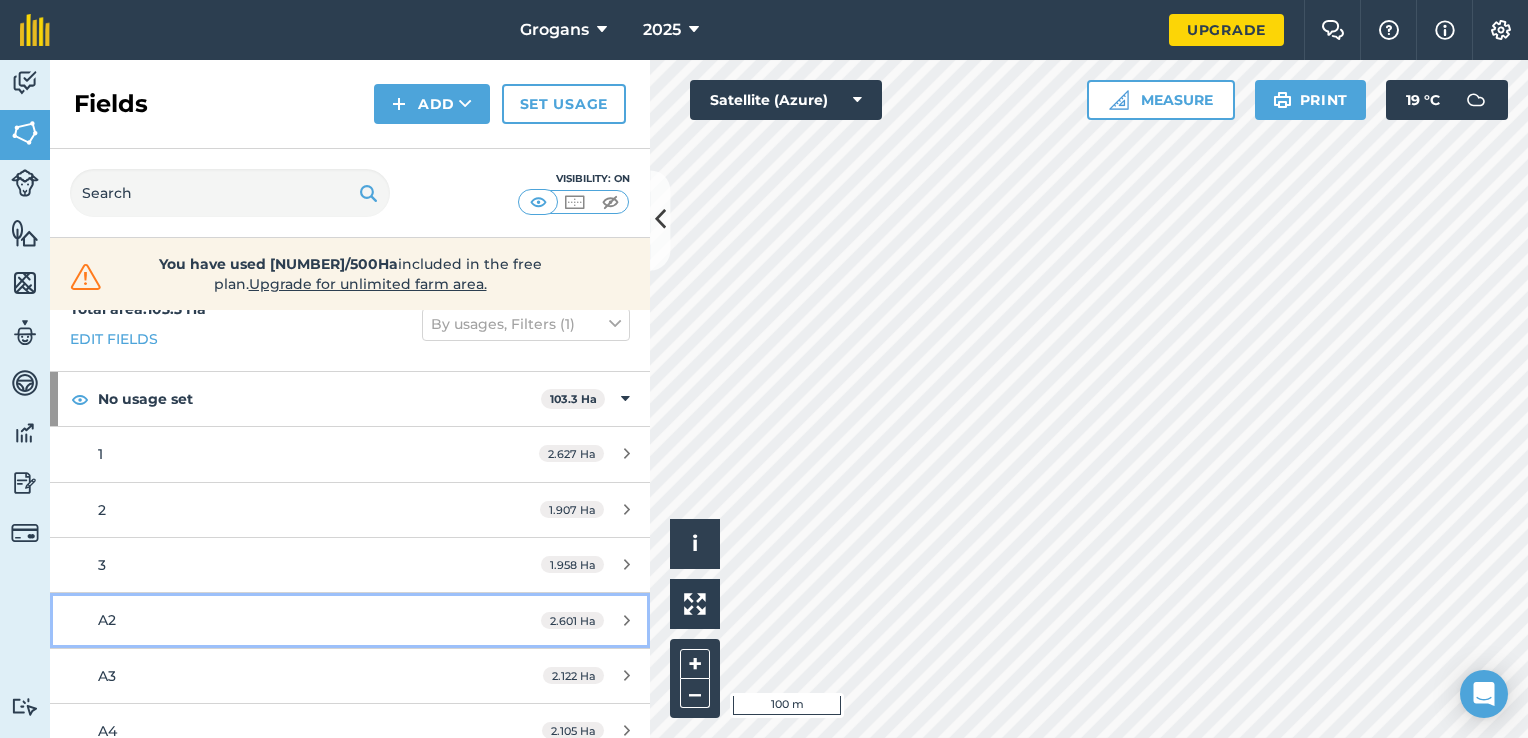 click on "[NUMBER]   Ha" at bounding box center [585, 621] 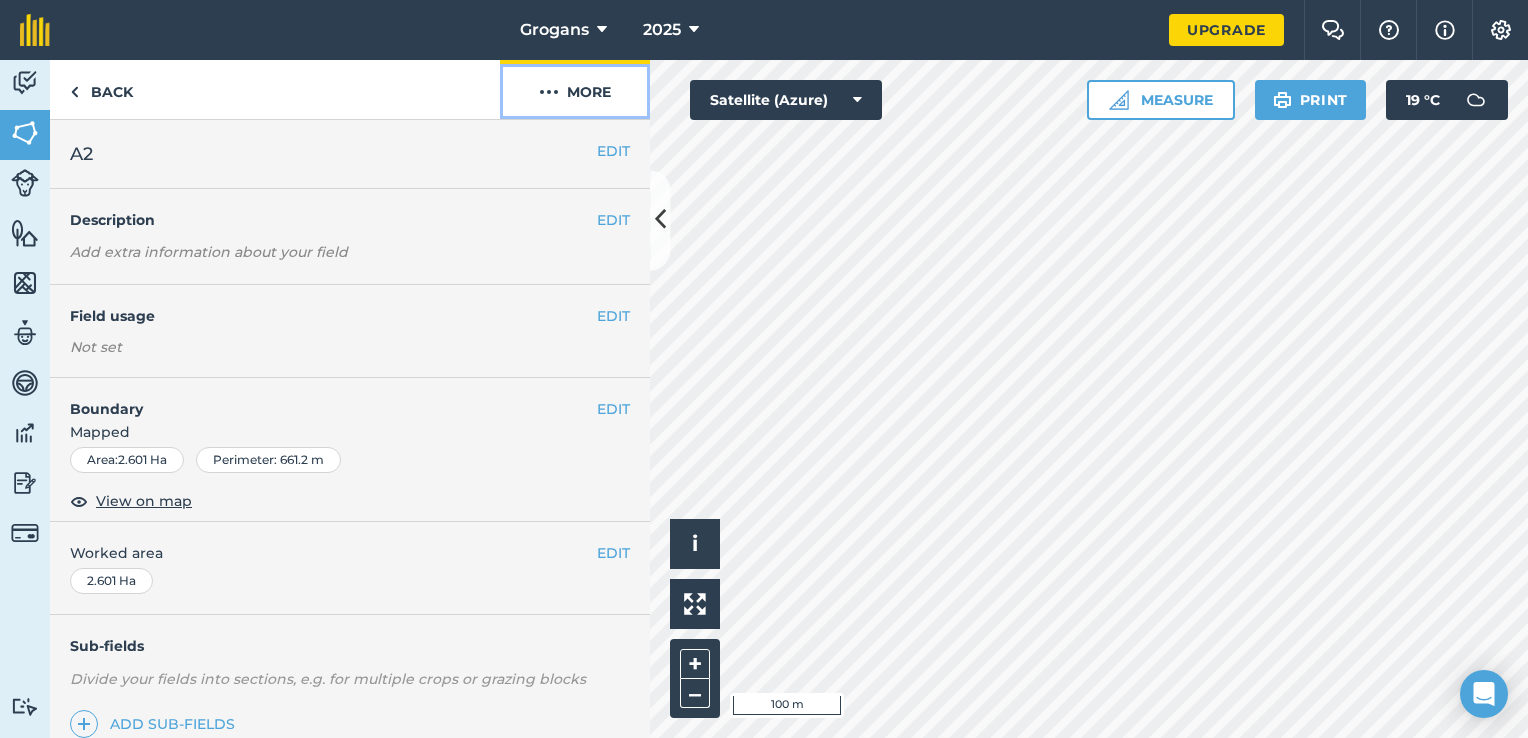 click at bounding box center (549, 92) 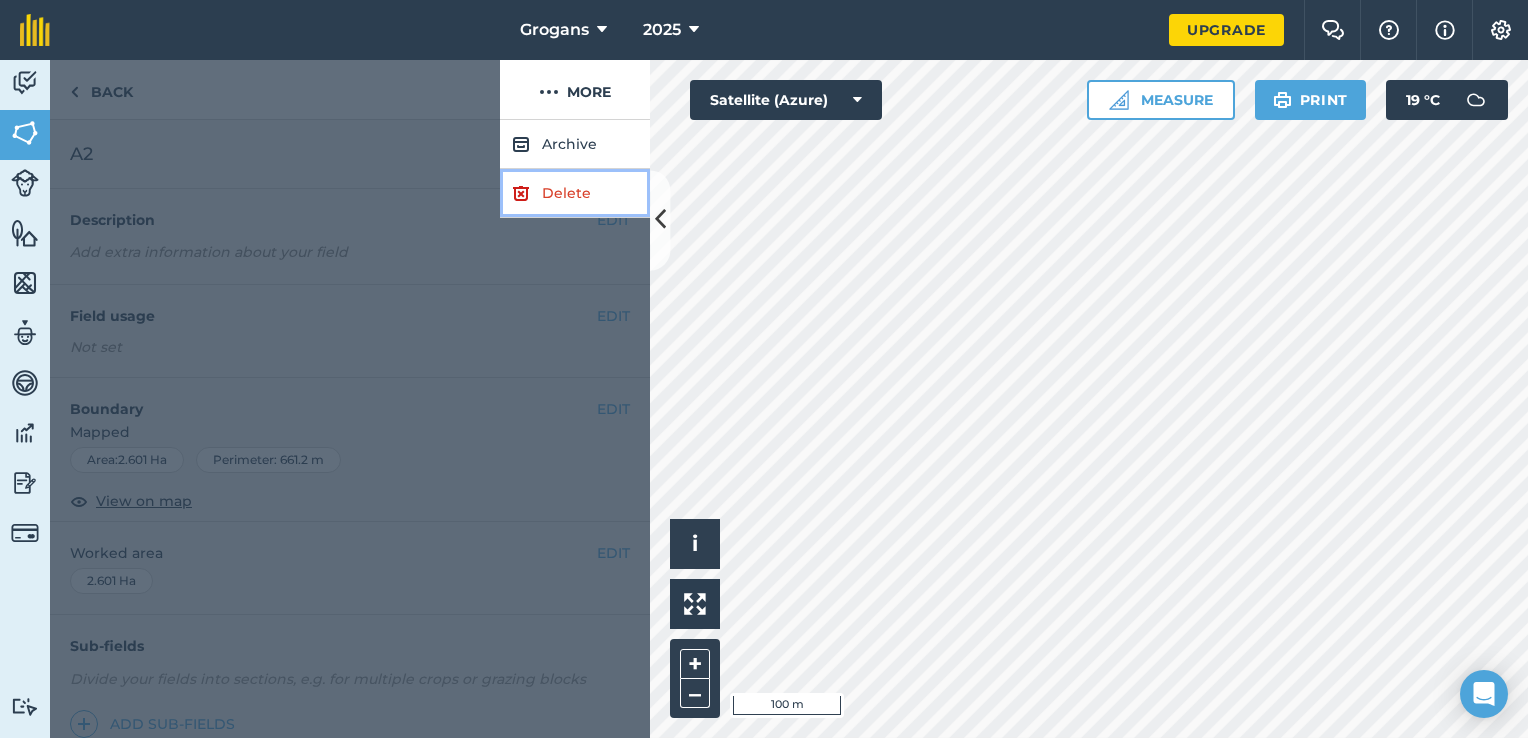 click on "Delete" at bounding box center (575, 193) 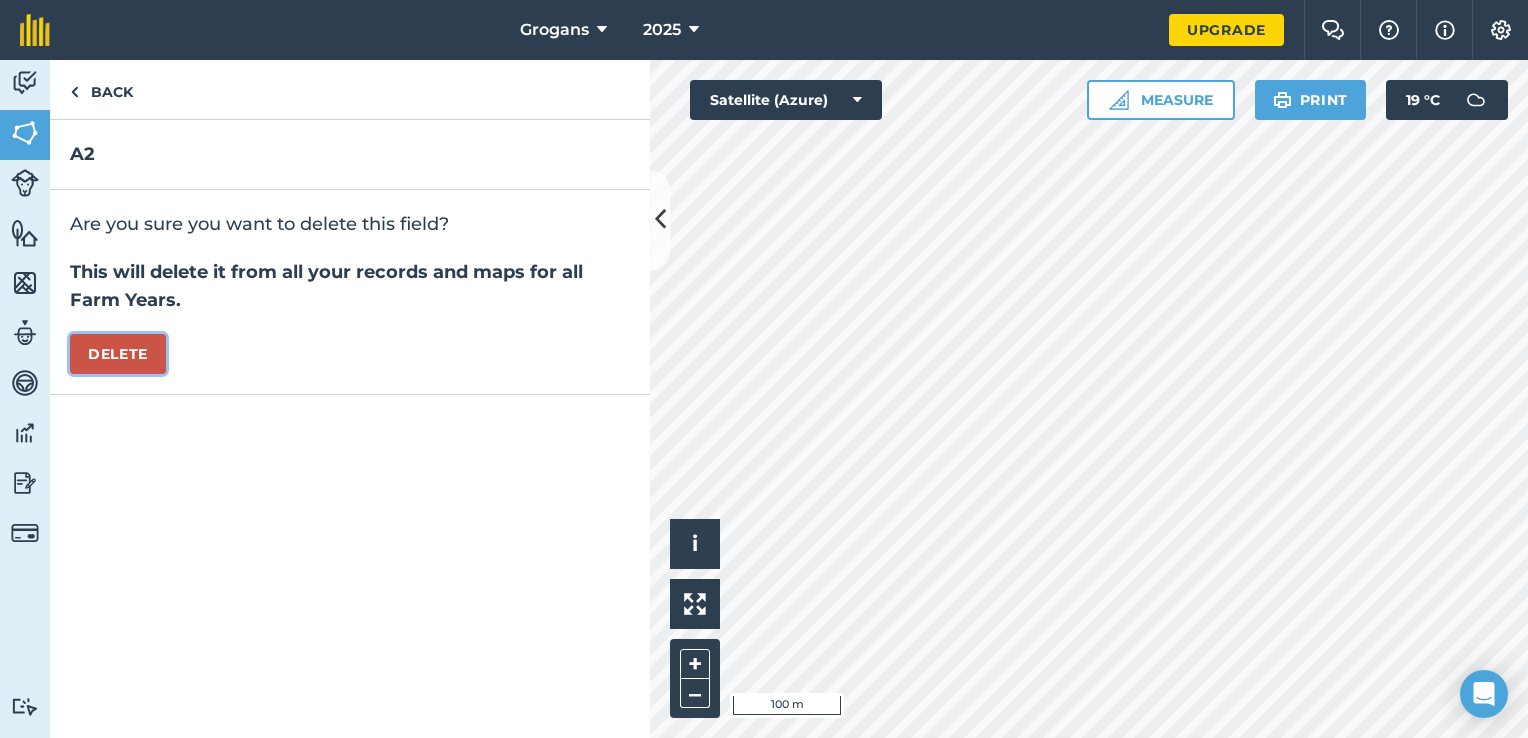 click on "Delete" at bounding box center (118, 354) 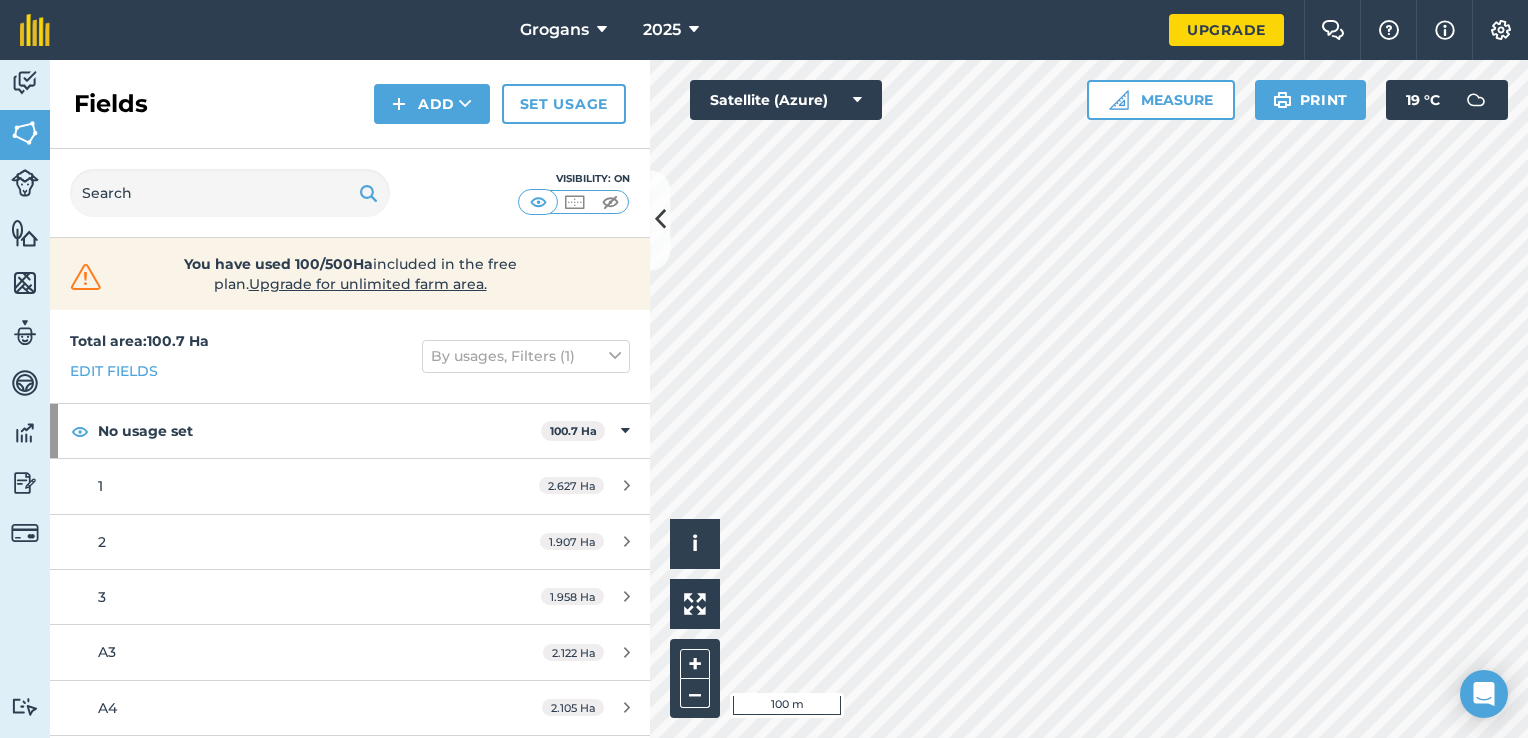 scroll, scrollTop: 35, scrollLeft: 0, axis: vertical 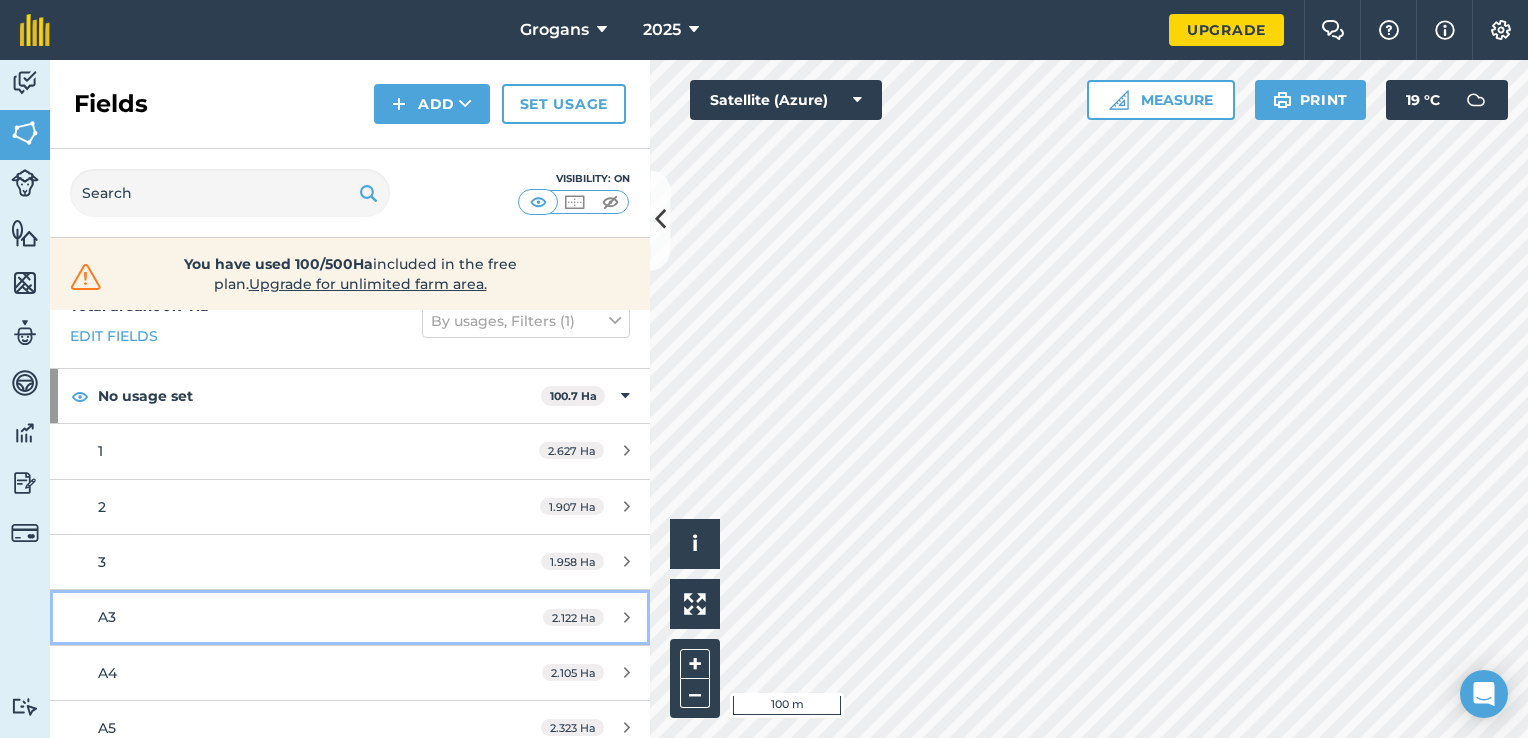 click at bounding box center [627, 617] 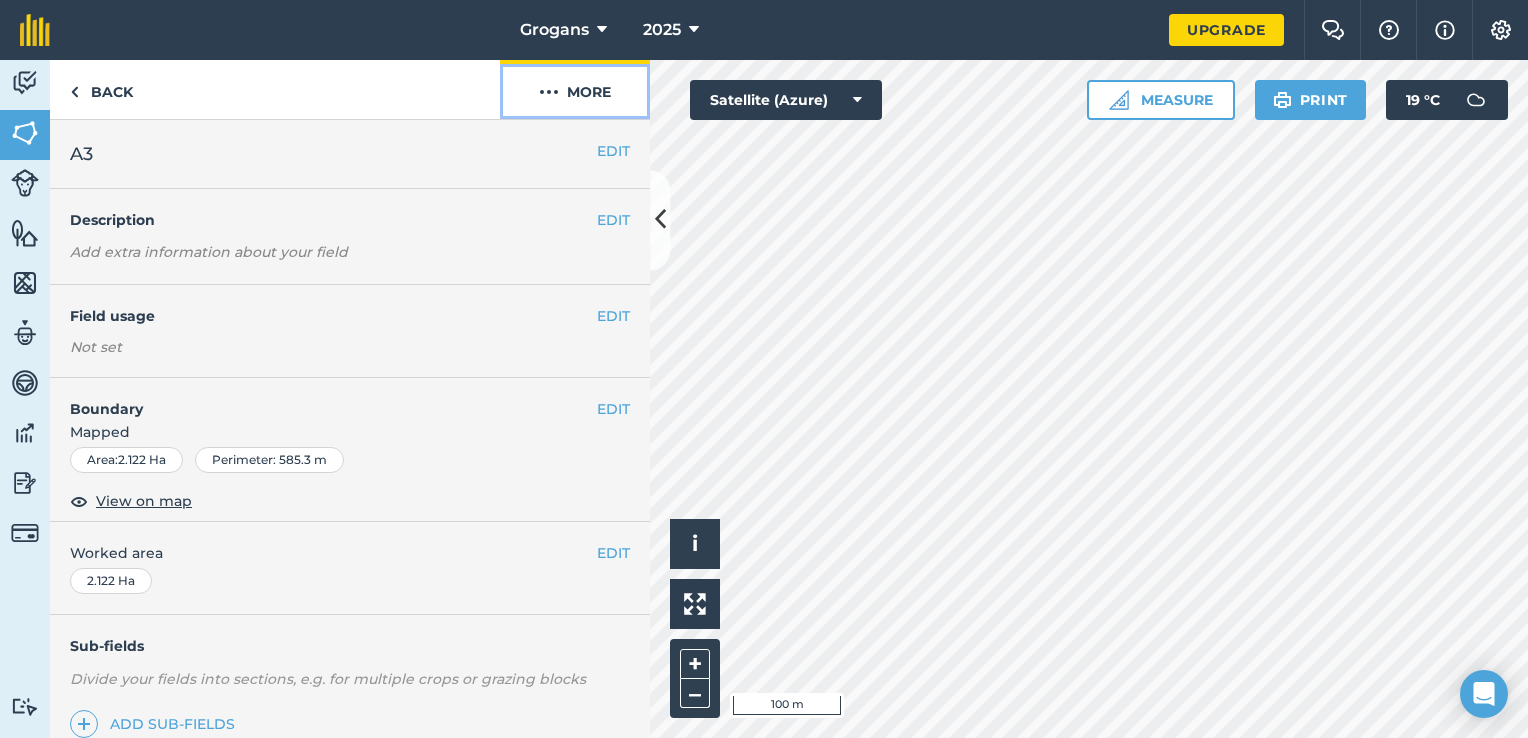 click at bounding box center [549, 92] 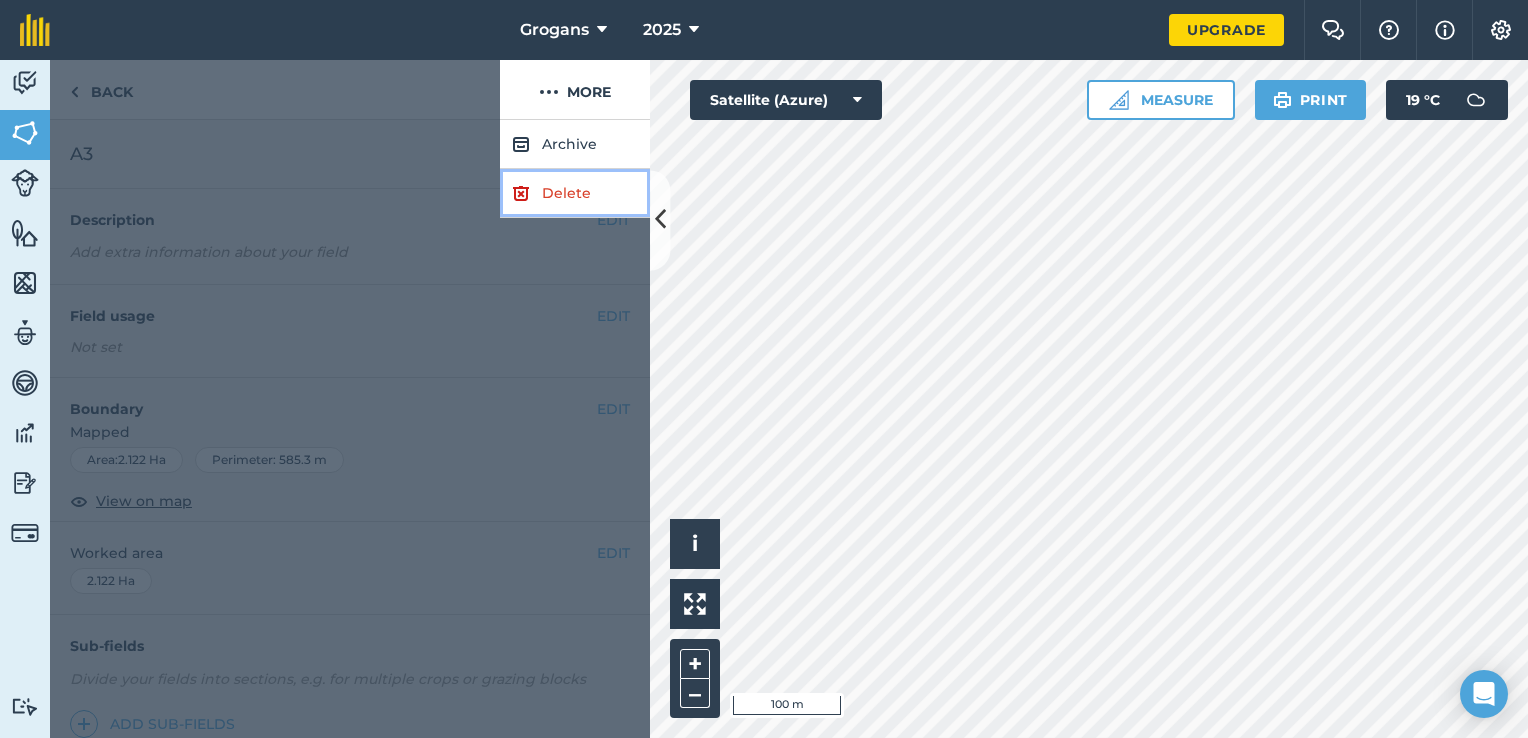 click on "Delete" at bounding box center [575, 193] 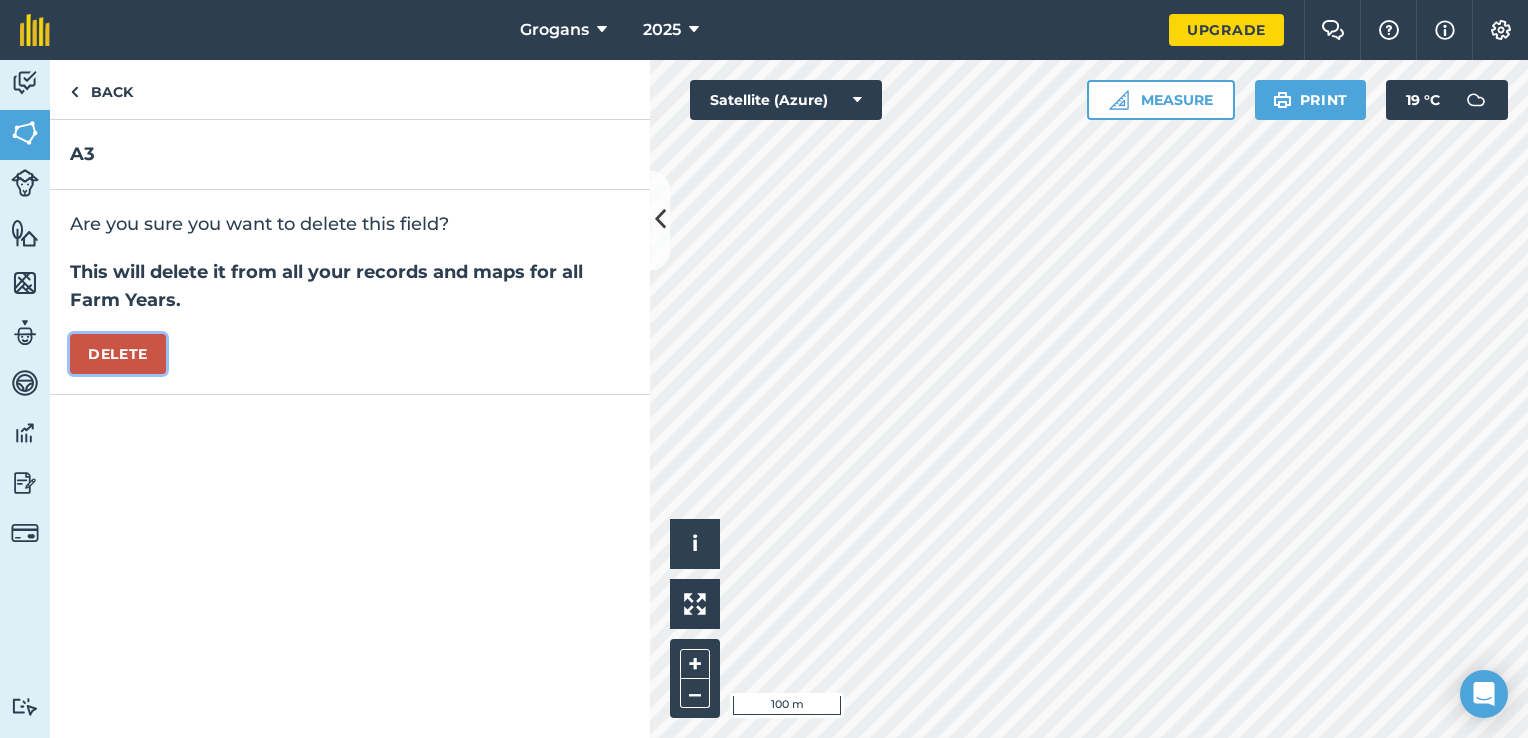 click on "Delete" at bounding box center [118, 354] 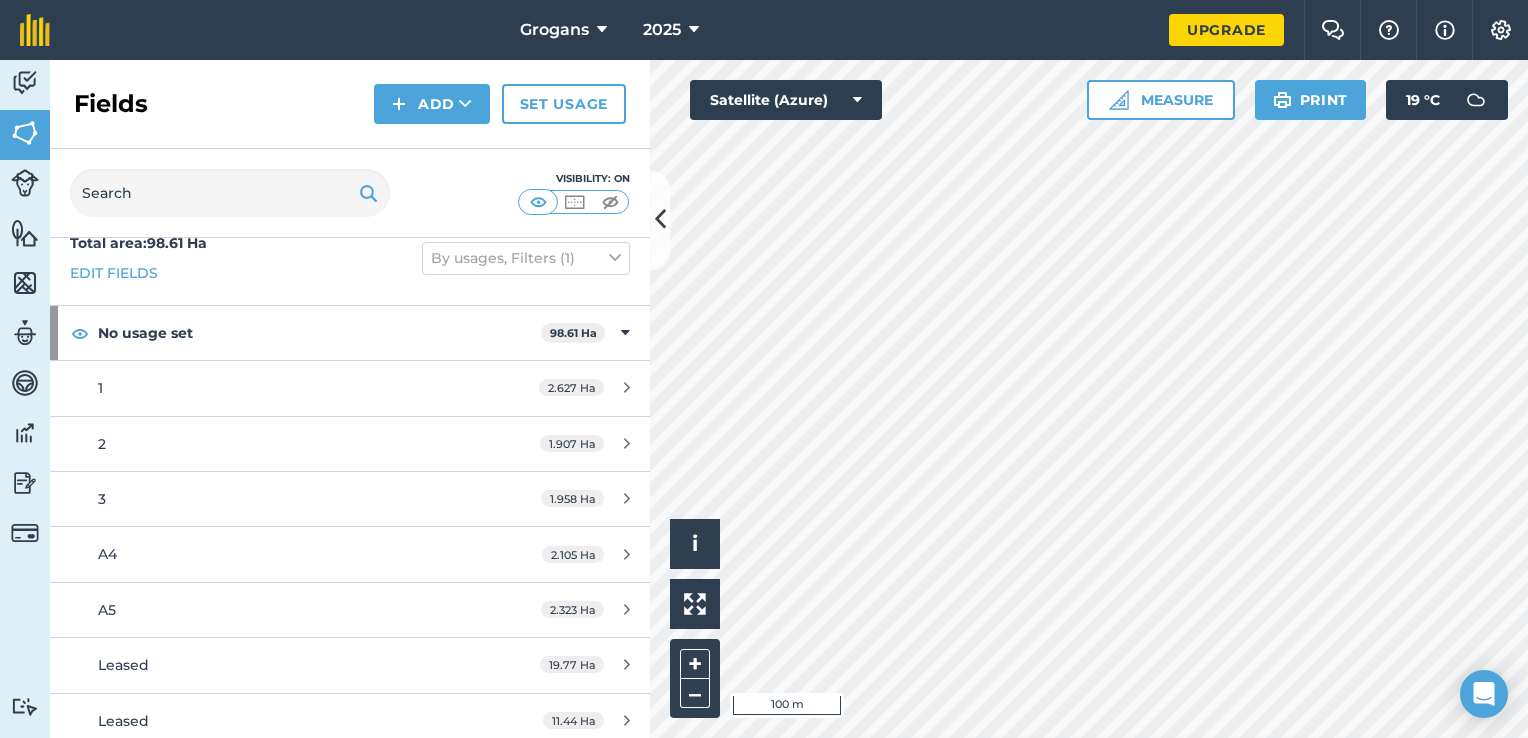 scroll, scrollTop: 30, scrollLeft: 0, axis: vertical 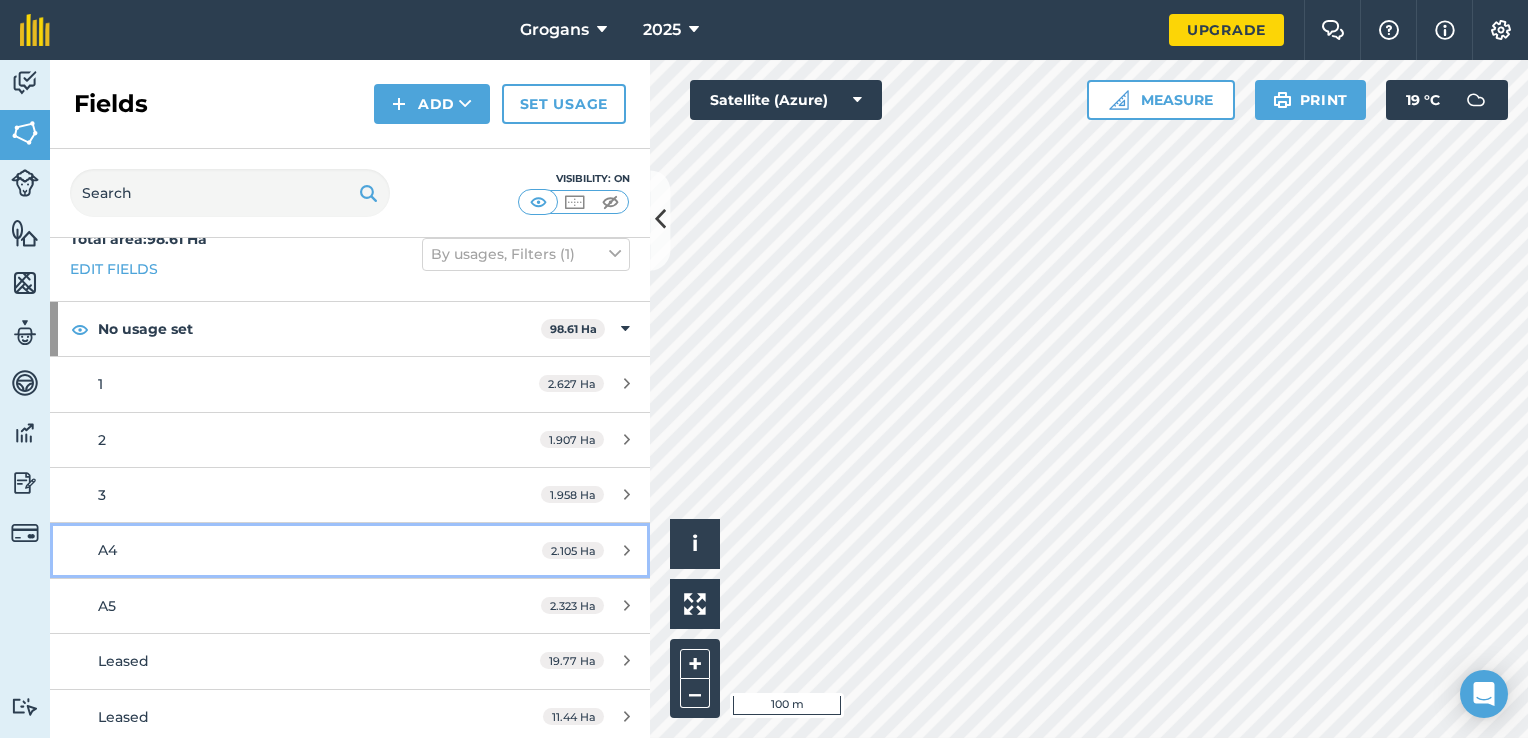 click on "2.105   Ha" at bounding box center [586, 551] 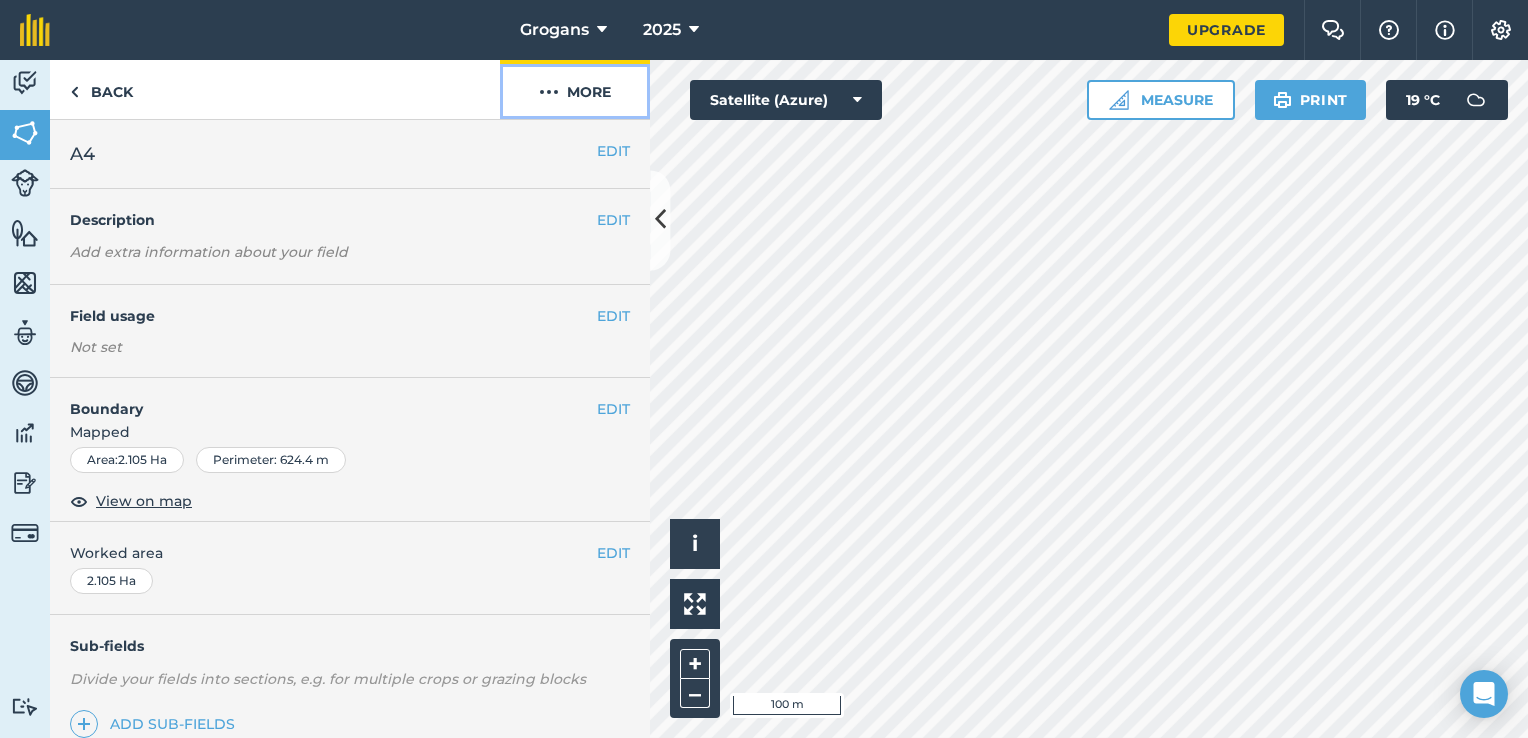 click on "More" at bounding box center (575, 89) 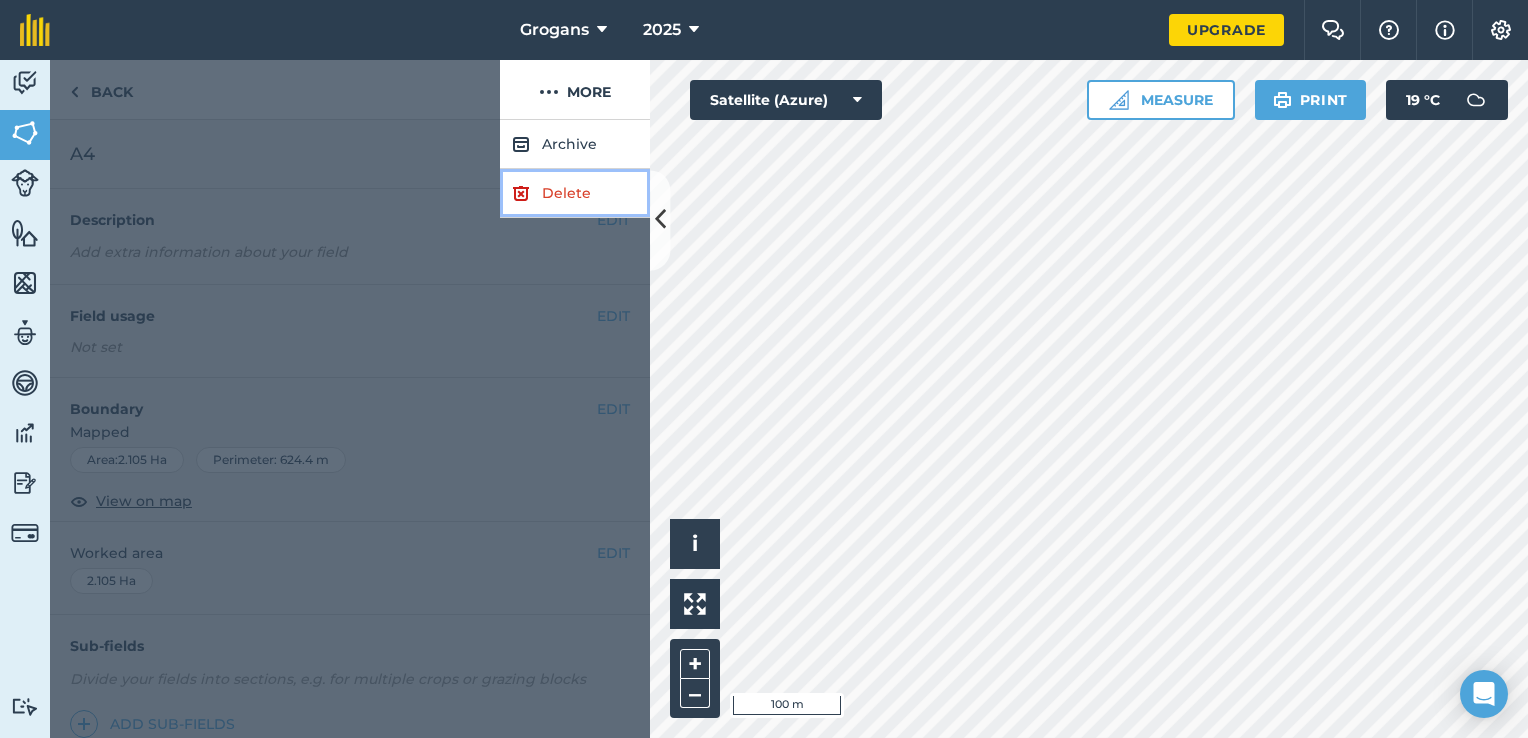click on "Delete" at bounding box center [575, 193] 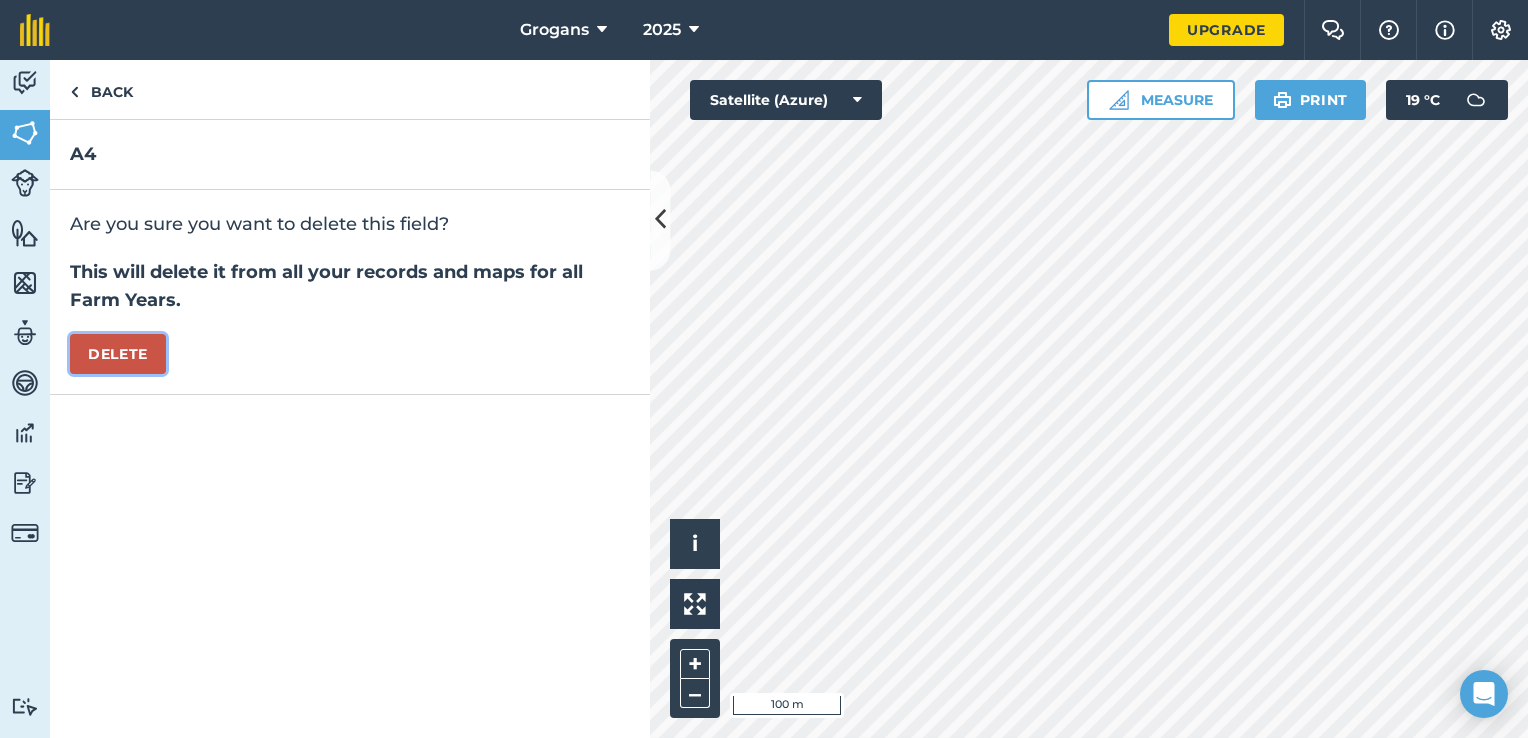 click on "Delete" at bounding box center (118, 354) 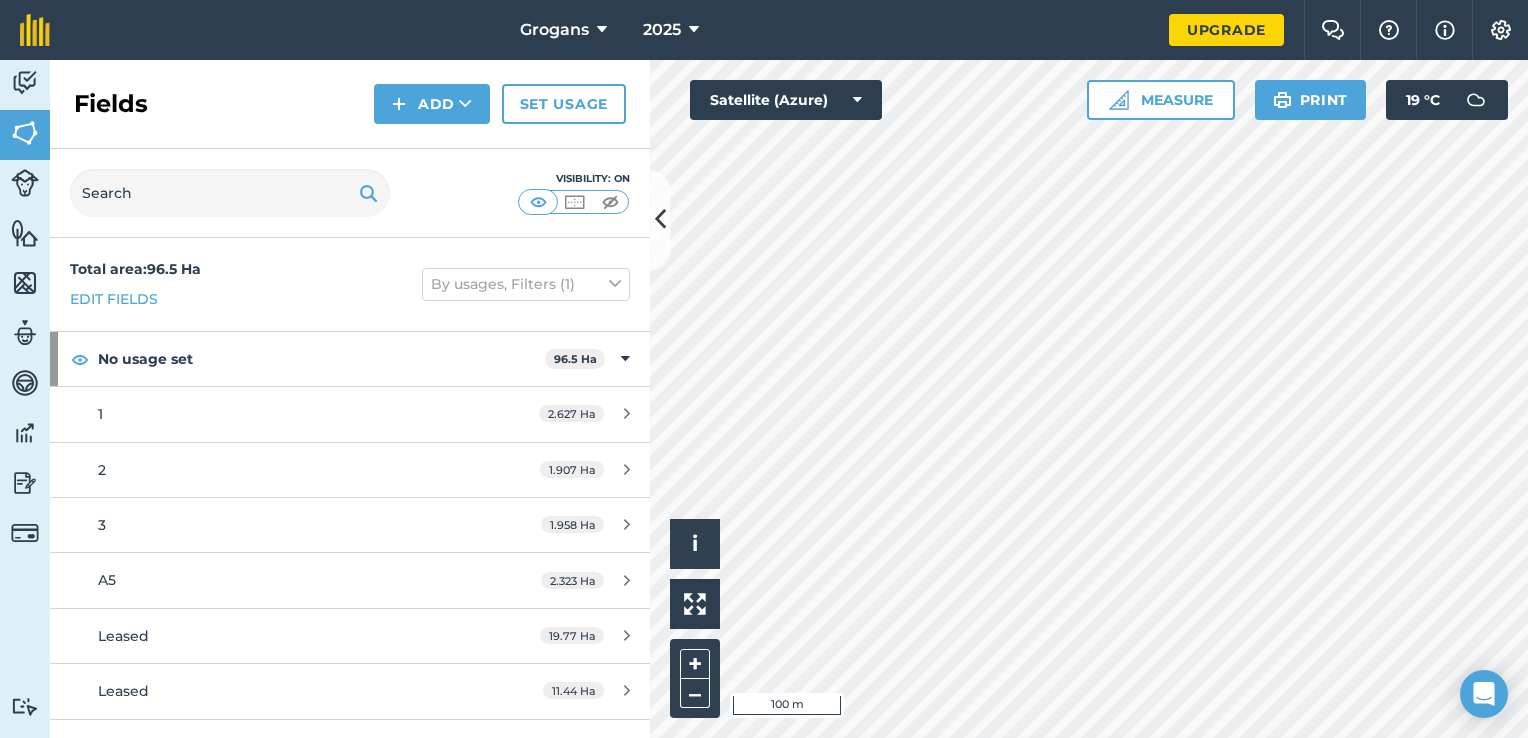 scroll, scrollTop: 20, scrollLeft: 0, axis: vertical 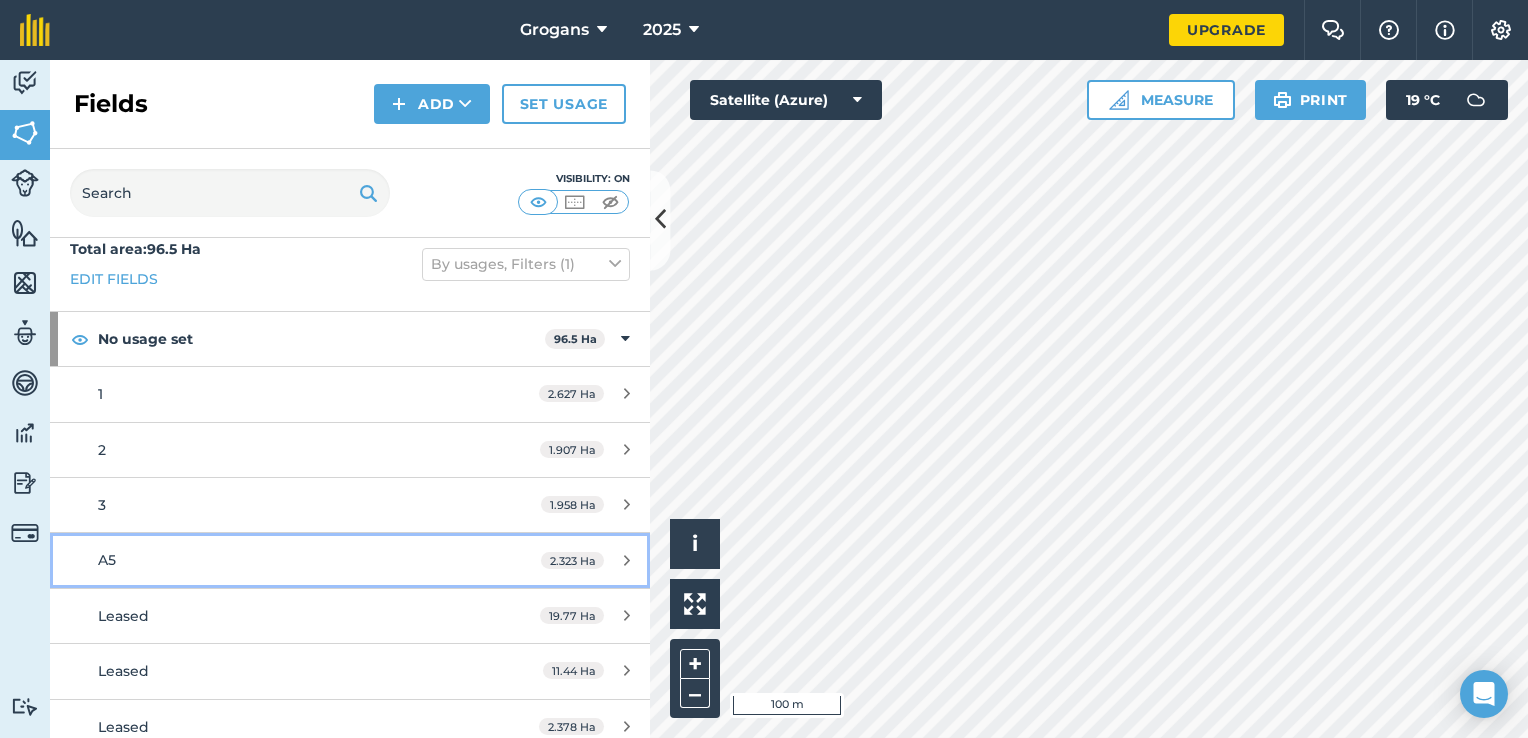 click on "[NUMBER]   Ha" at bounding box center (585, 561) 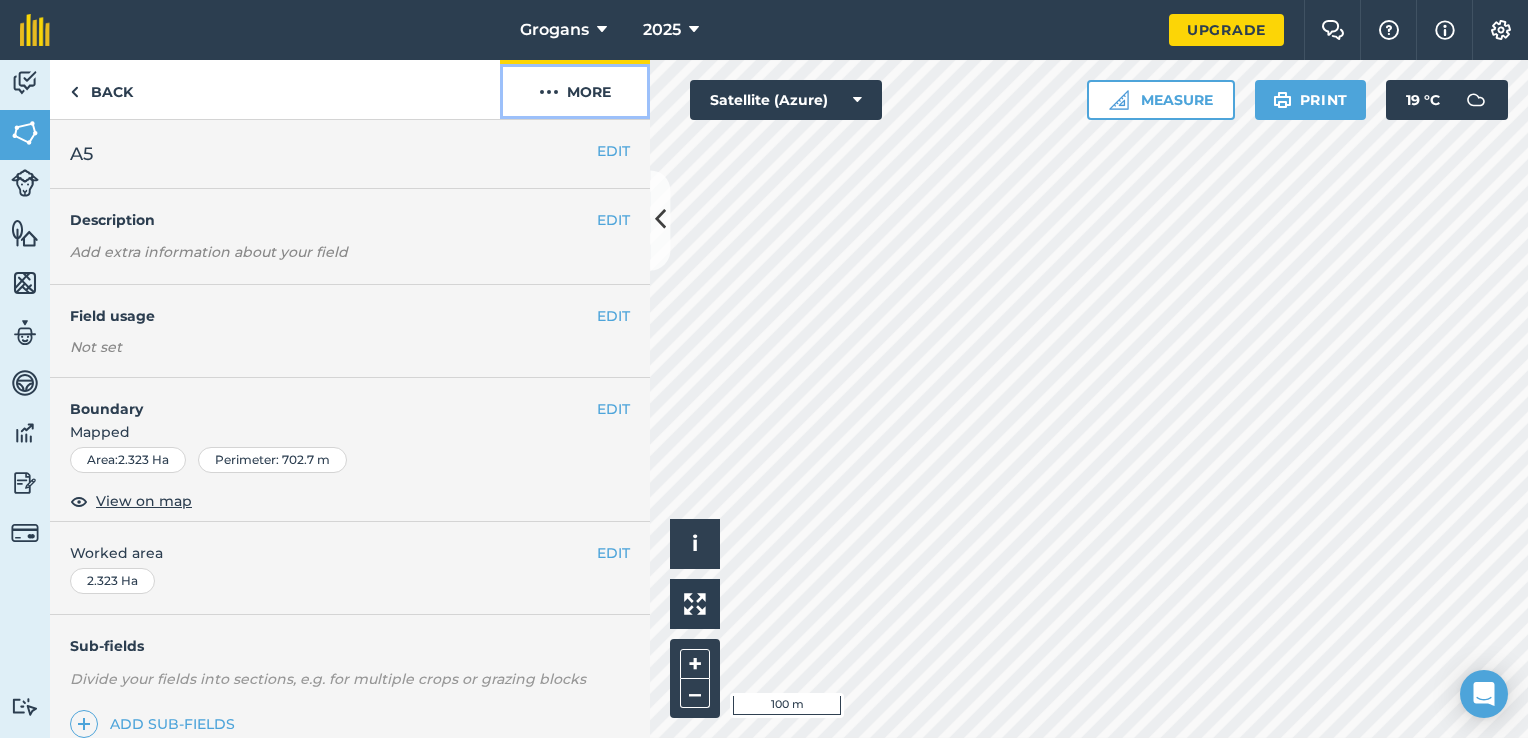 click at bounding box center [549, 92] 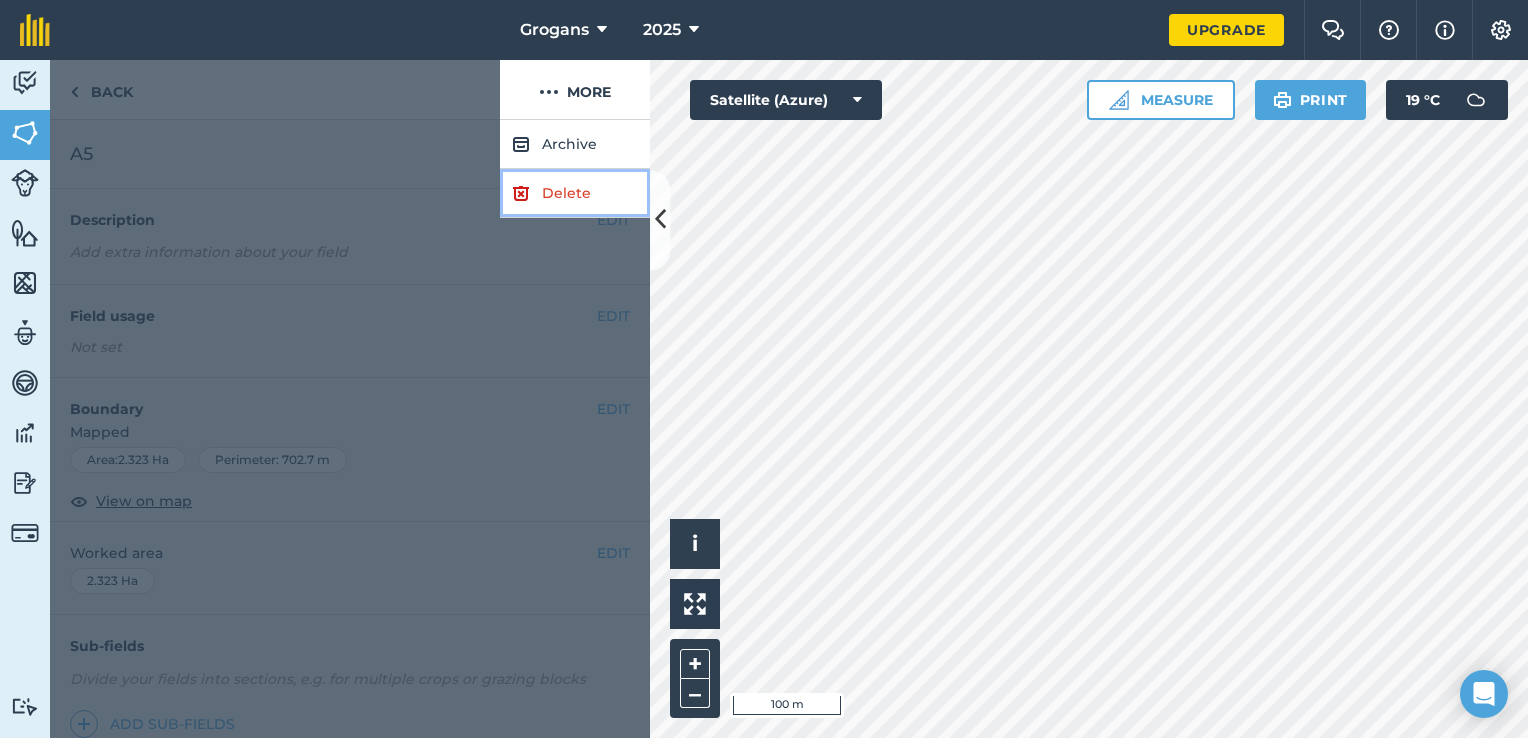 click on "Delete" at bounding box center (575, 193) 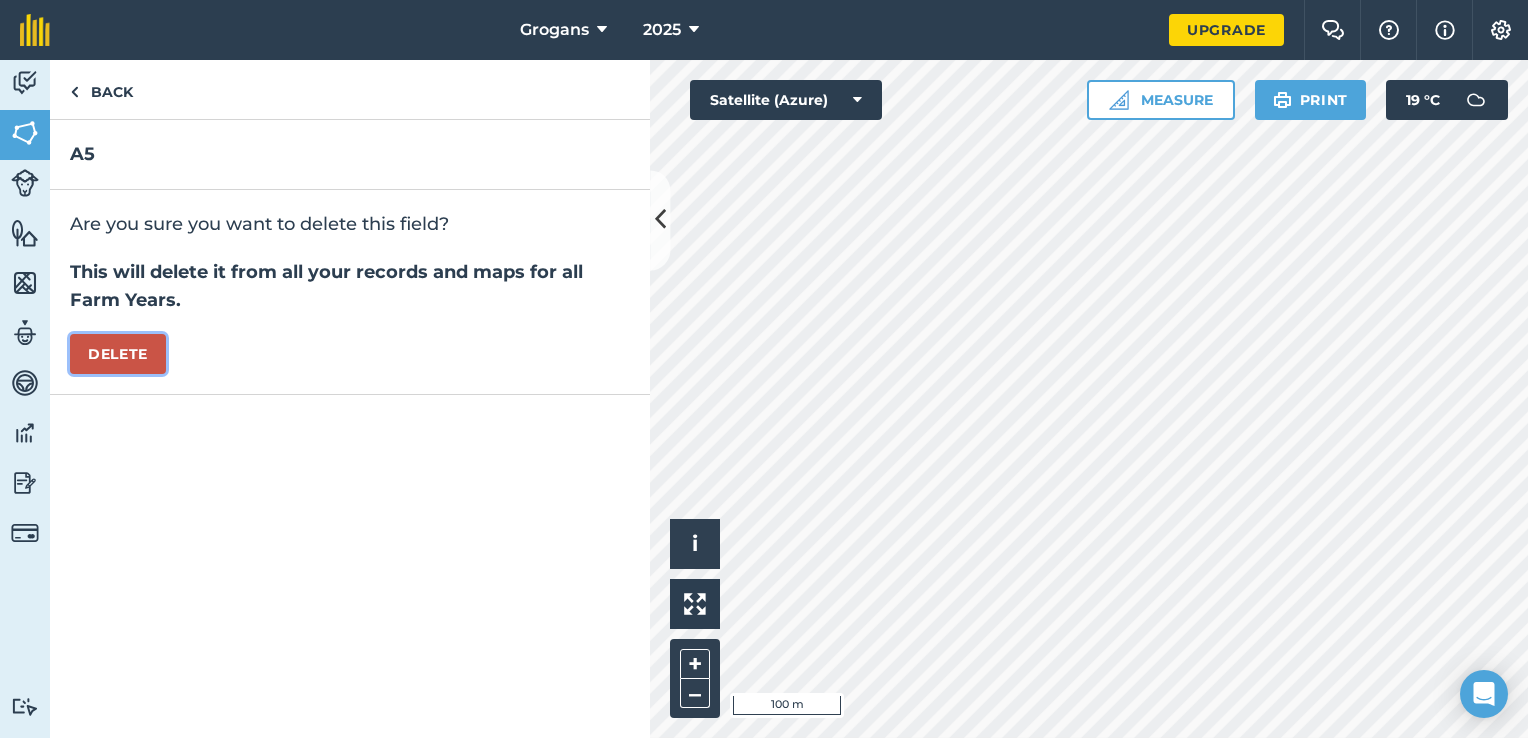 click on "Delete" at bounding box center [118, 354] 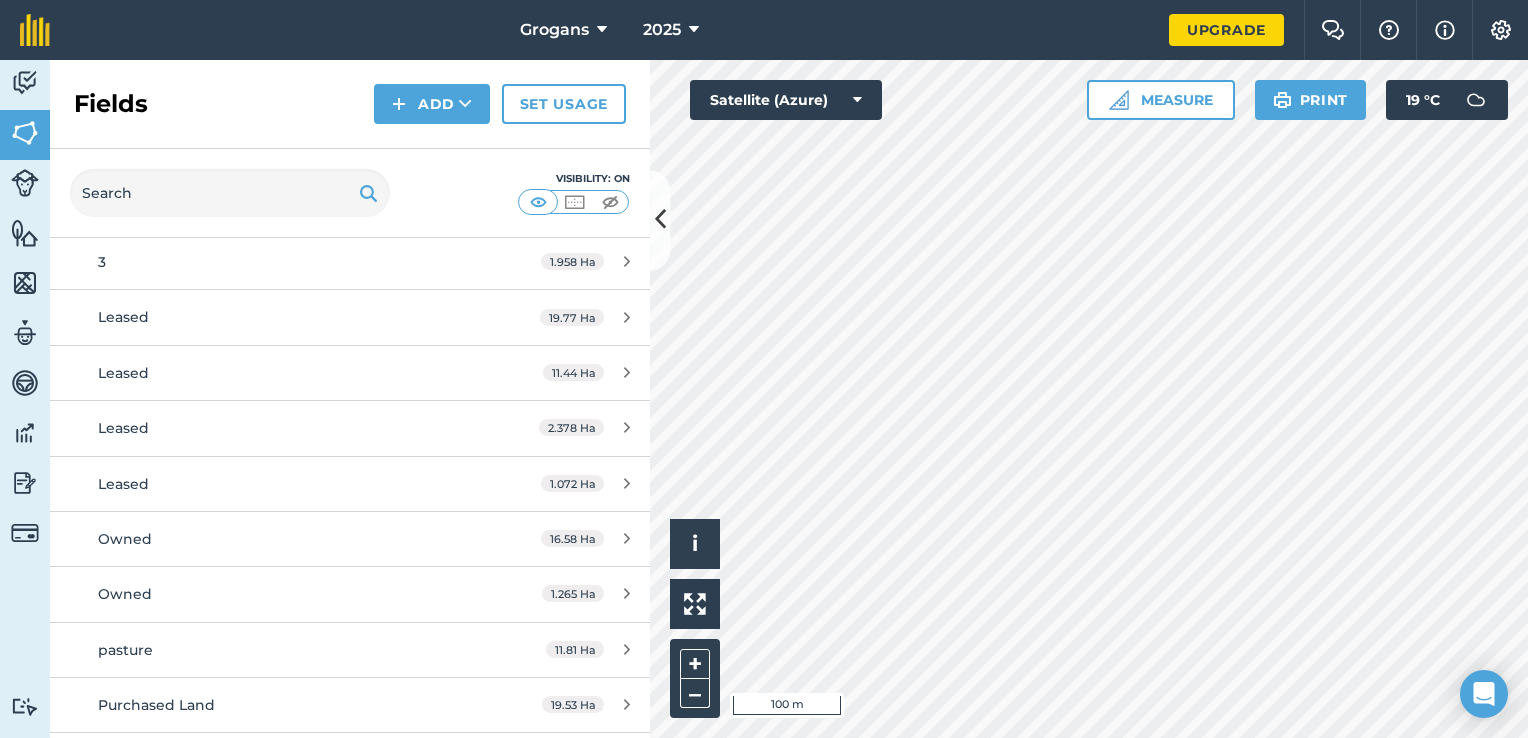 scroll, scrollTop: 309, scrollLeft: 0, axis: vertical 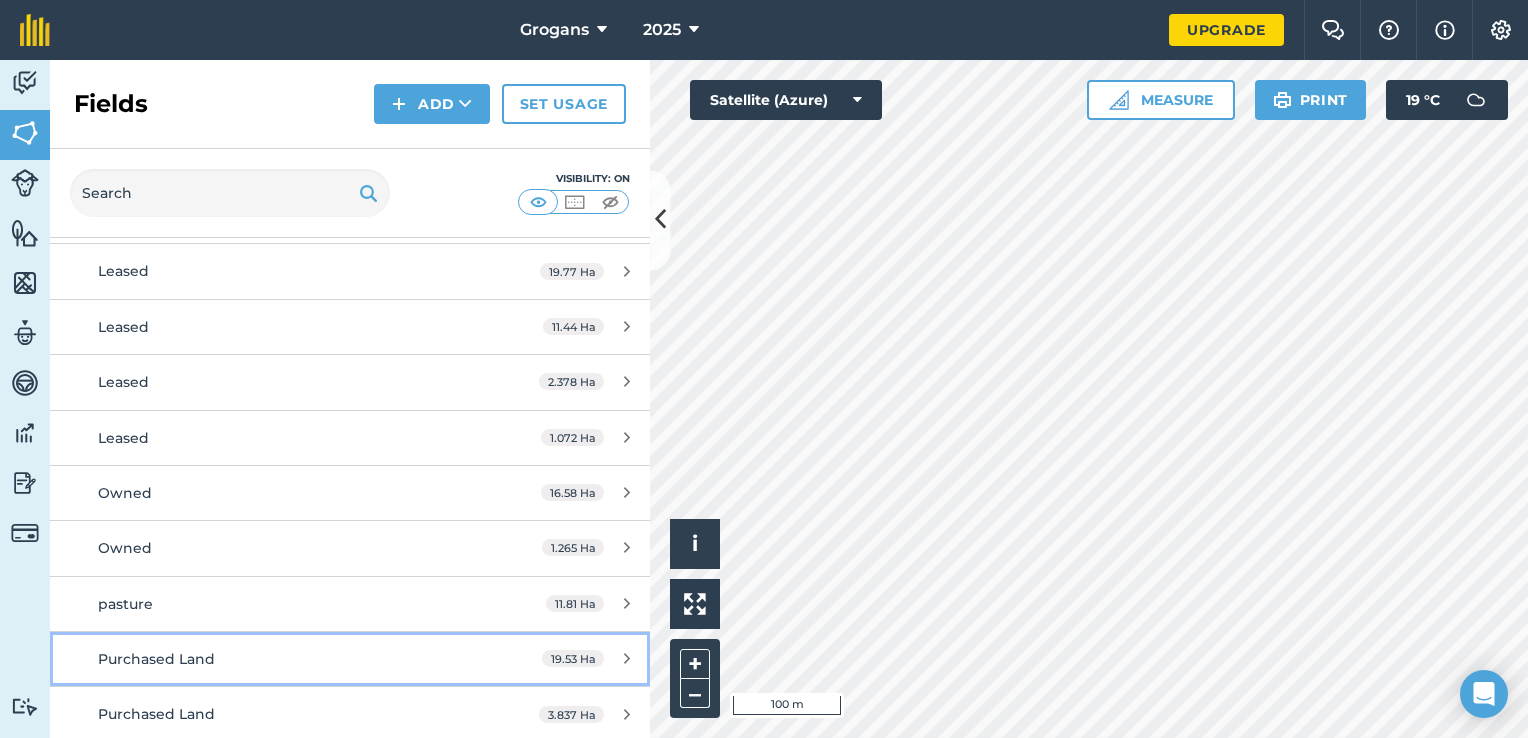 click at bounding box center [627, 658] 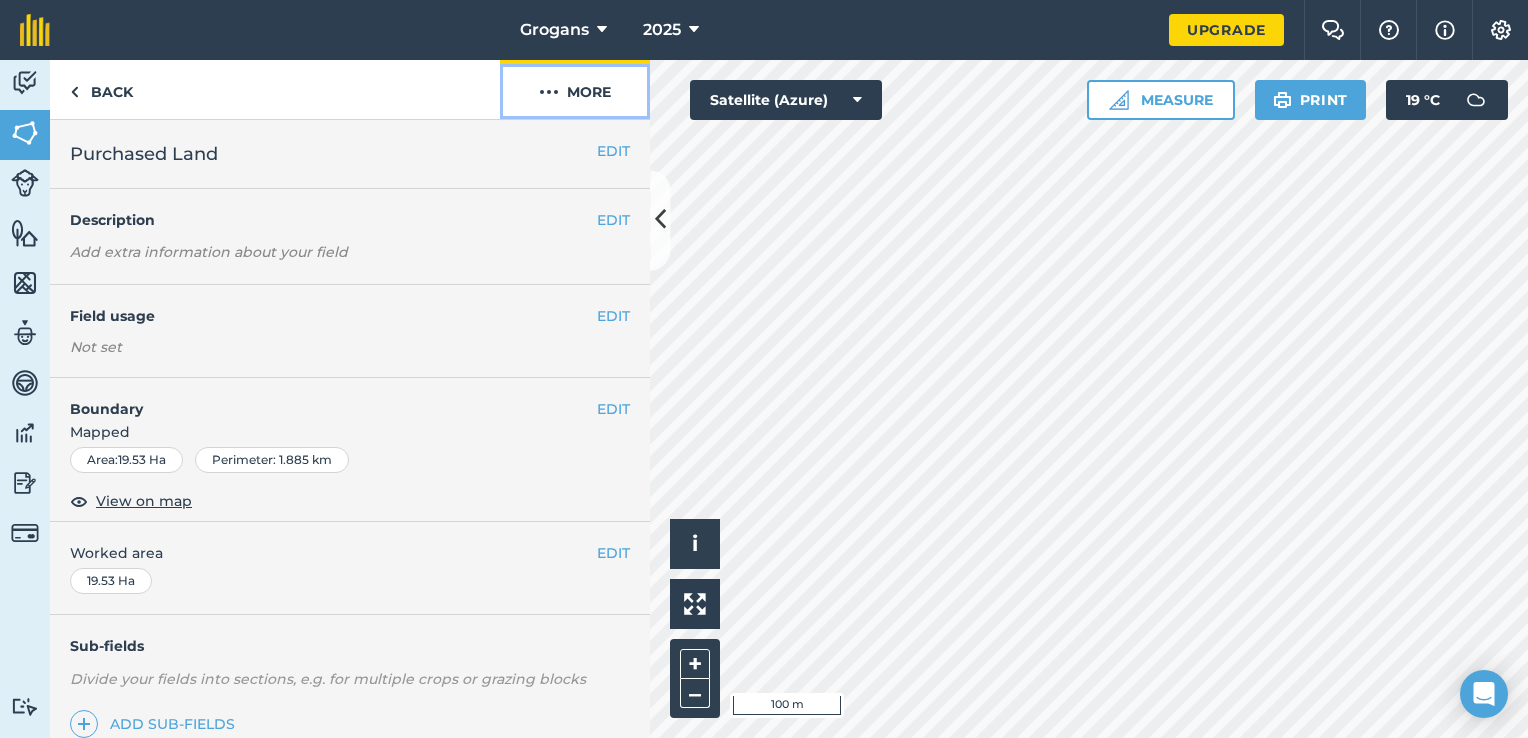 click at bounding box center (549, 92) 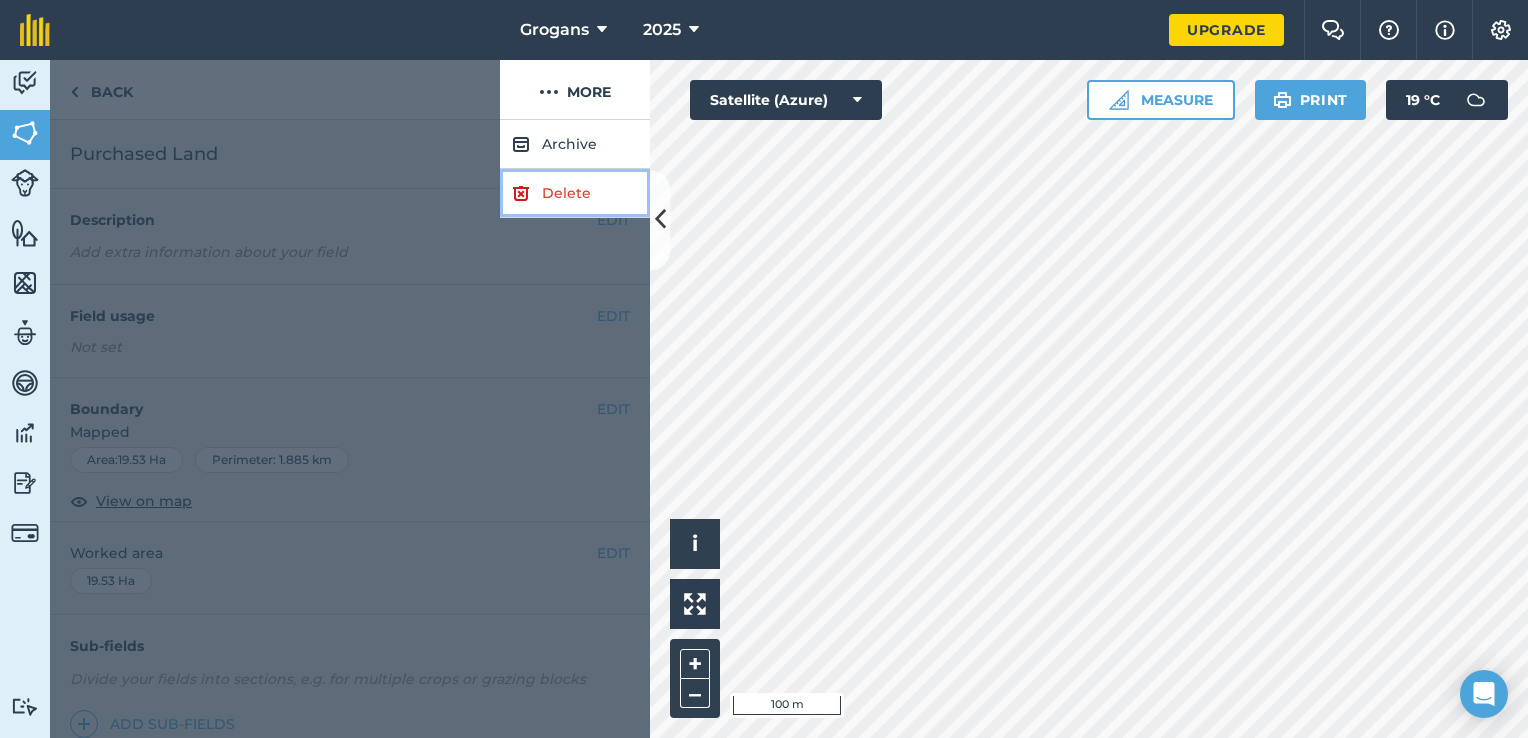 click on "Delete" at bounding box center (575, 193) 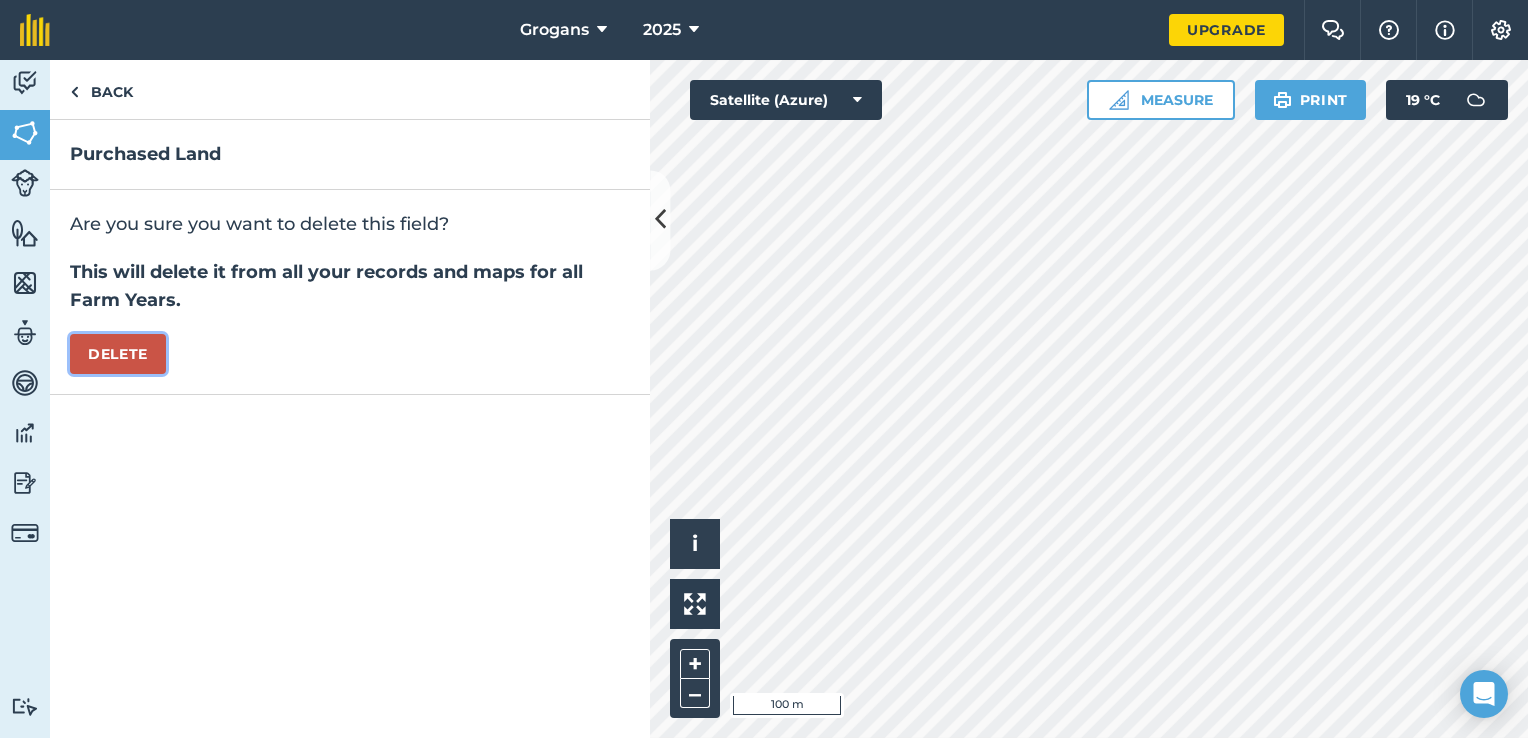 click on "Delete" at bounding box center (118, 354) 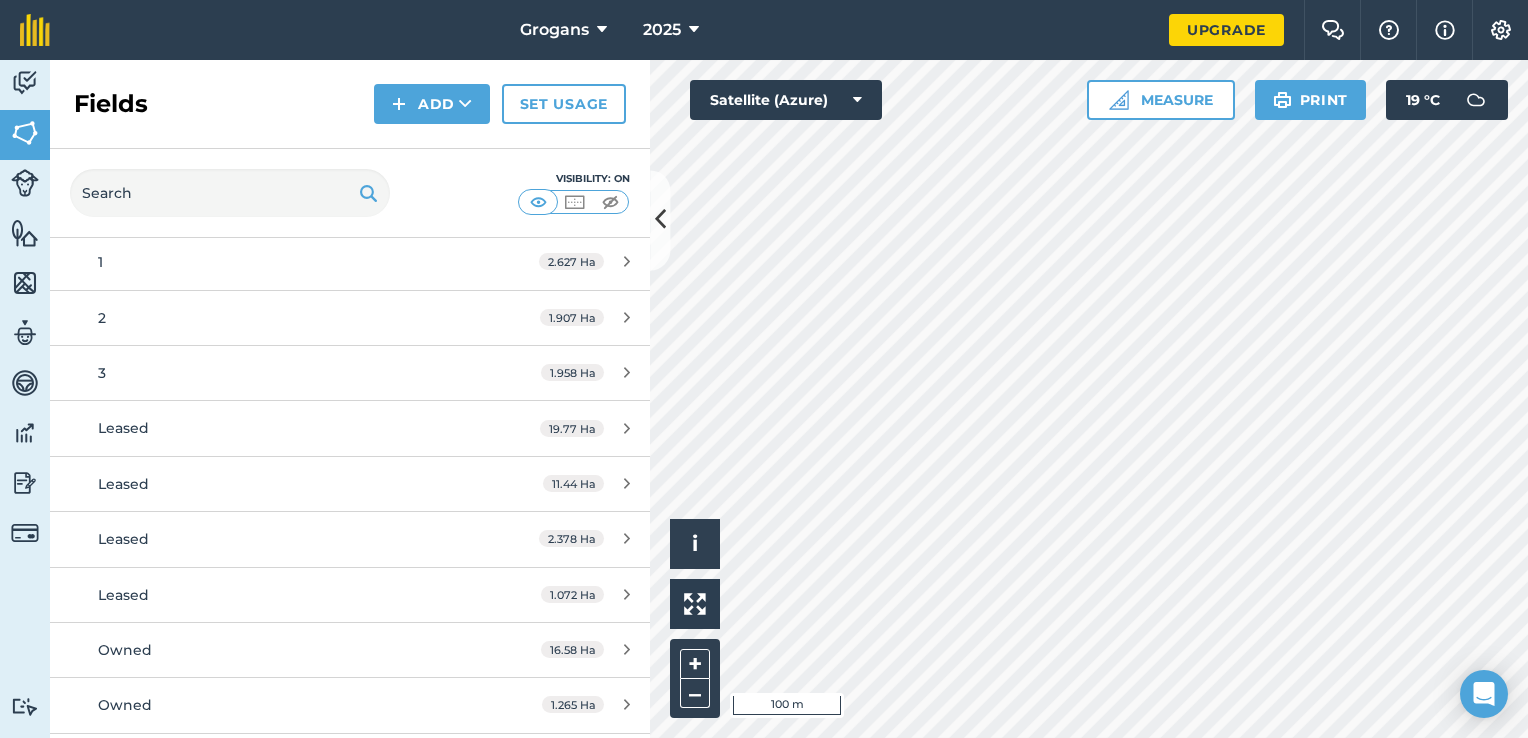 scroll, scrollTop: 254, scrollLeft: 0, axis: vertical 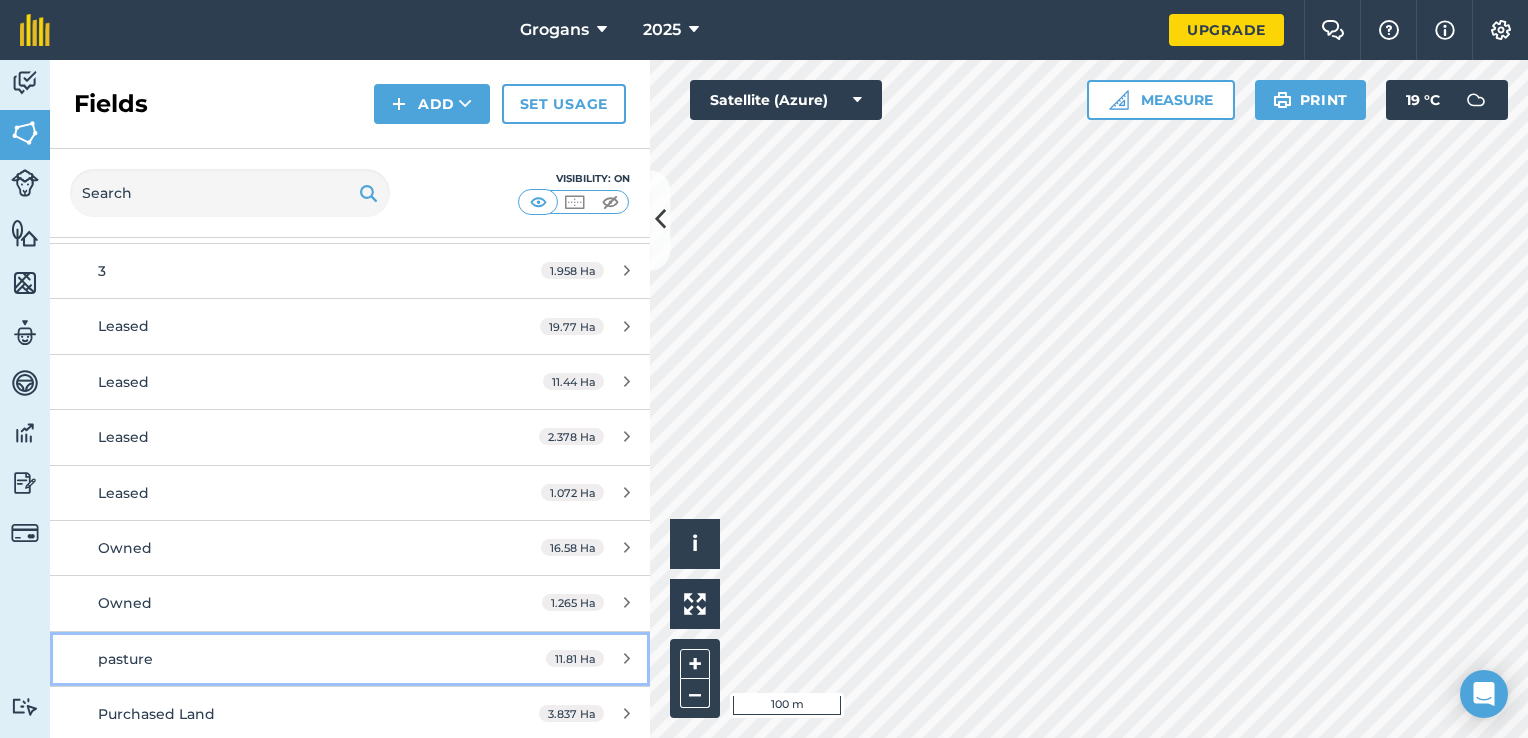 click on "11.81   Ha" at bounding box center [588, 659] 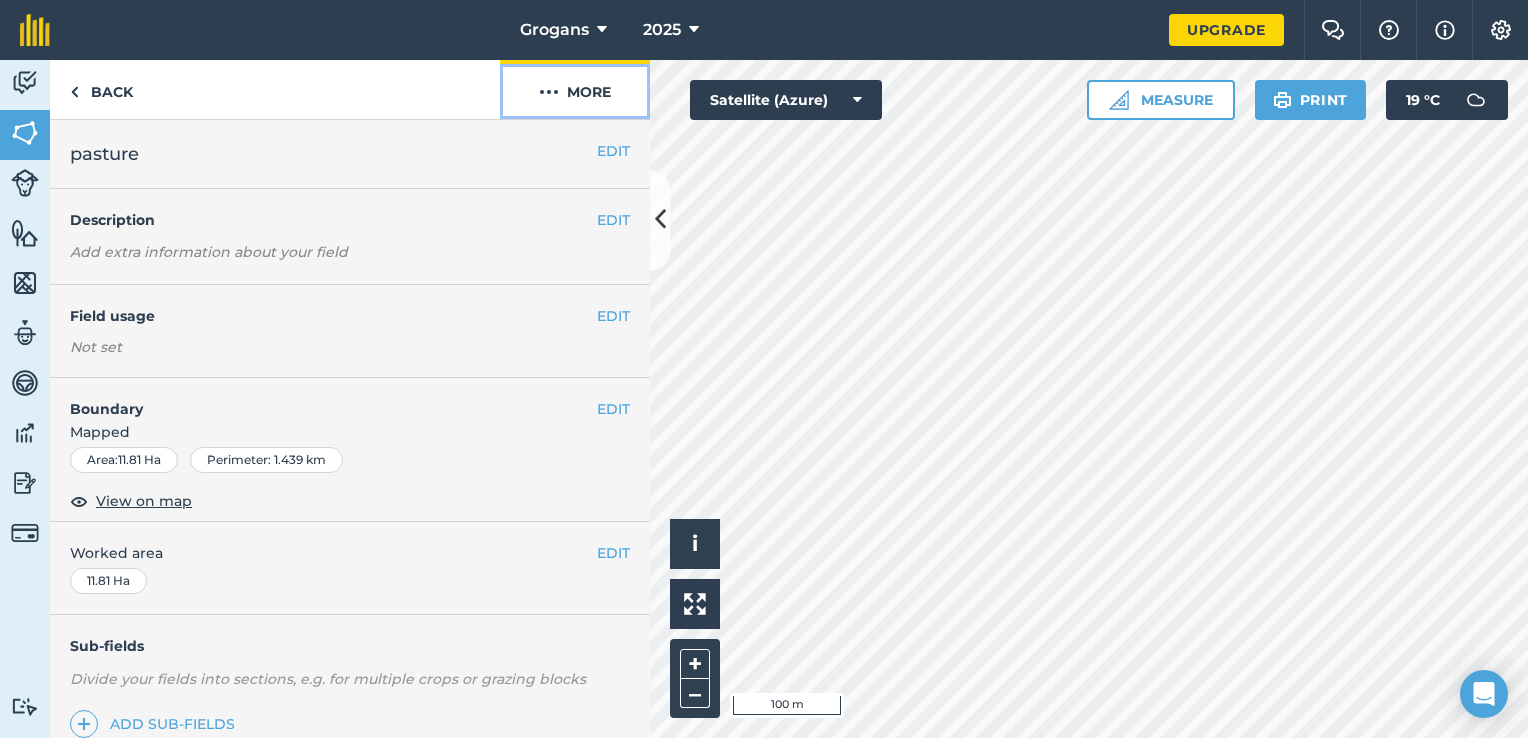 click at bounding box center (549, 92) 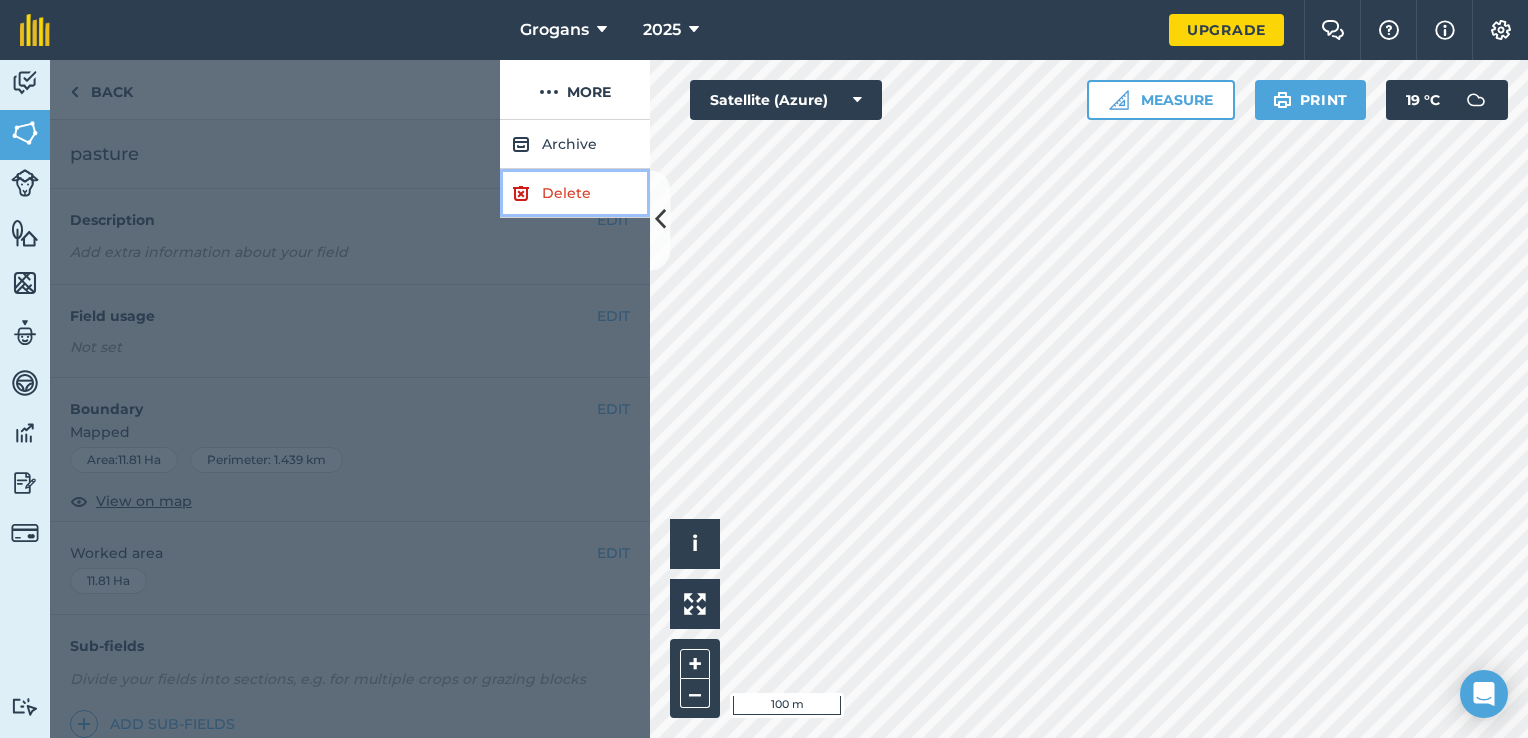 click on "Delete" at bounding box center [575, 193] 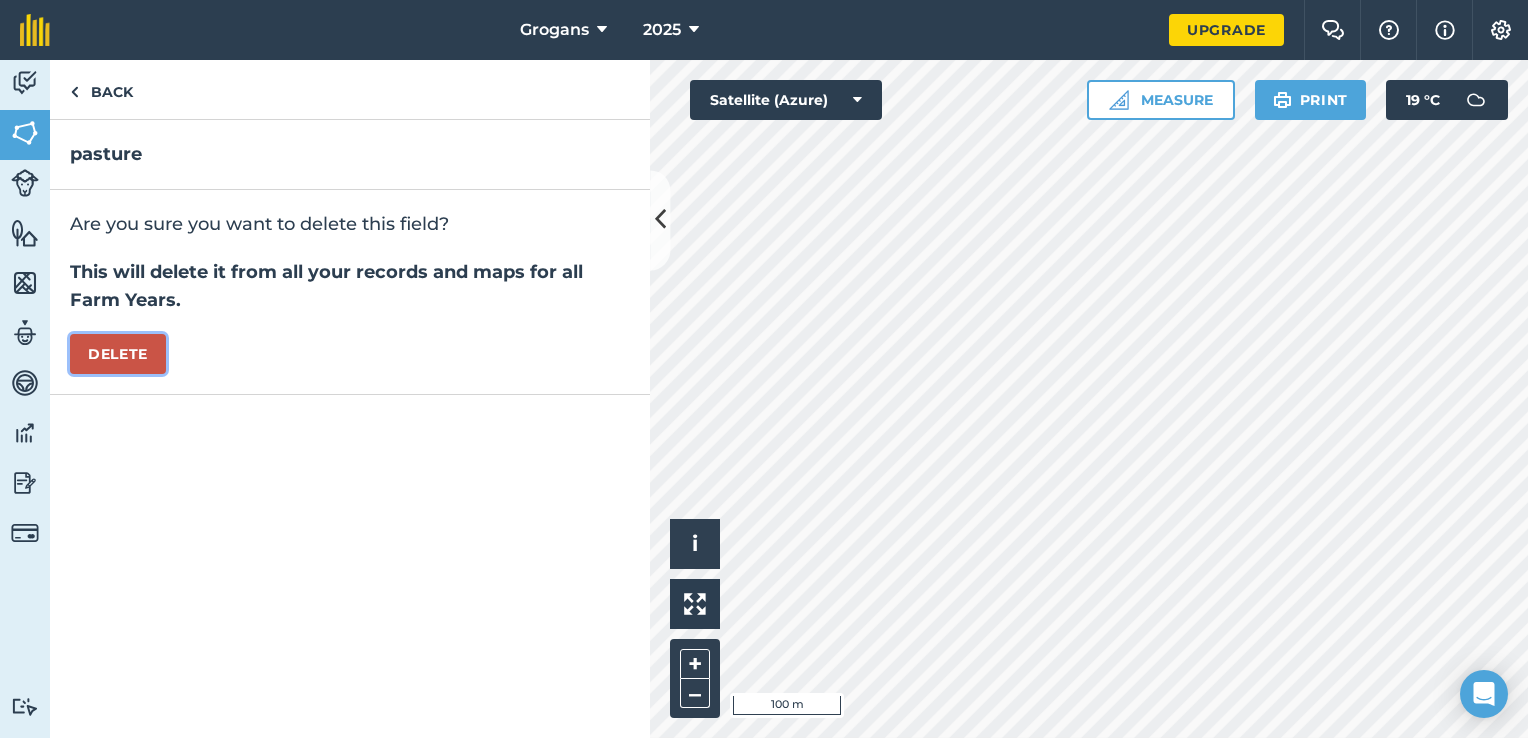 click on "Delete" at bounding box center [118, 354] 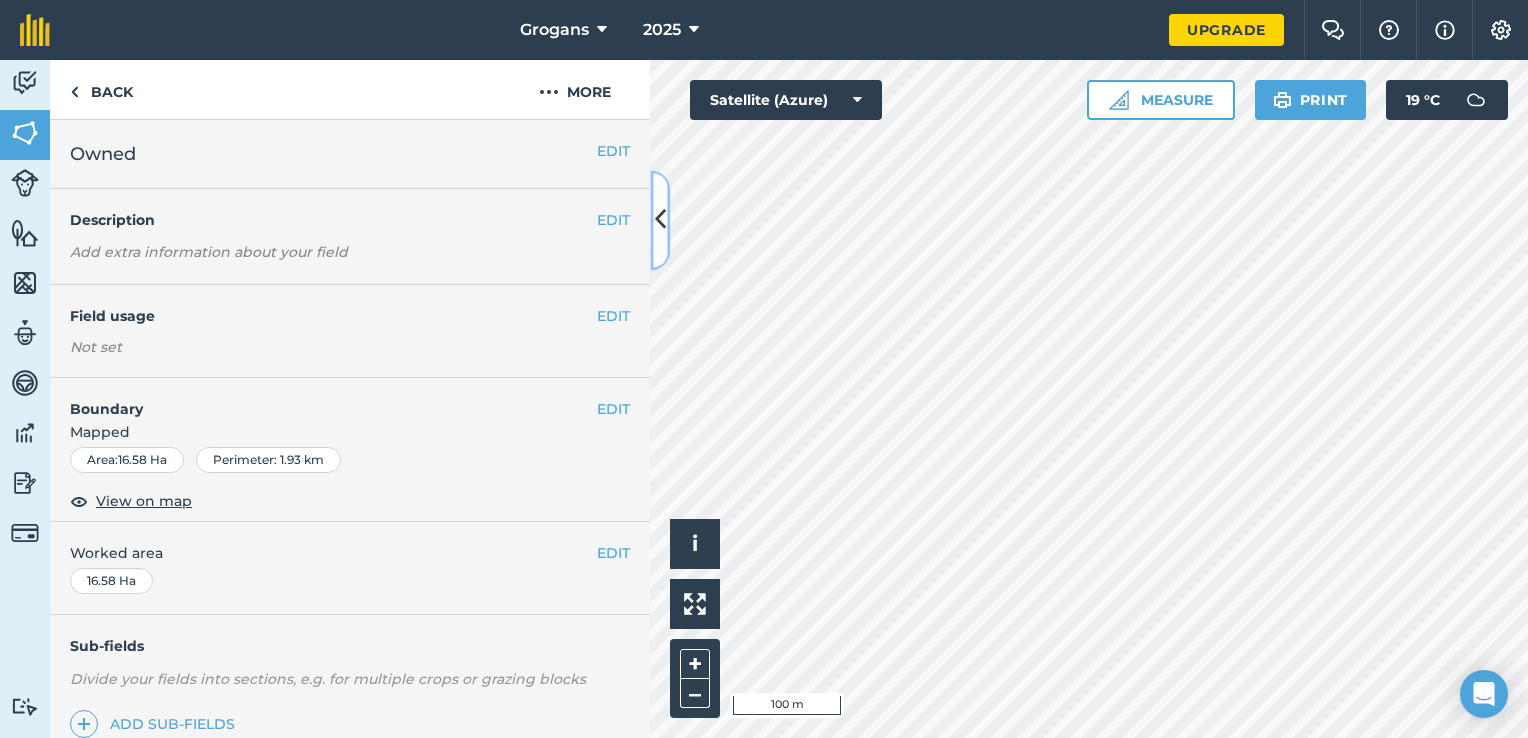 click at bounding box center [660, 220] 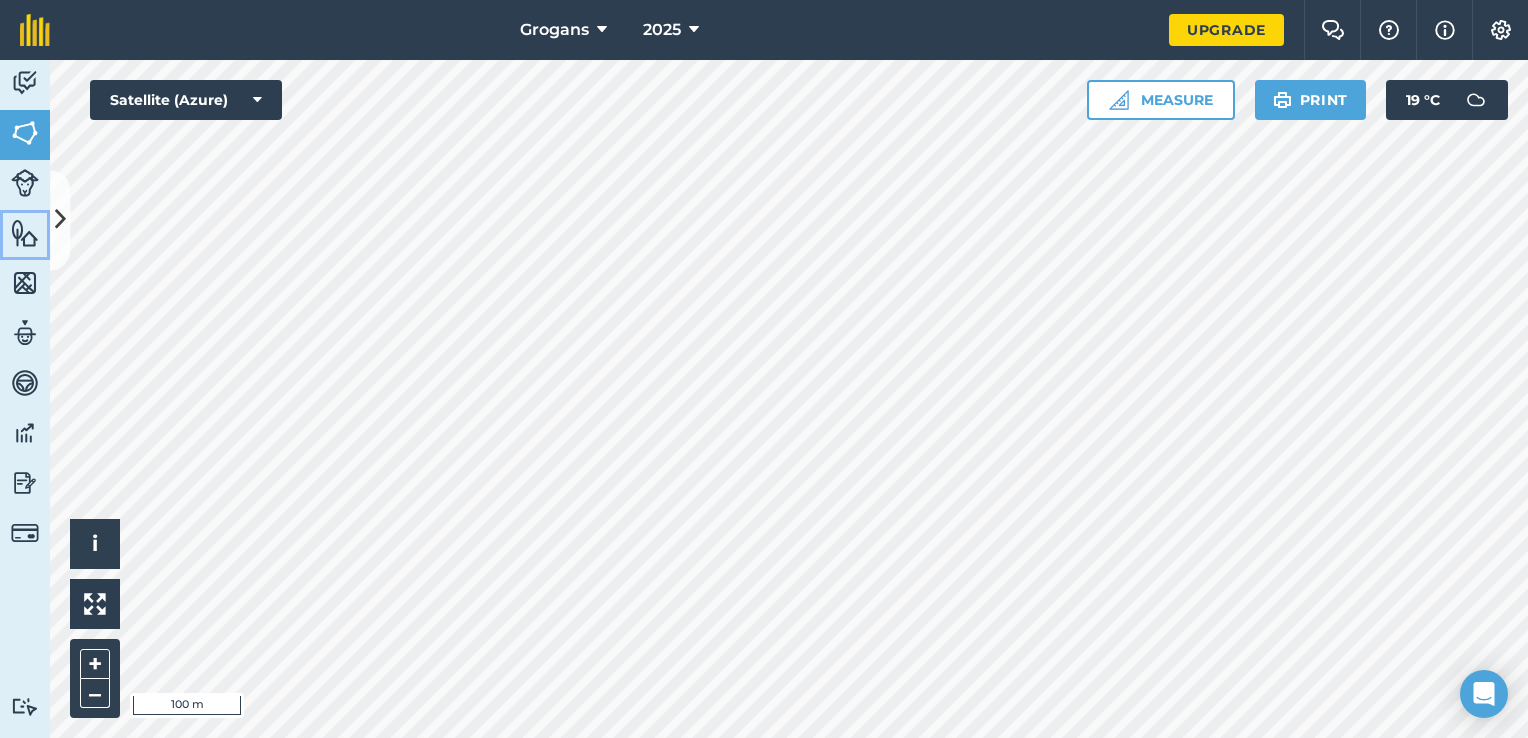 click at bounding box center (25, 233) 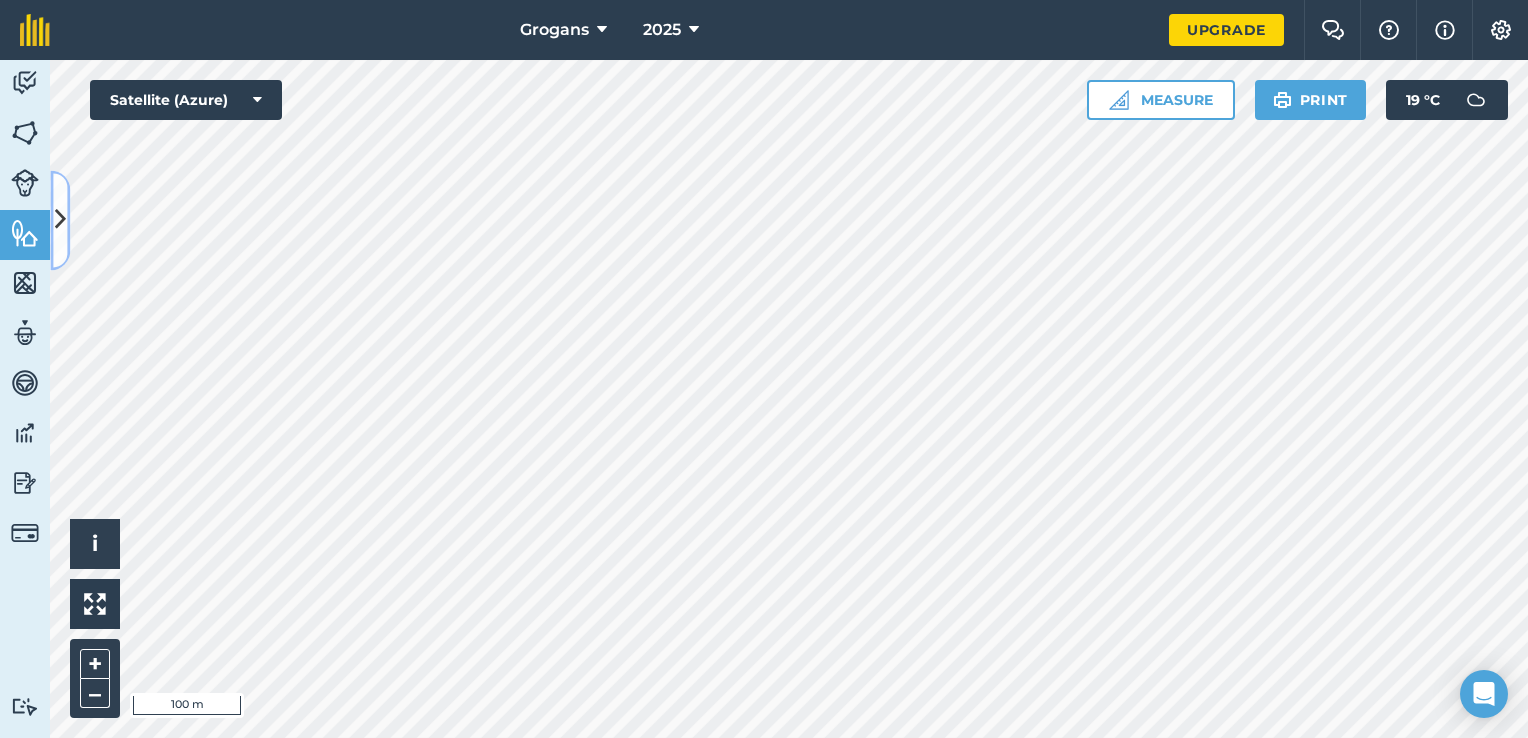 click at bounding box center (60, 220) 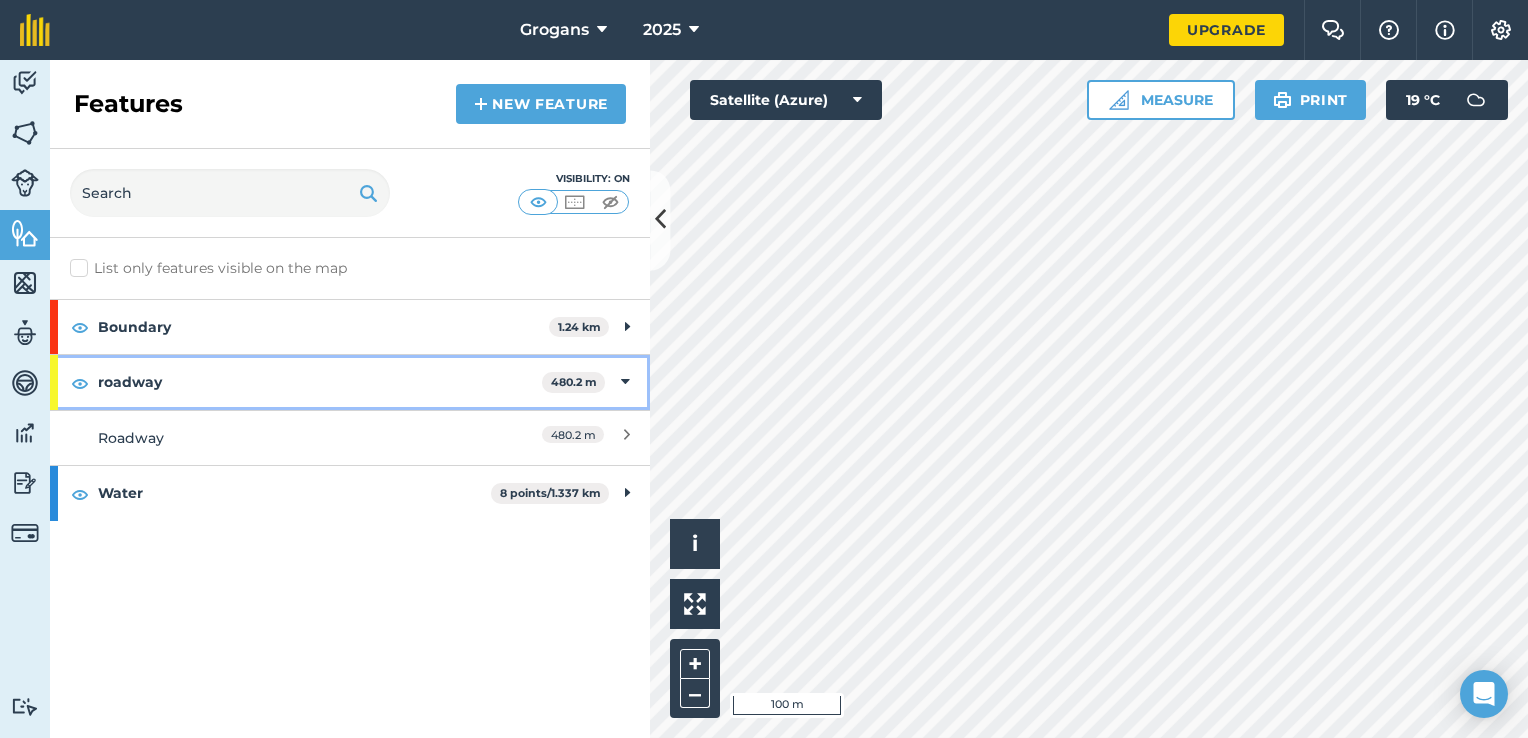 click on "roadway" at bounding box center [320, 382] 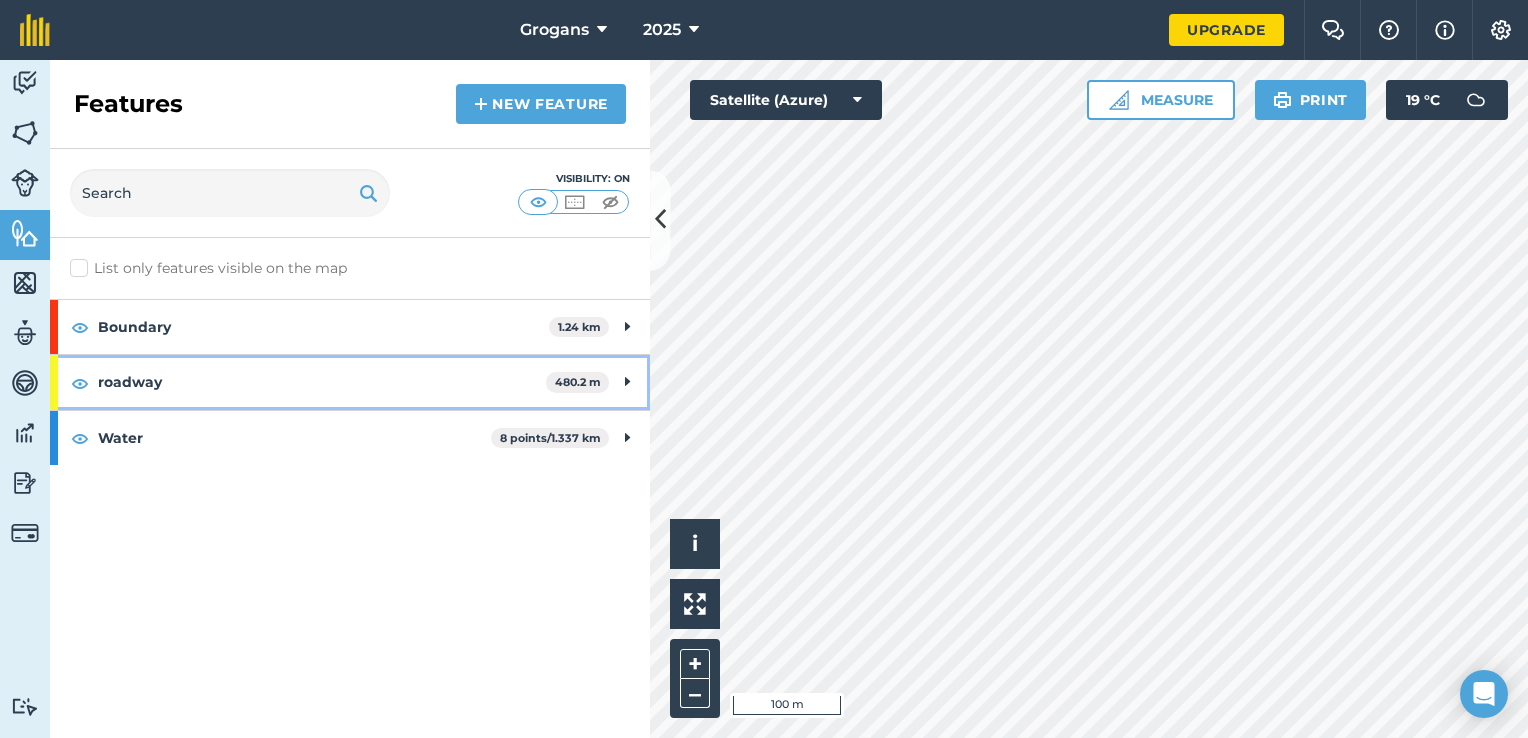 click on "roadway" at bounding box center [322, 382] 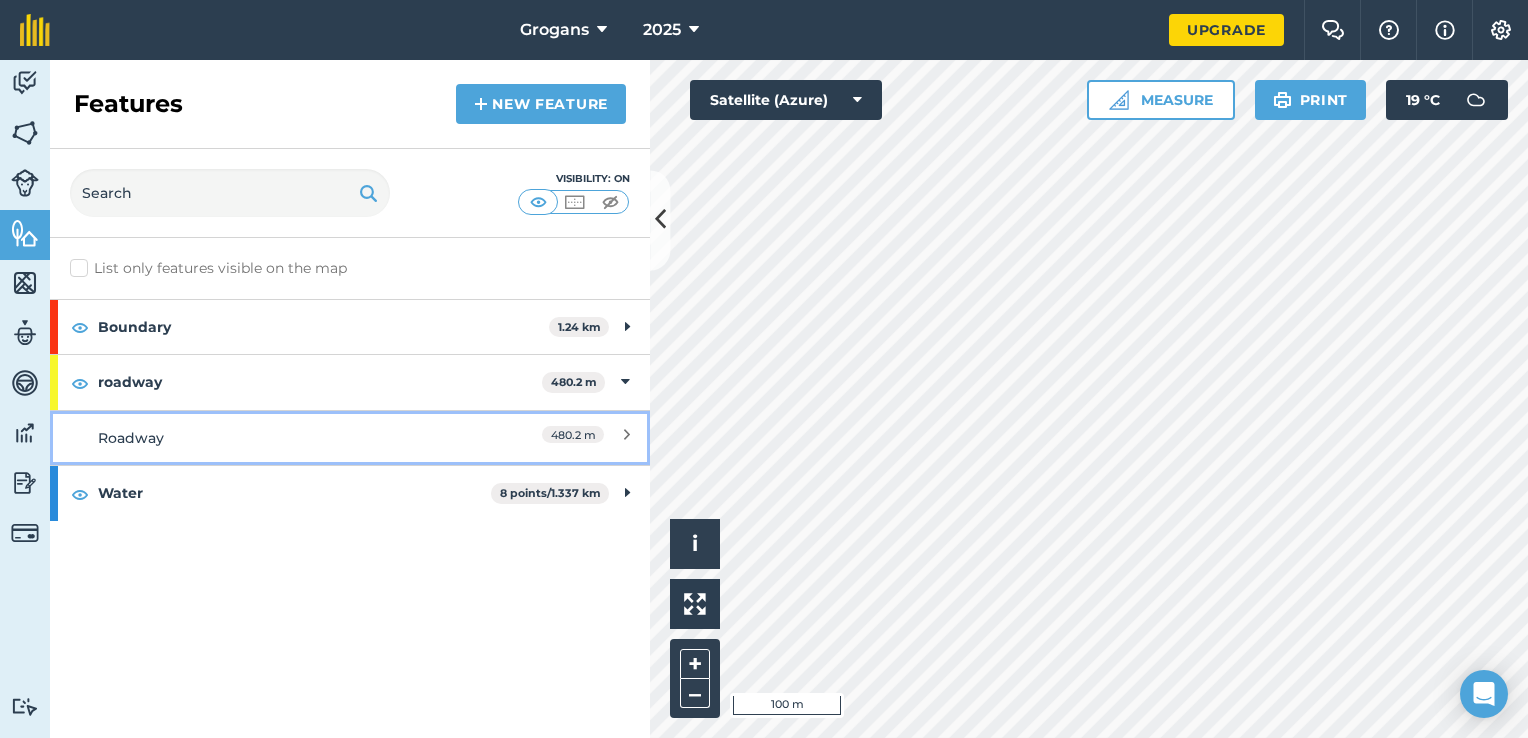 click on "Roadway" at bounding box center [275, 438] 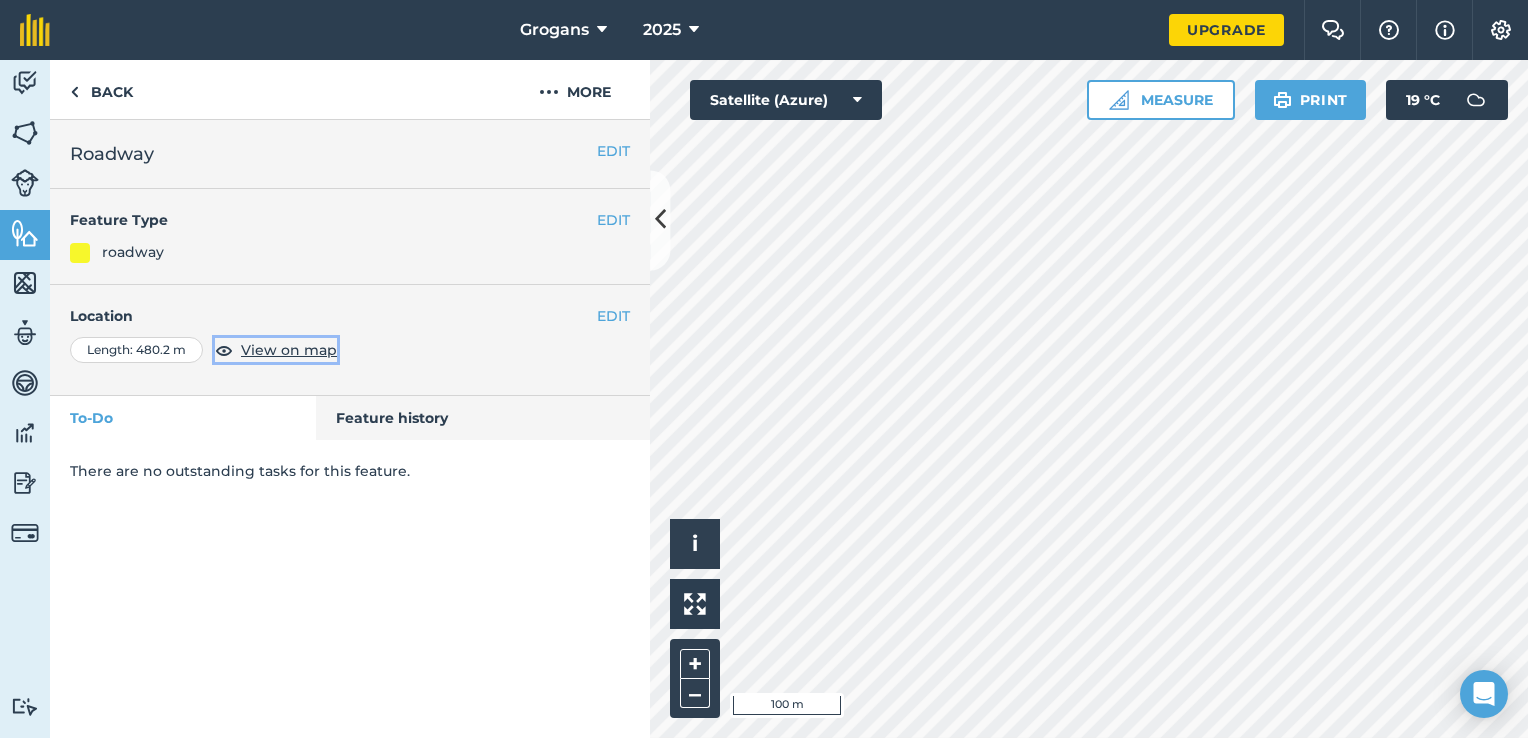 click on "View on map" at bounding box center [289, 350] 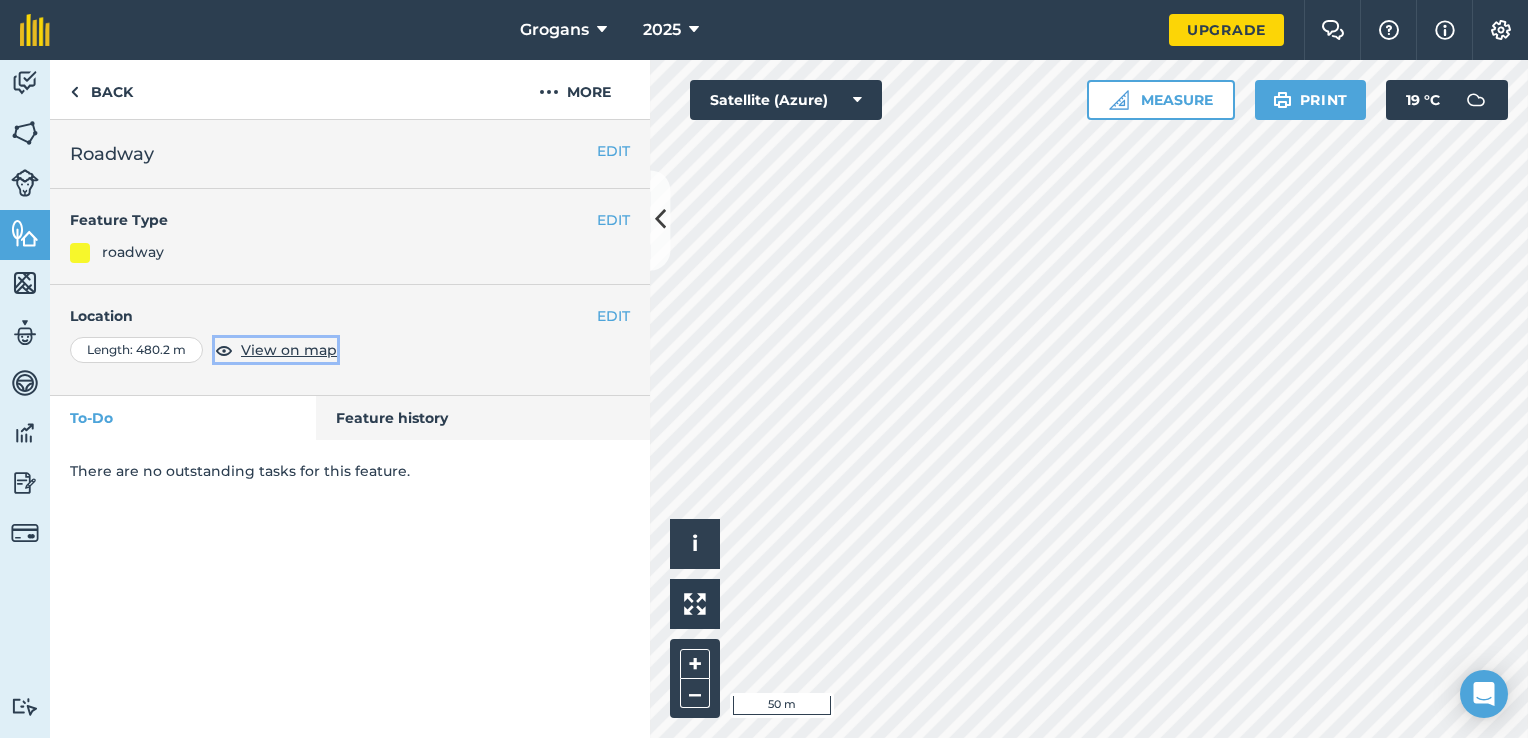 click on "View on map" at bounding box center [289, 350] 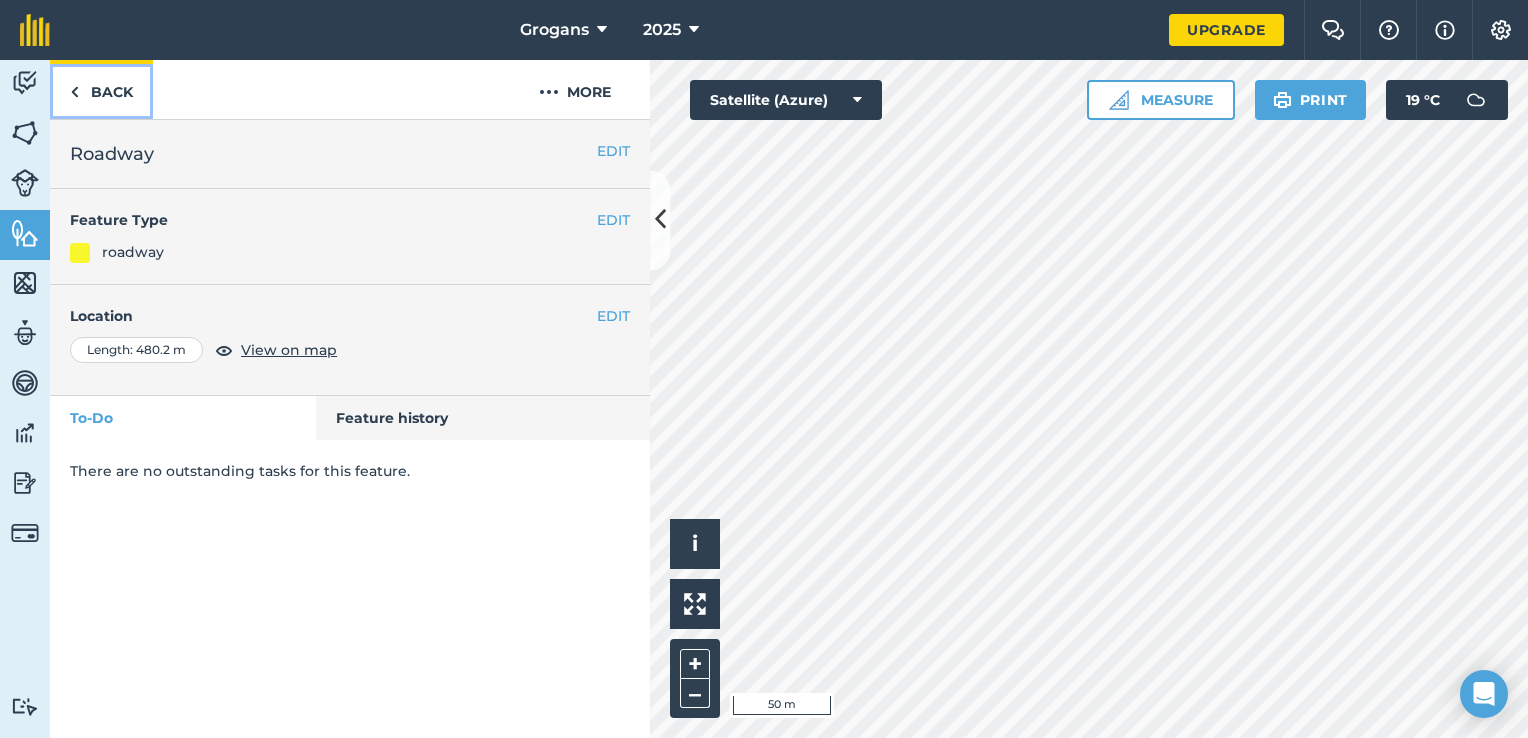 click on "Back" at bounding box center (101, 89) 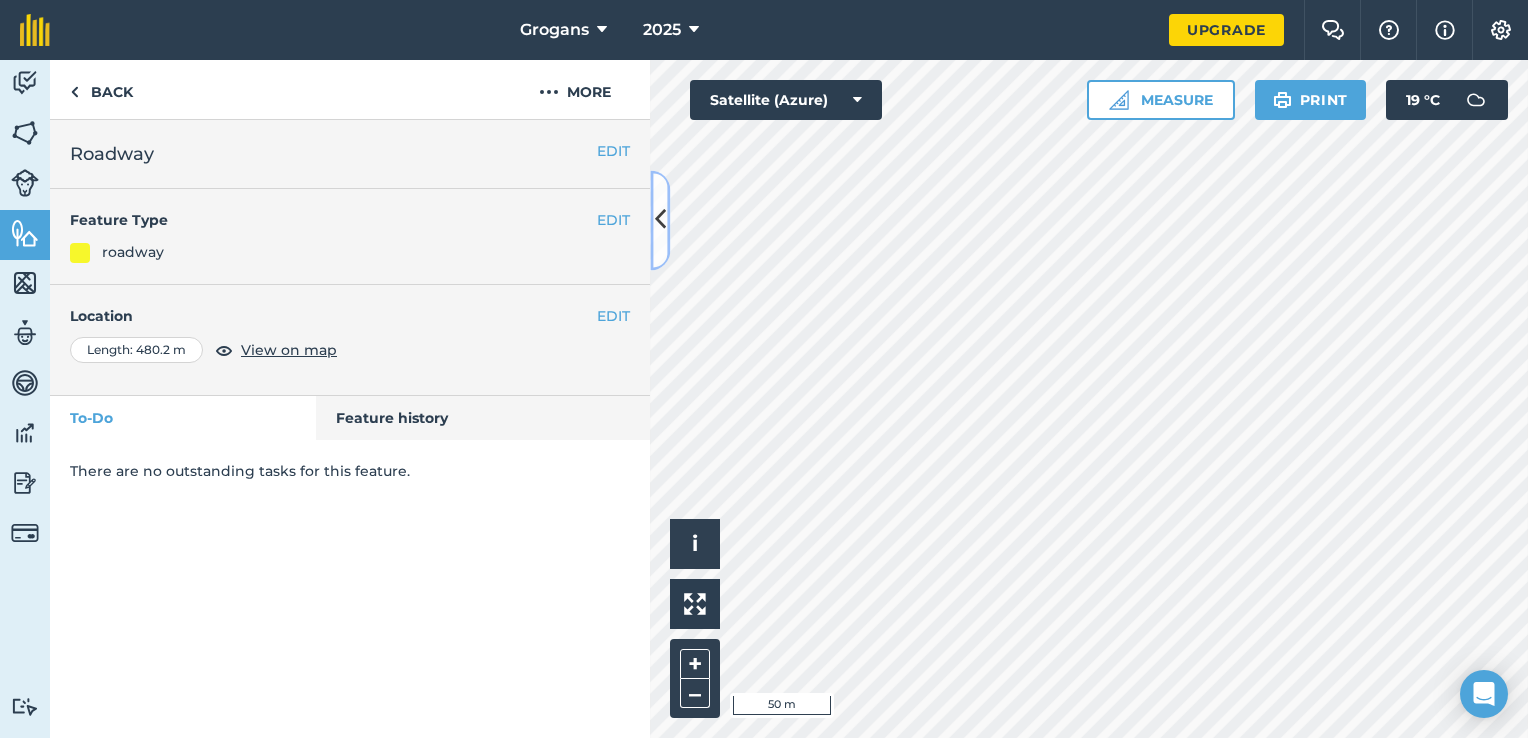 click at bounding box center [660, 220] 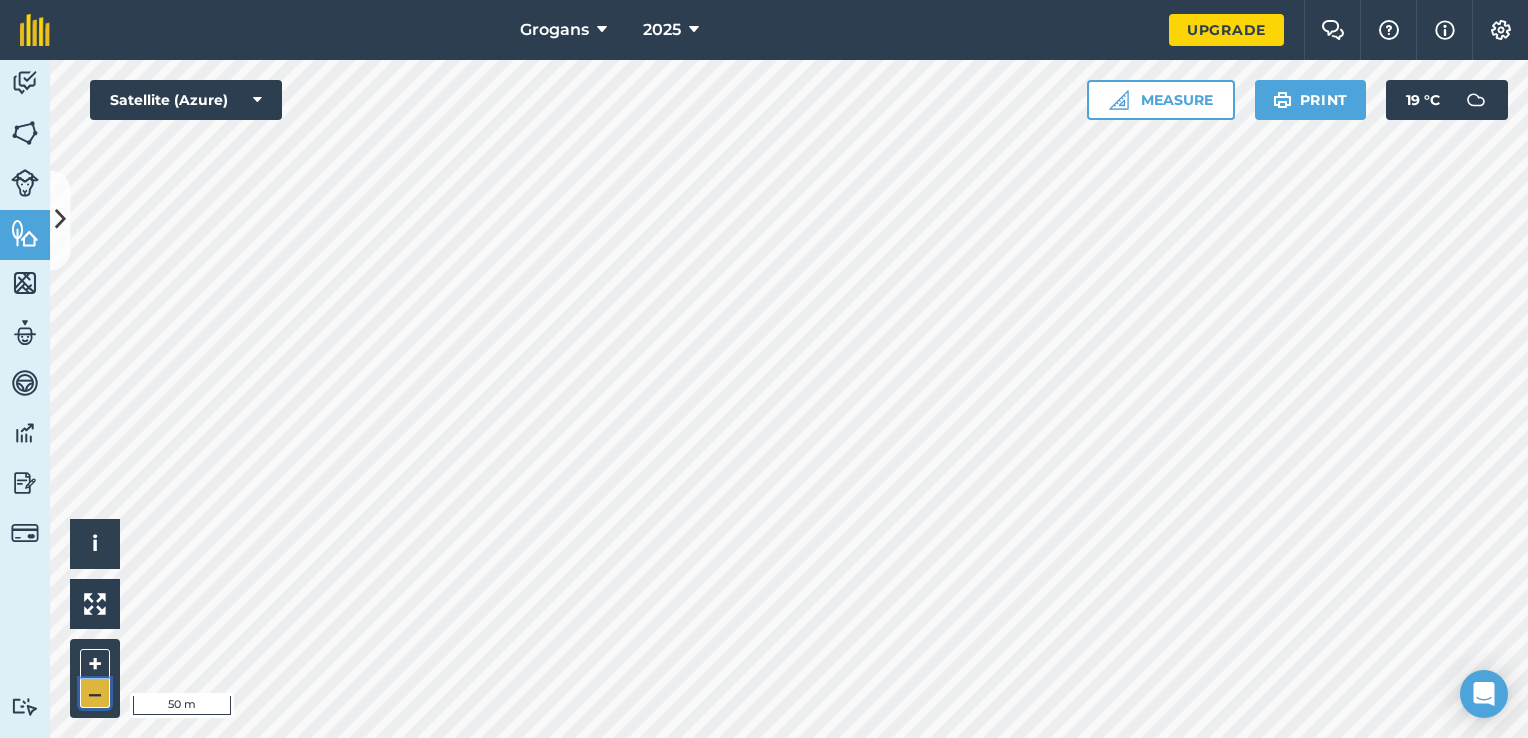 click on "–" at bounding box center [95, 693] 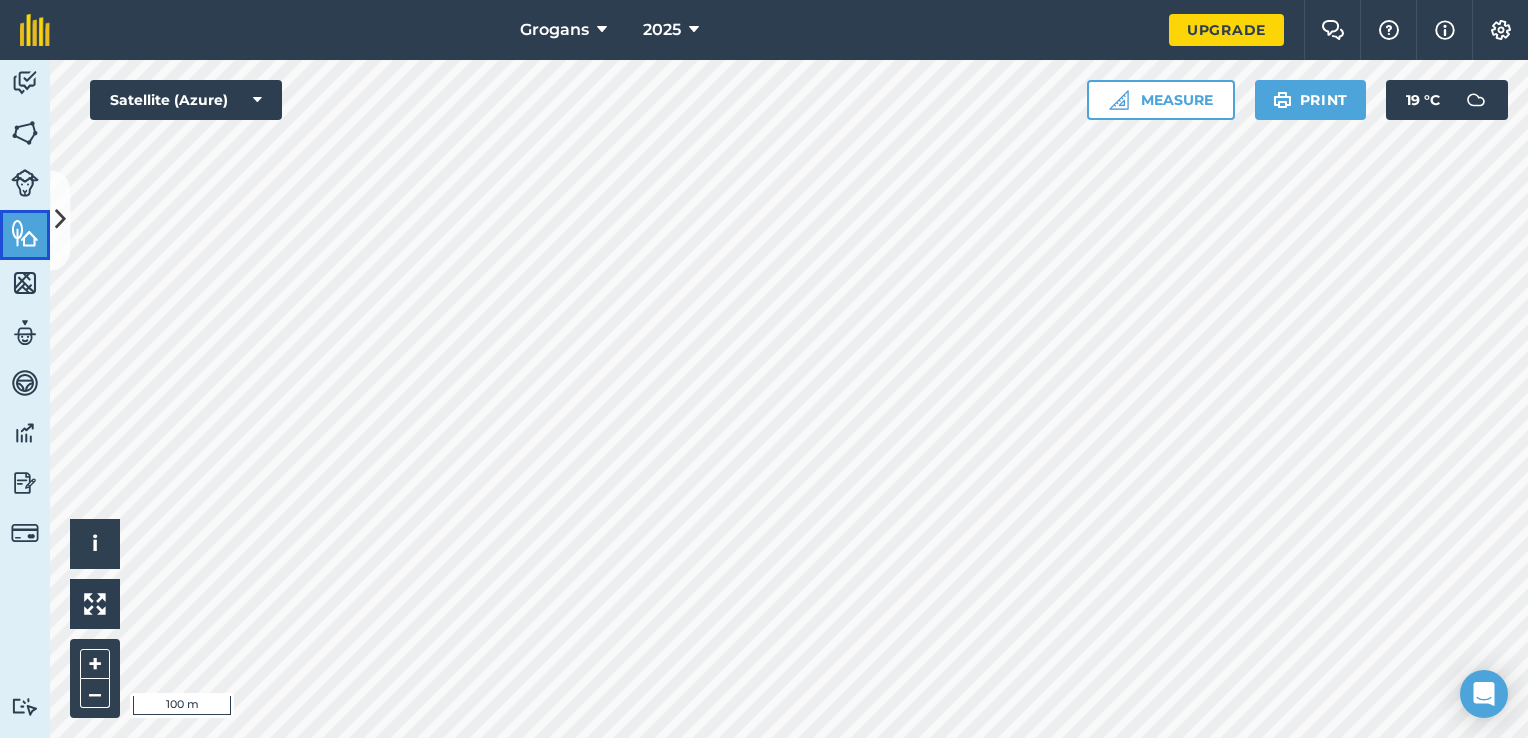 click at bounding box center [25, 233] 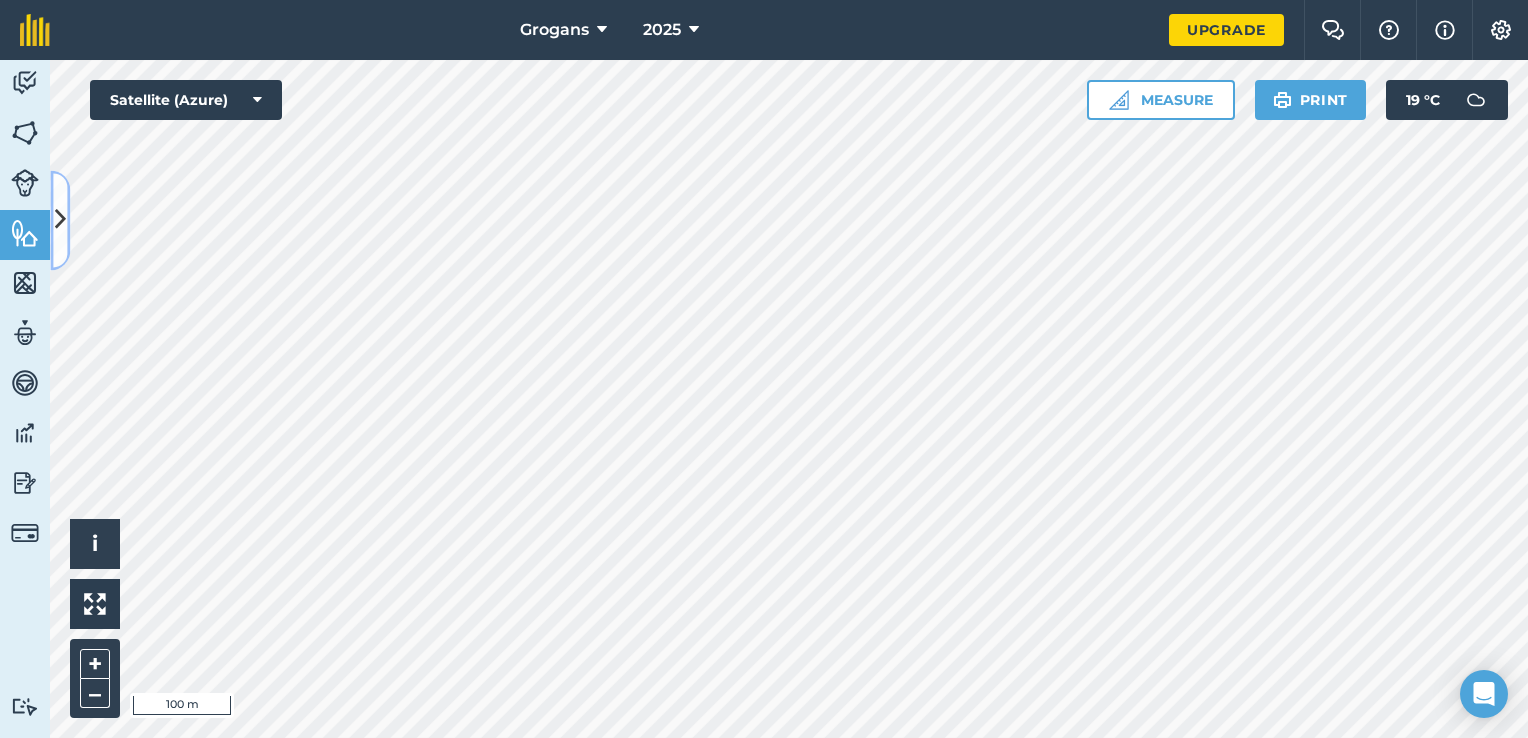 click at bounding box center [60, 220] 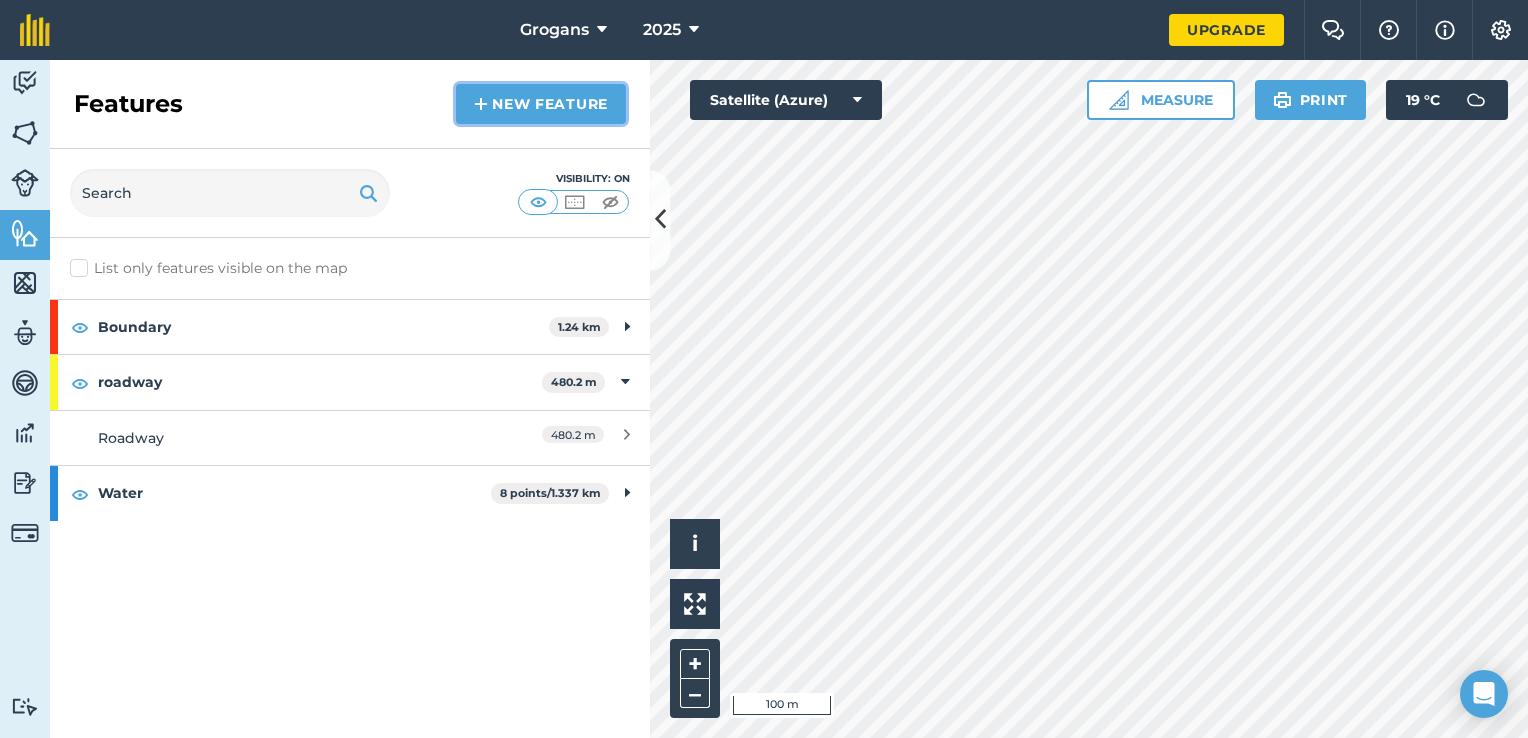 click on "New feature" at bounding box center [541, 104] 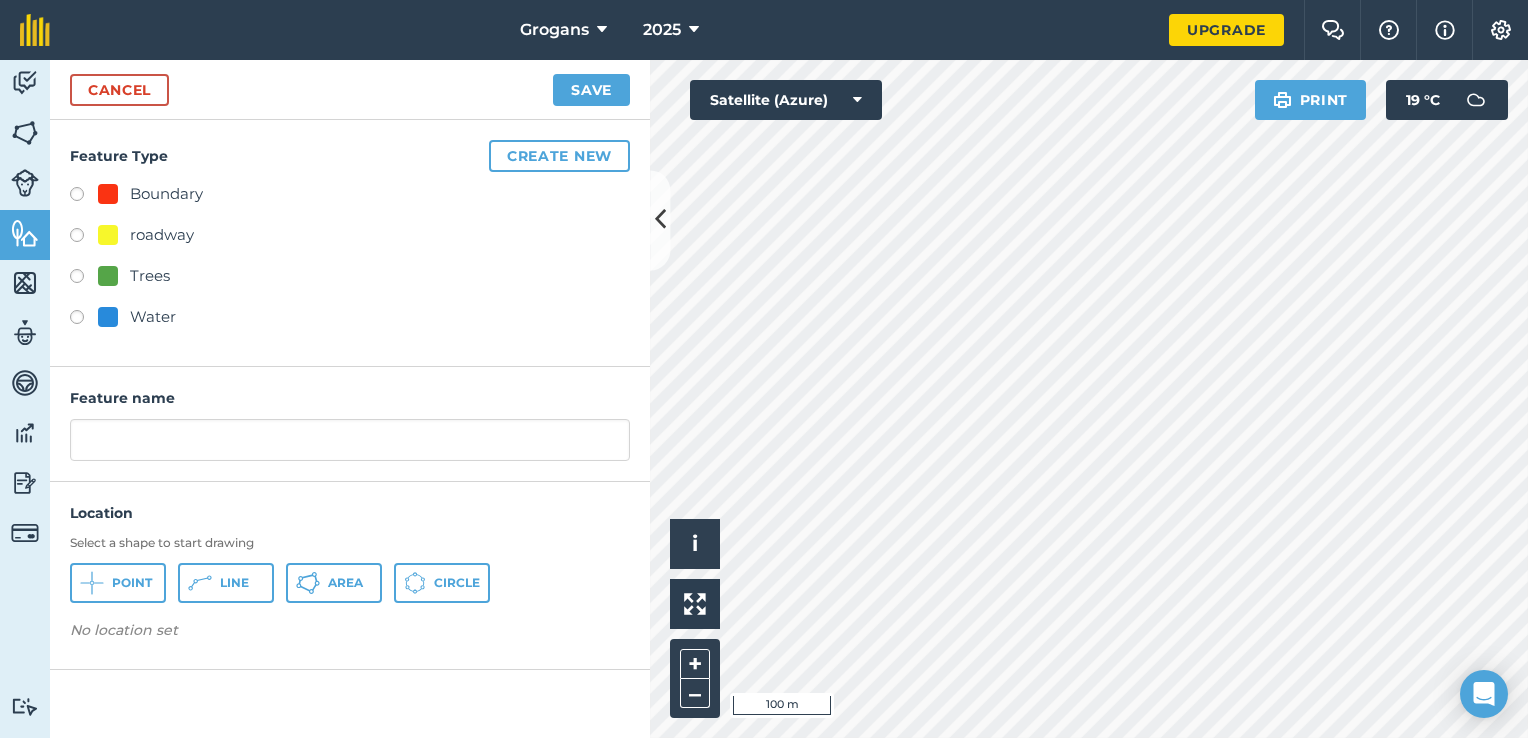 click at bounding box center [84, 238] 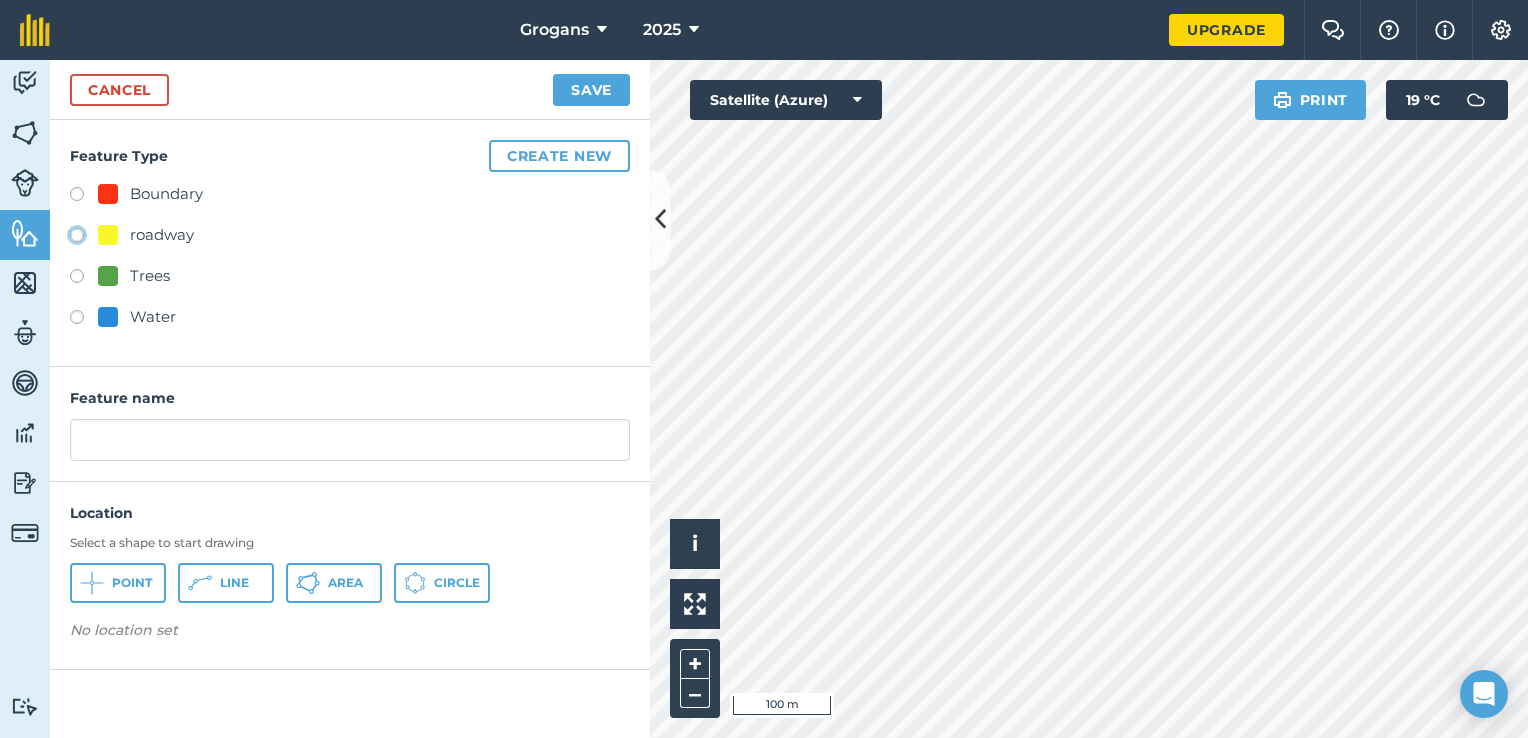 click on "roadway" at bounding box center [-9923, 234] 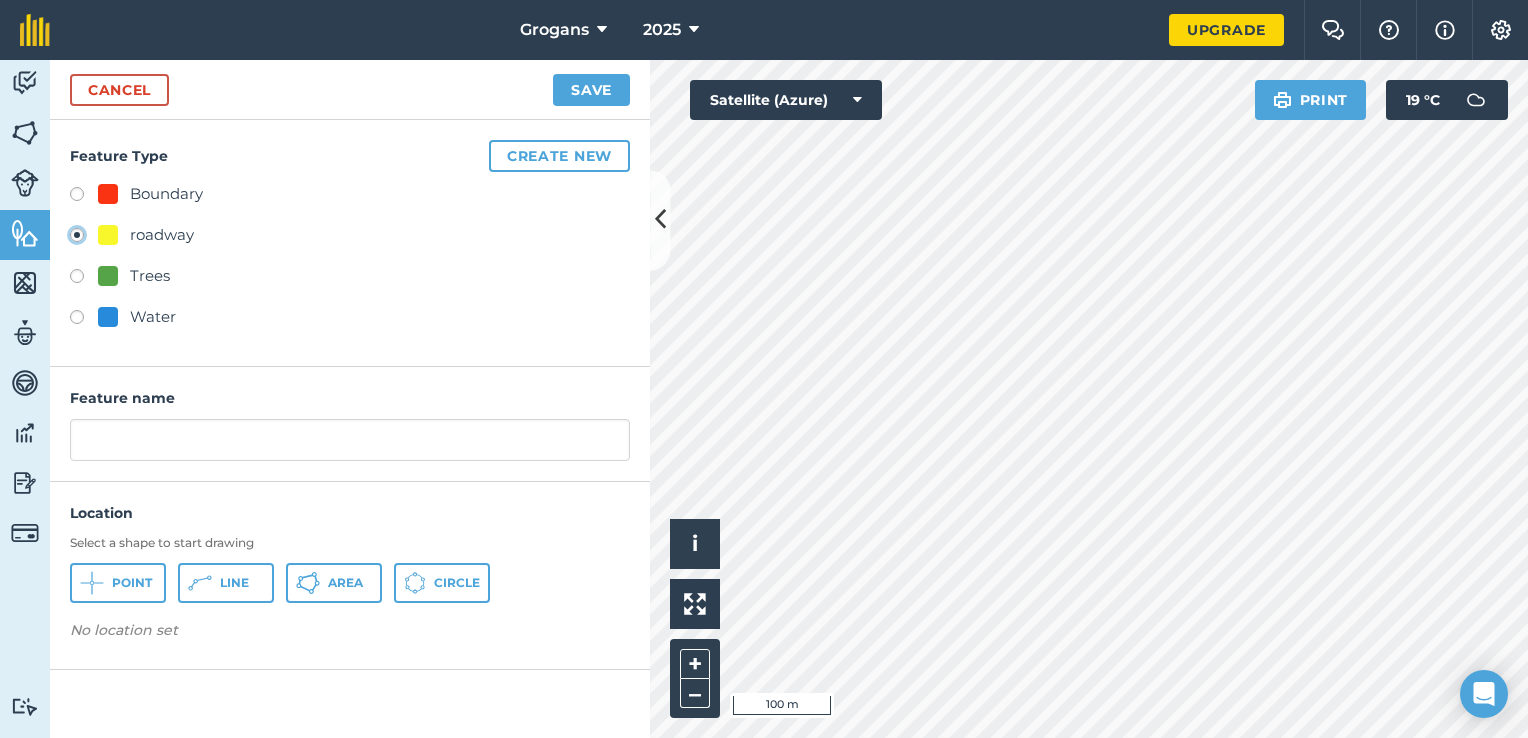 type on "roadway 2" 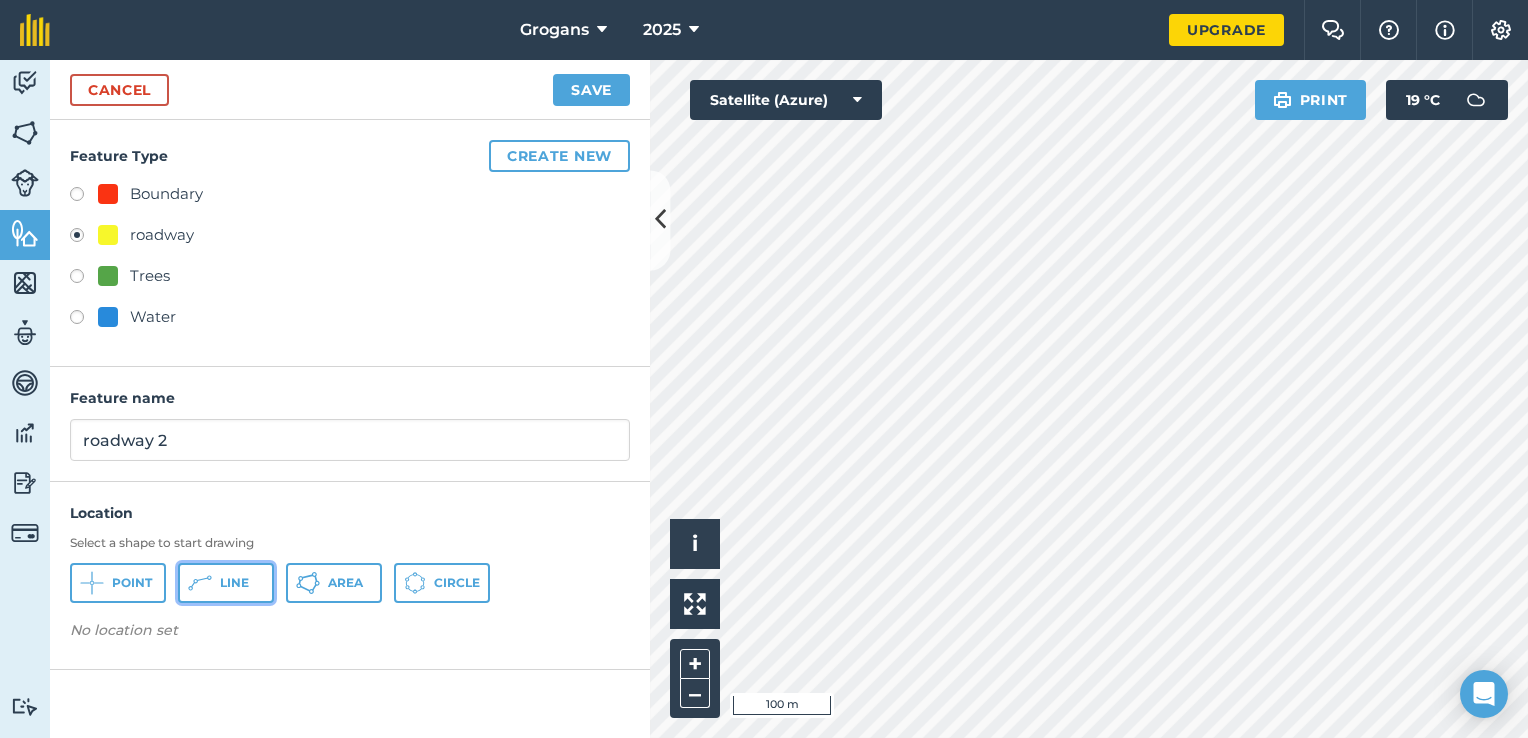 click on "Line" at bounding box center (234, 583) 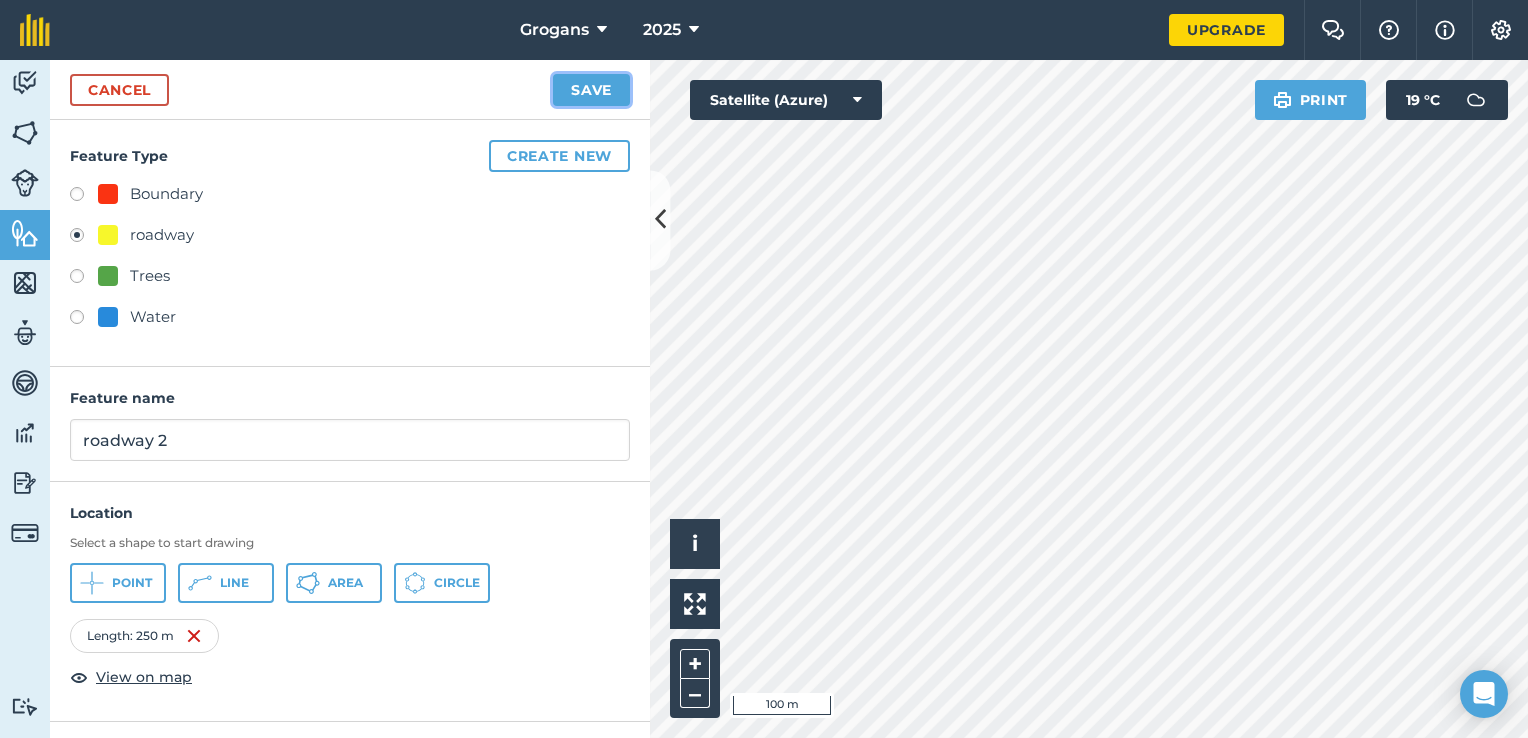 click on "Save" at bounding box center (591, 90) 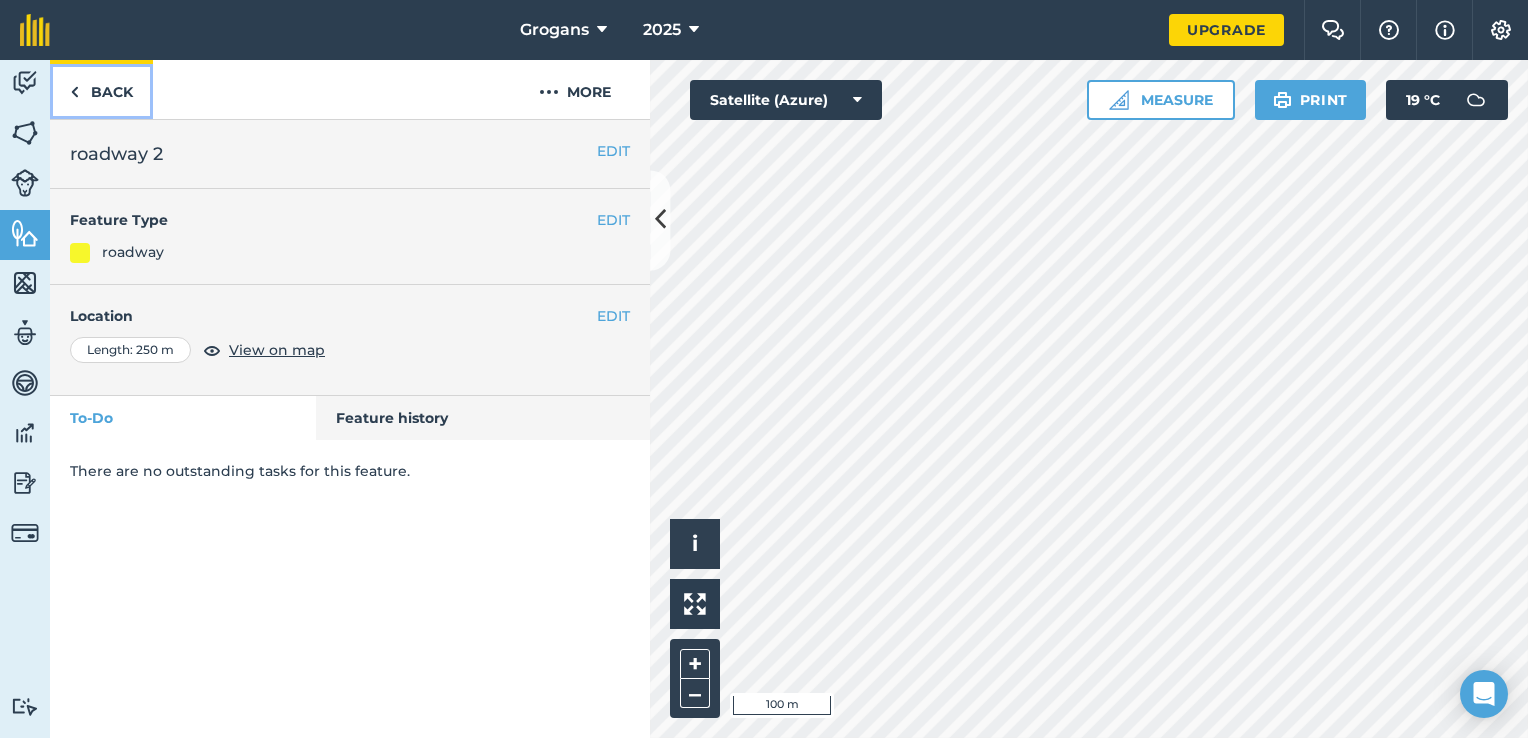 click on "Back" at bounding box center [101, 89] 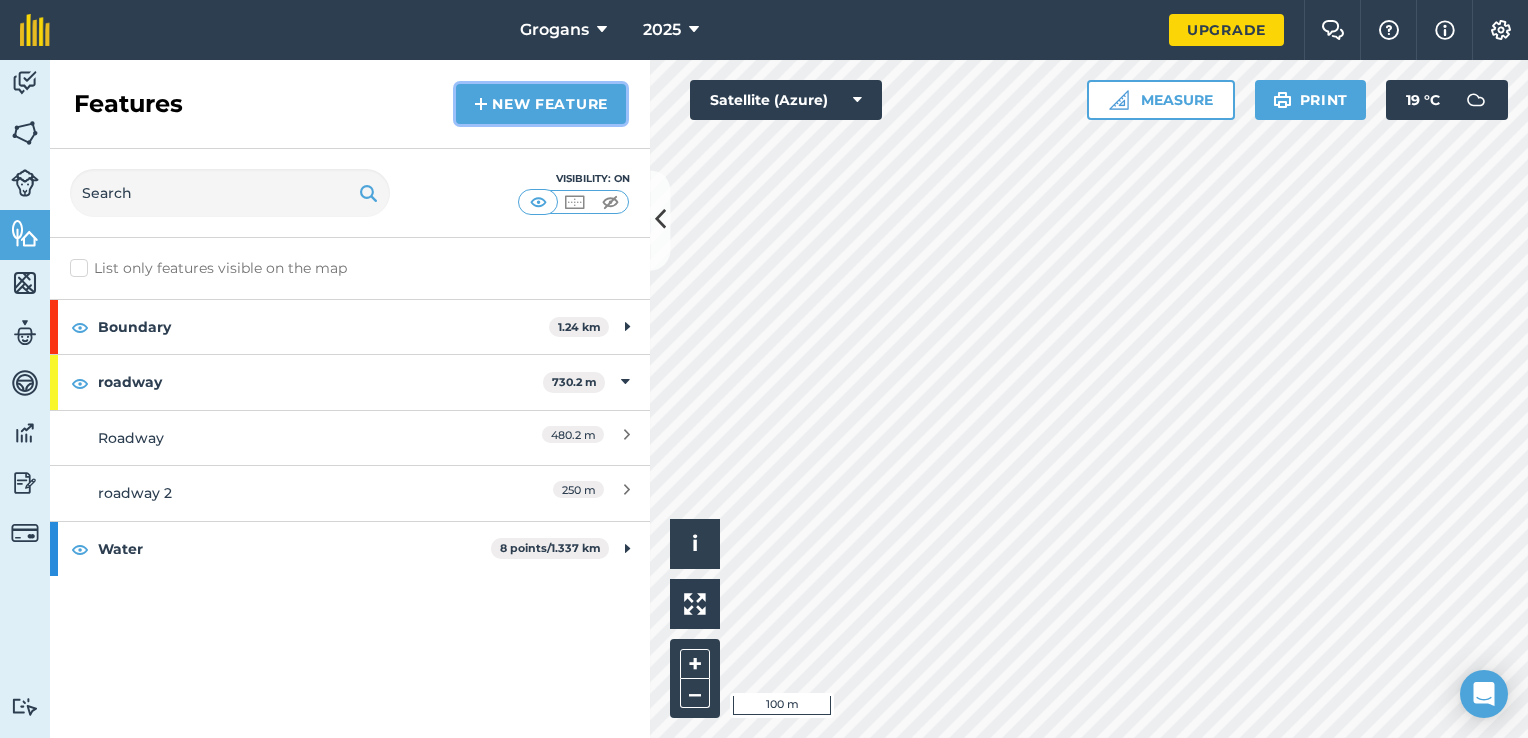 click on "New feature" at bounding box center [541, 104] 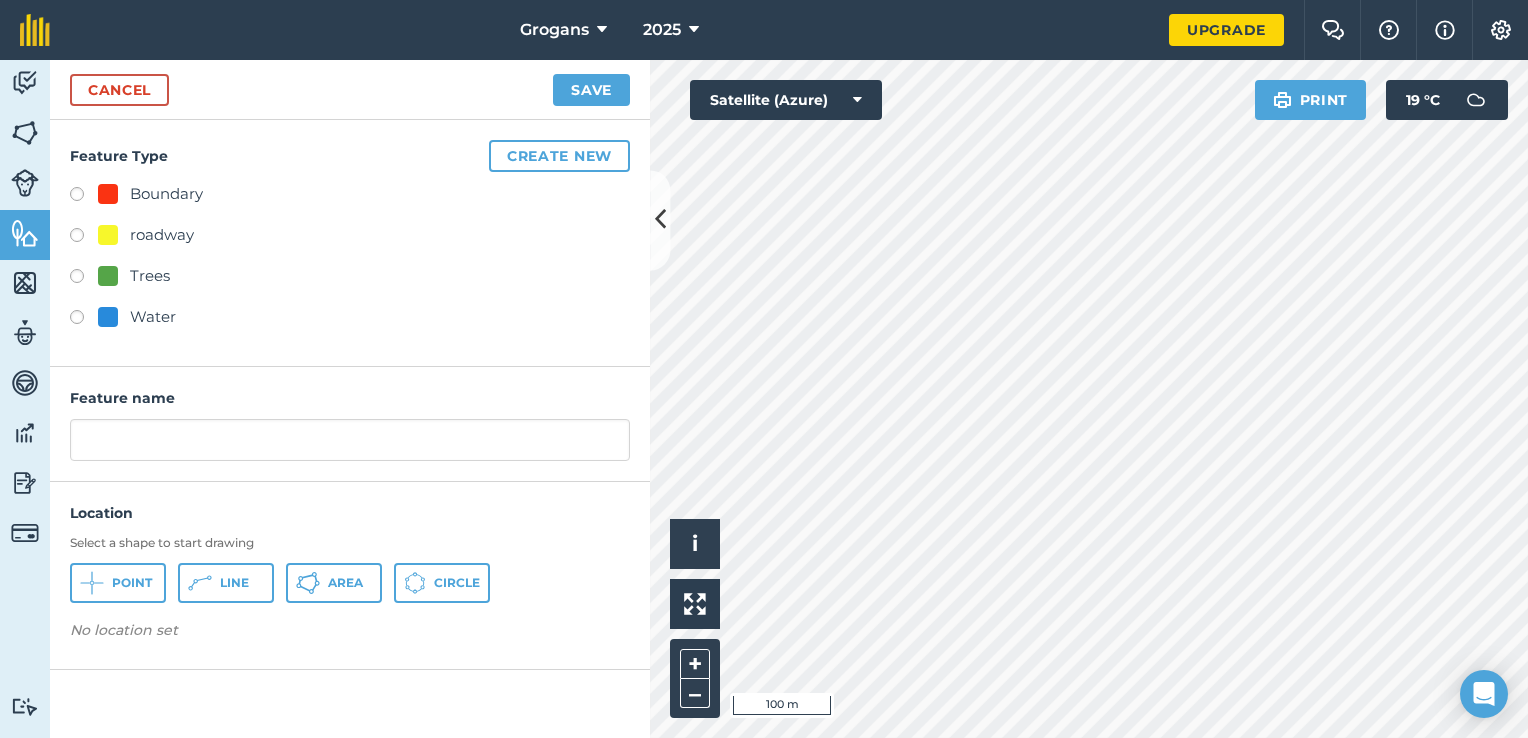 click at bounding box center [84, 238] 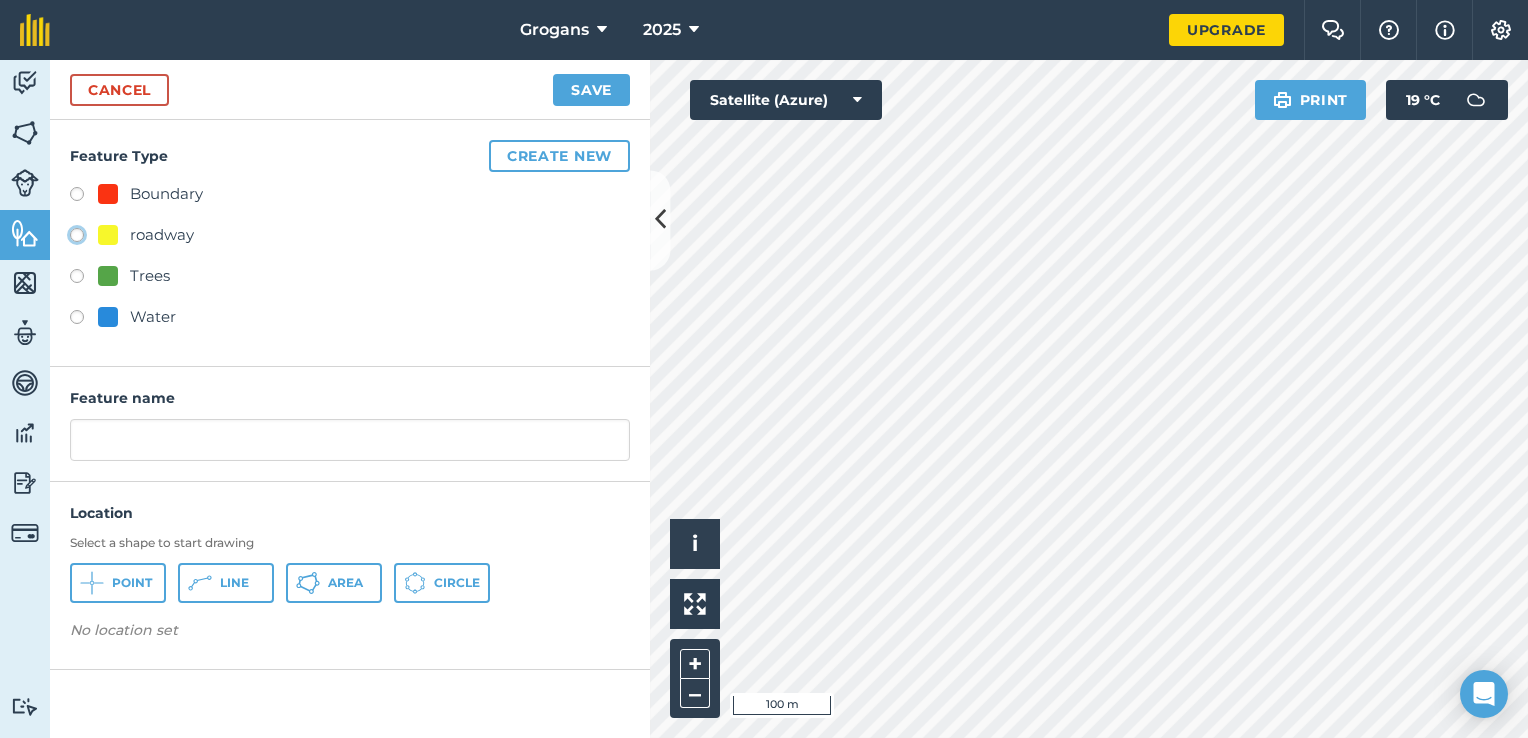 click on "roadway" at bounding box center [-9923, 234] 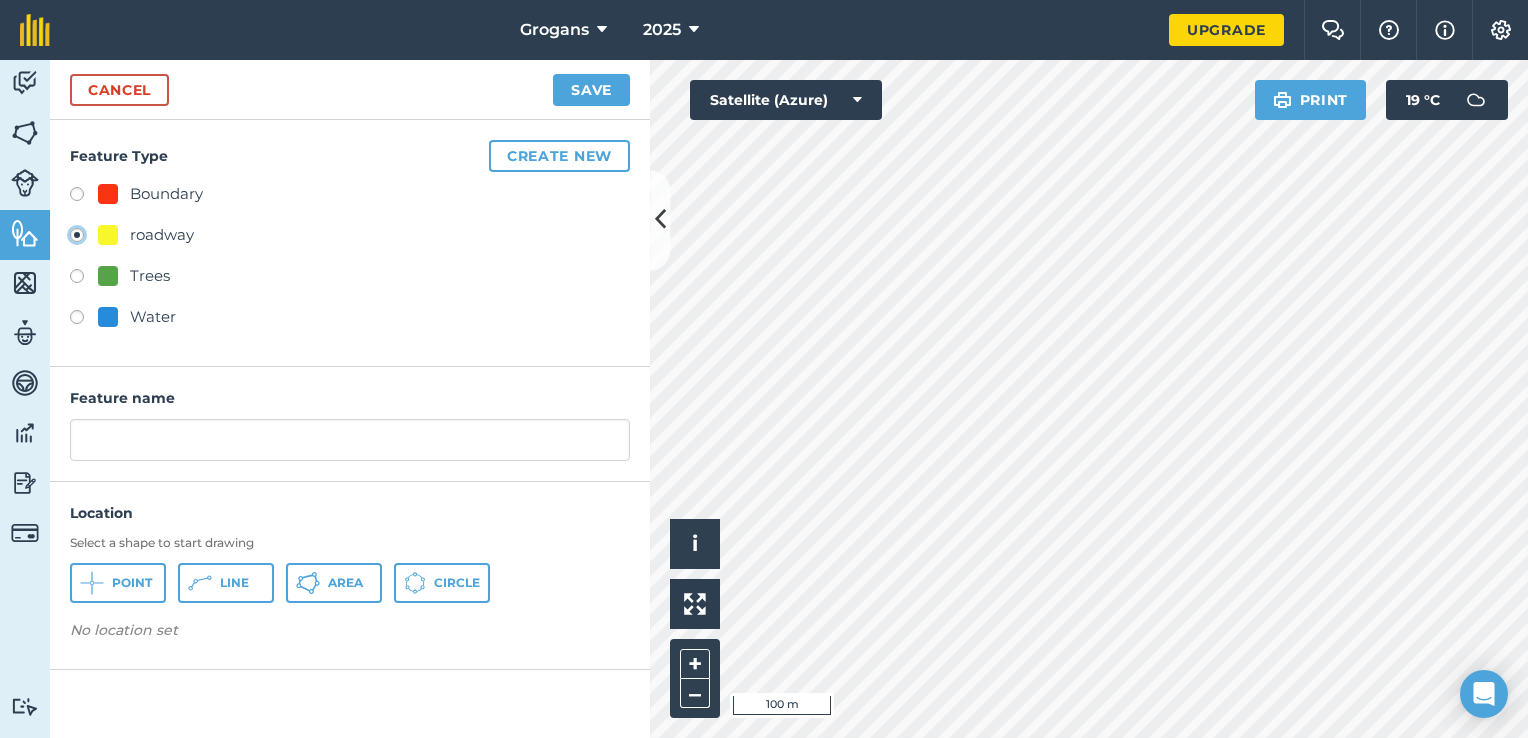 type on "roadway 3" 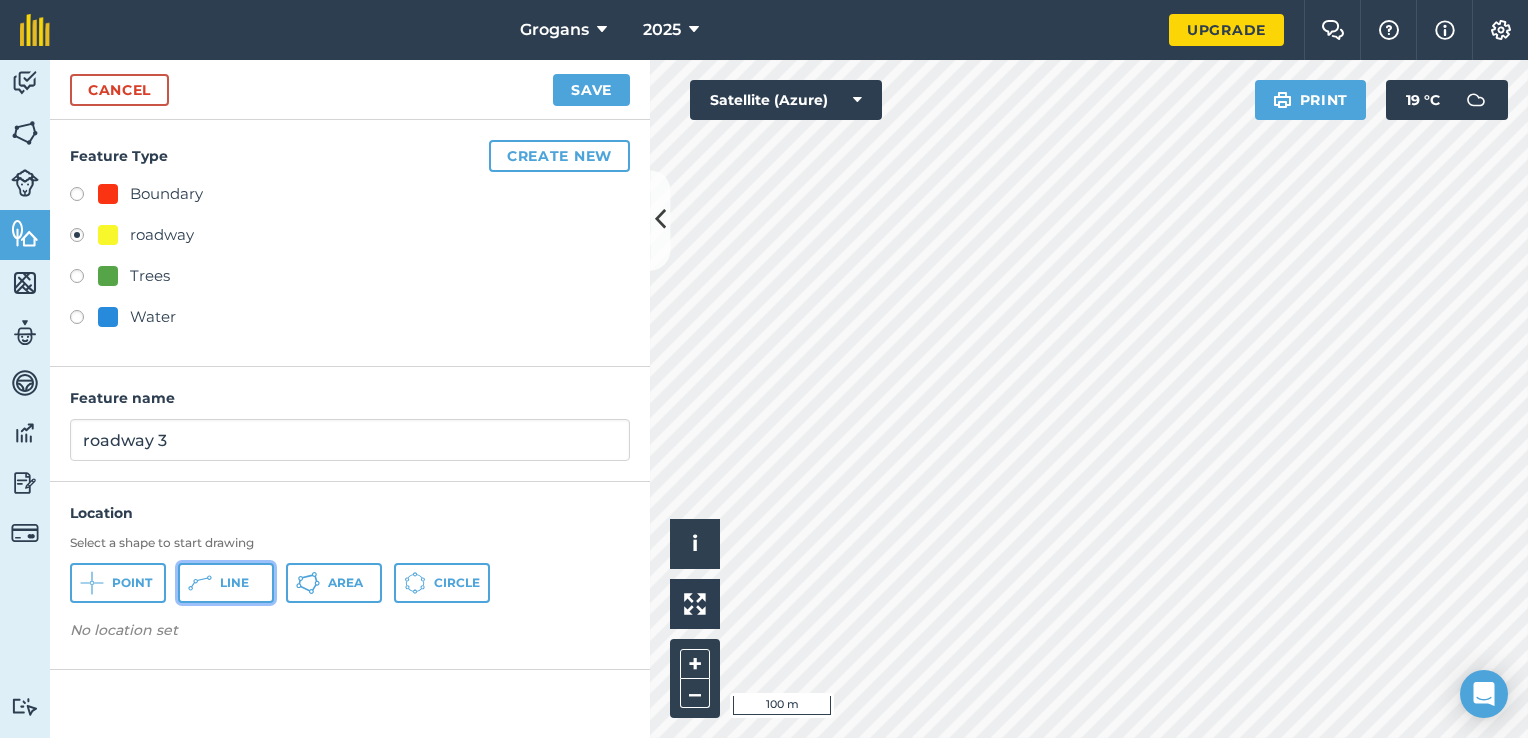 click 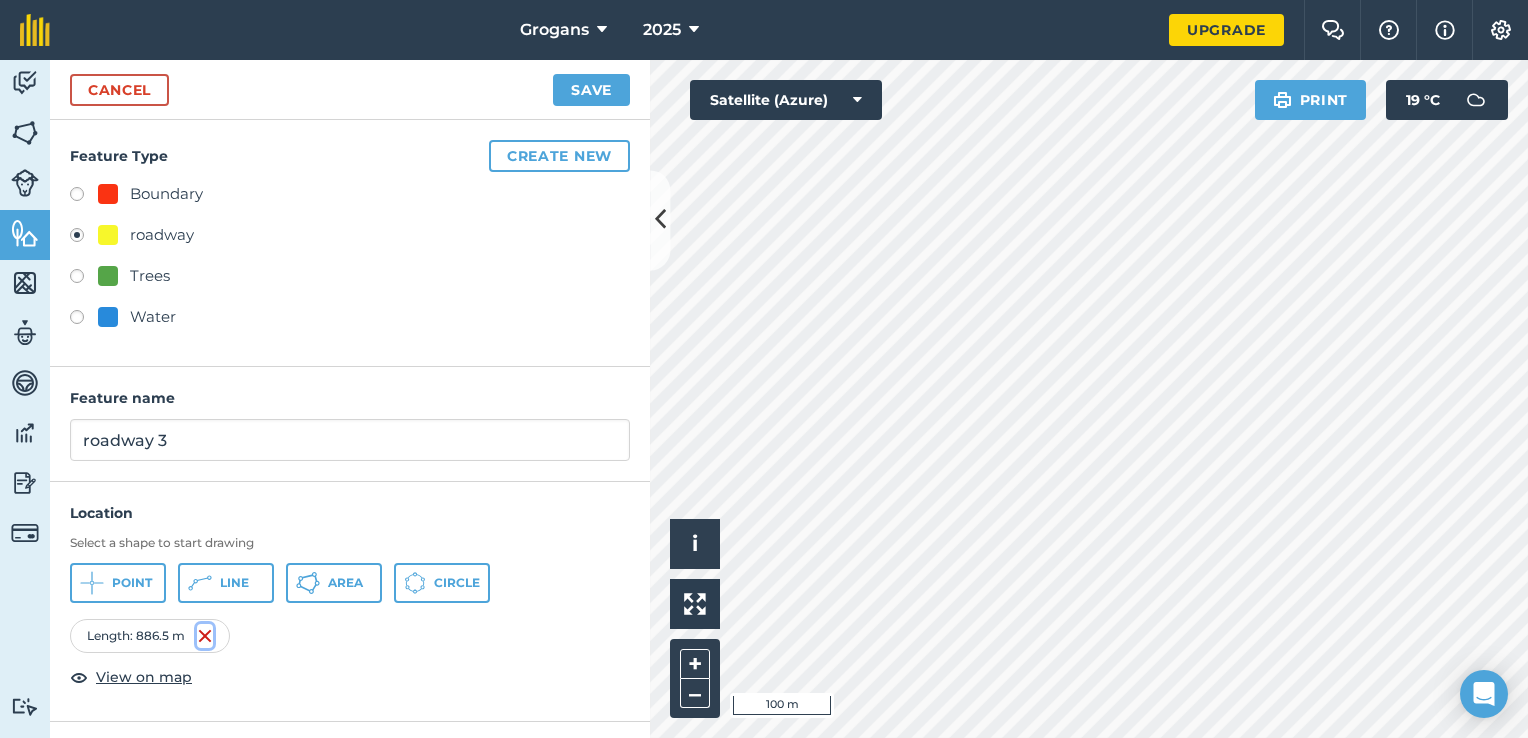 click at bounding box center (205, 636) 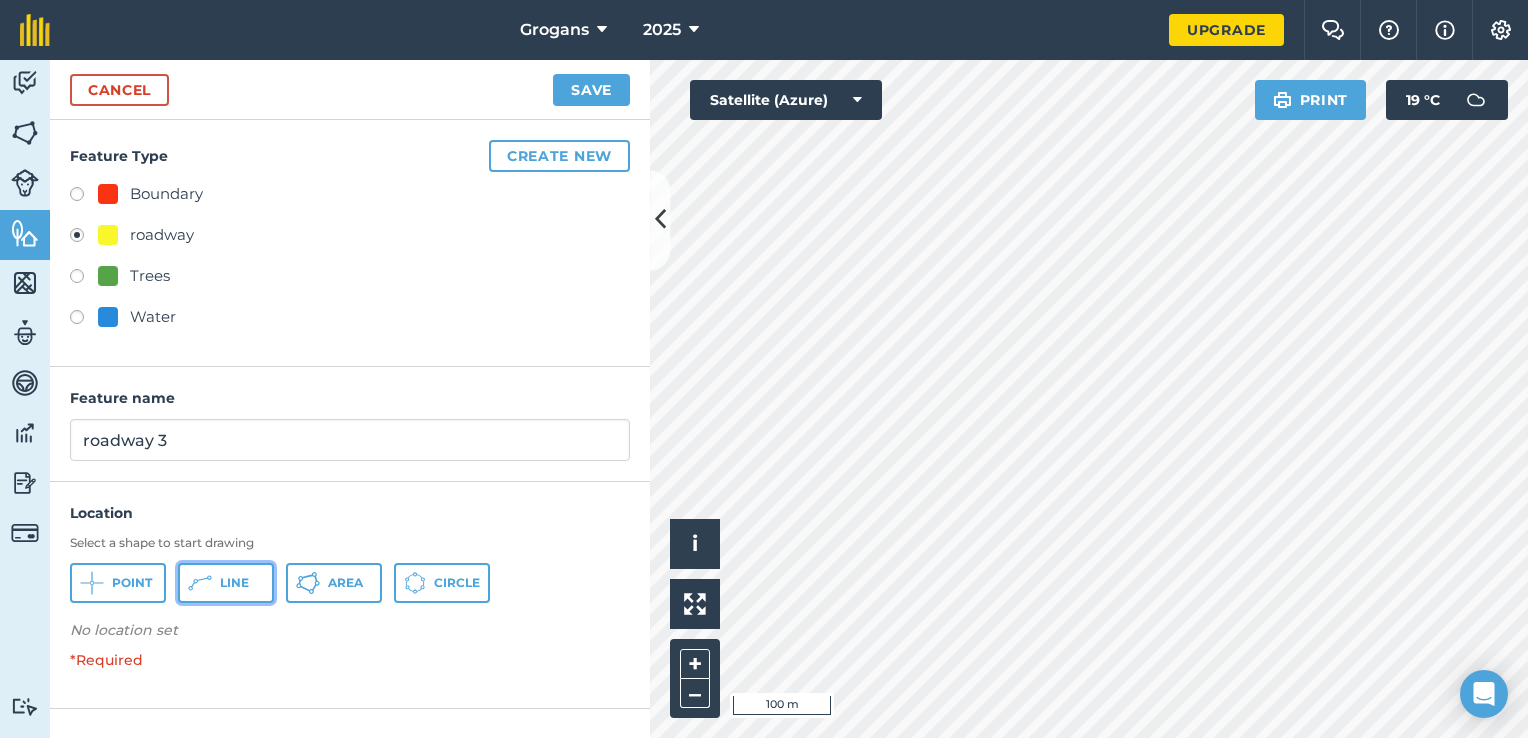 click on "Line" at bounding box center [234, 583] 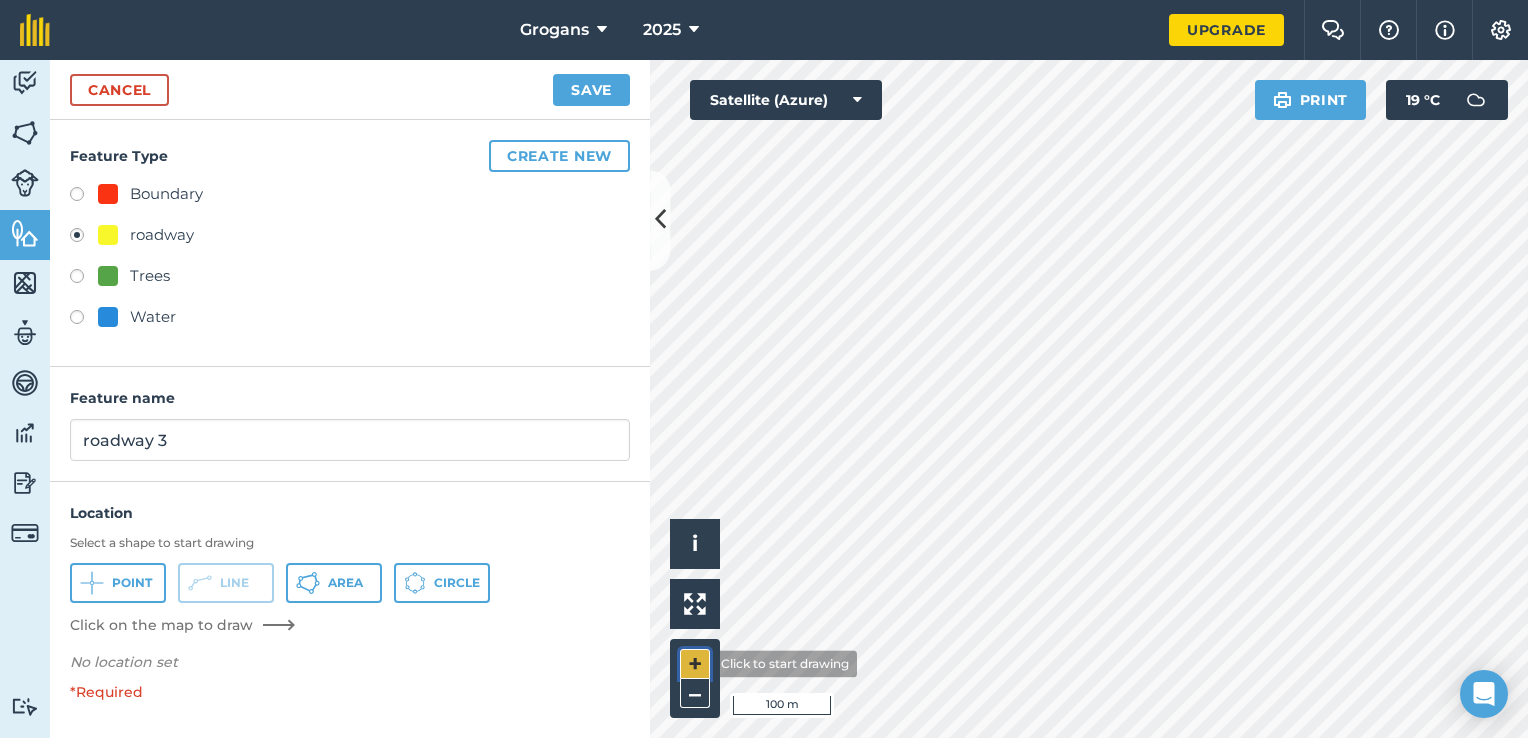 click on "+" at bounding box center (695, 664) 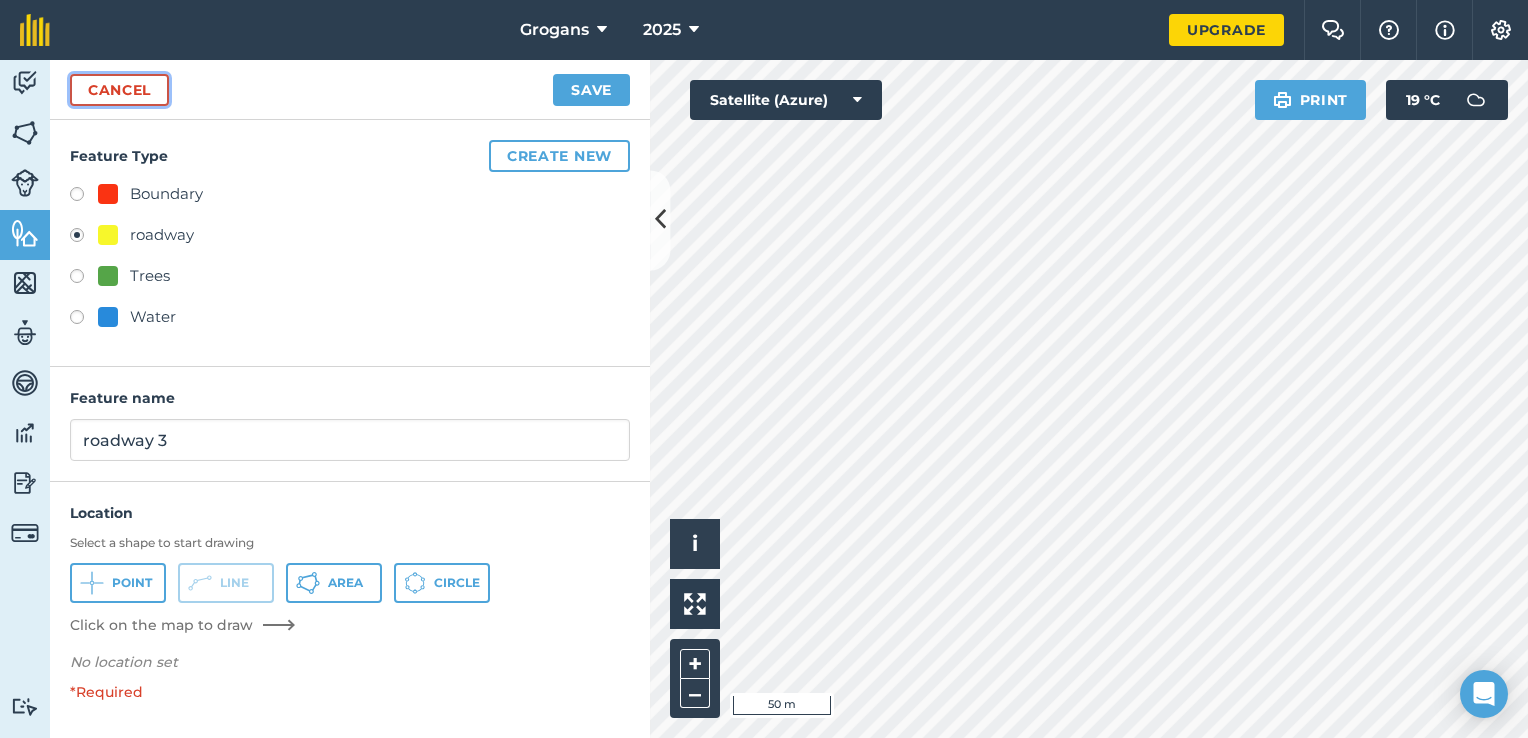 click on "Cancel" at bounding box center (119, 90) 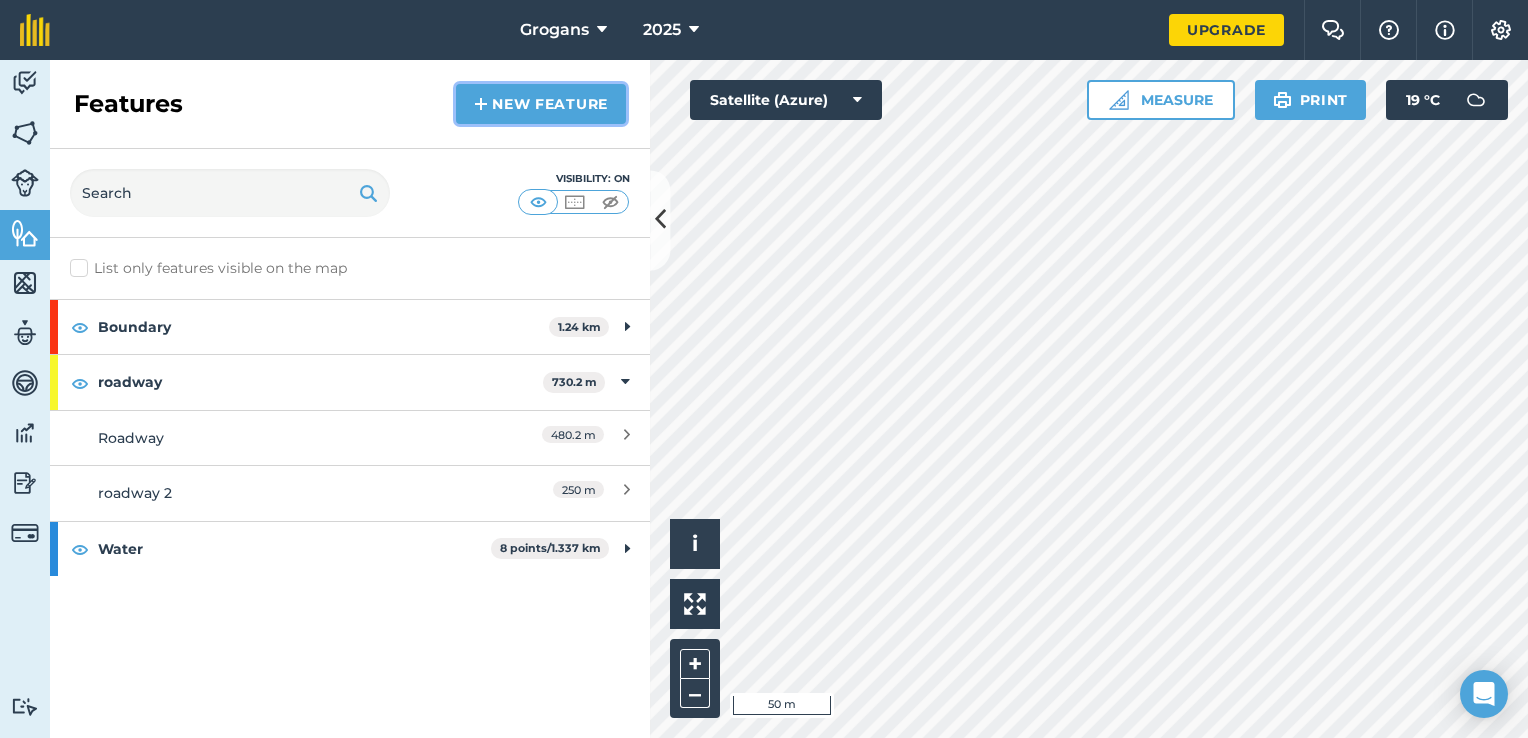 click on "New feature" at bounding box center (541, 104) 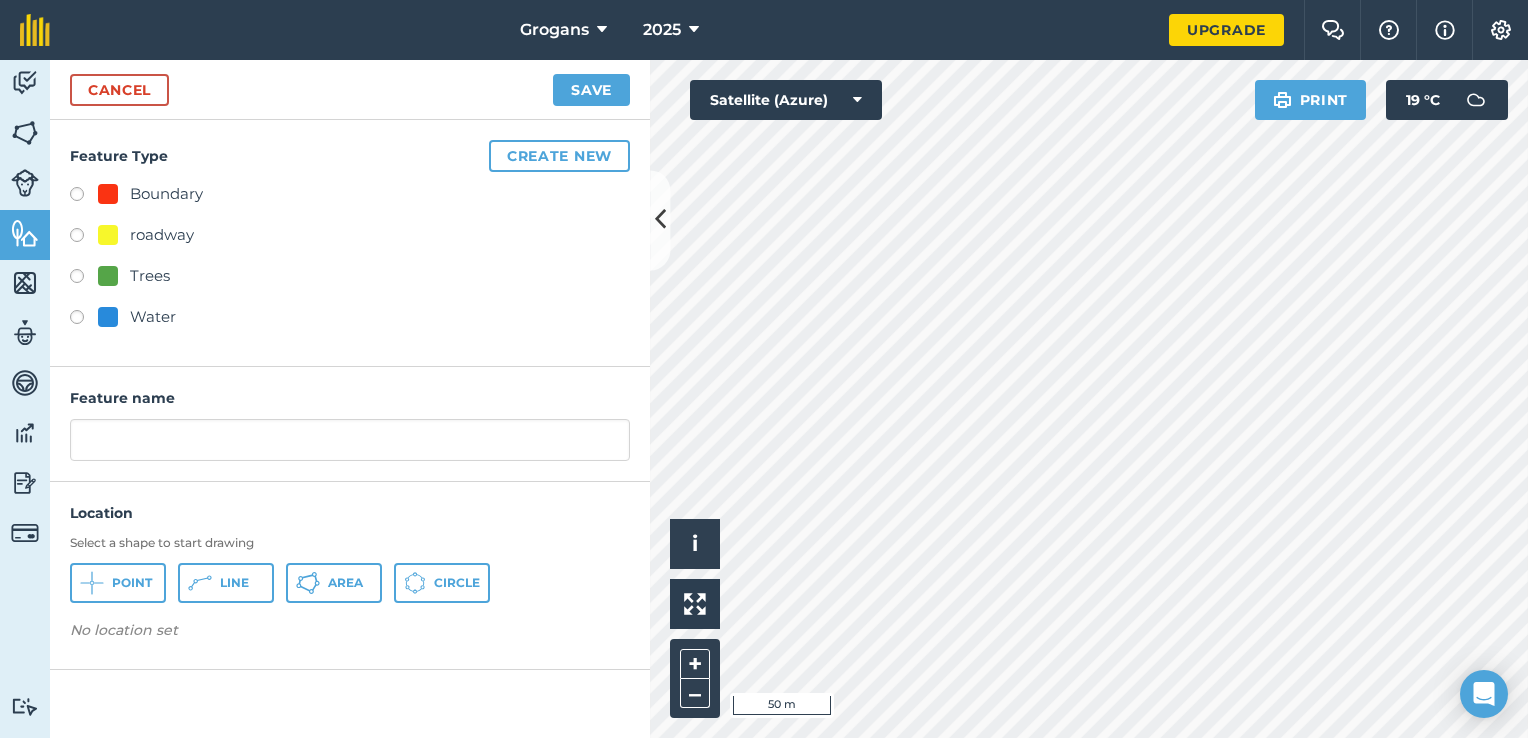 click on "roadway" at bounding box center [146, 235] 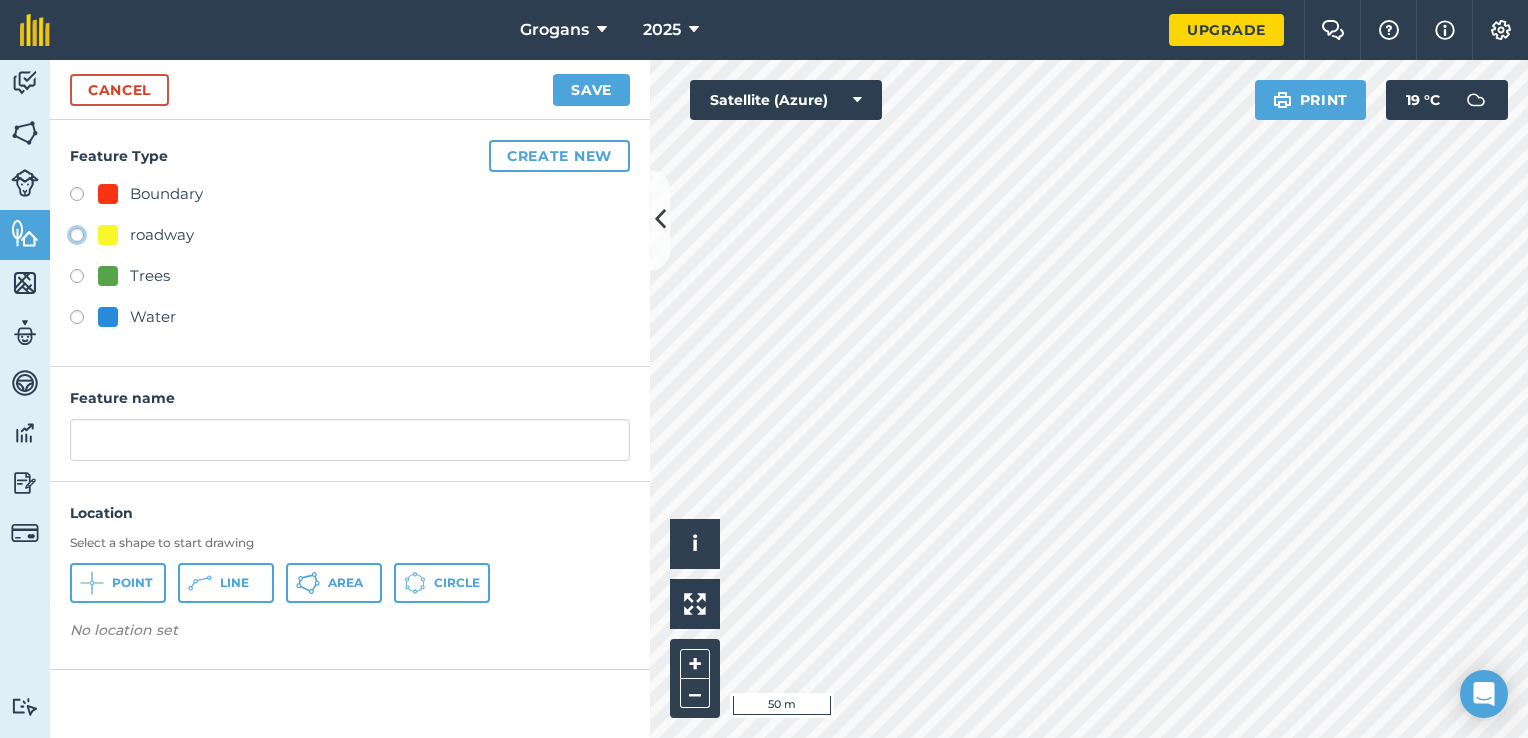 click on "roadway" at bounding box center (-9923, 234) 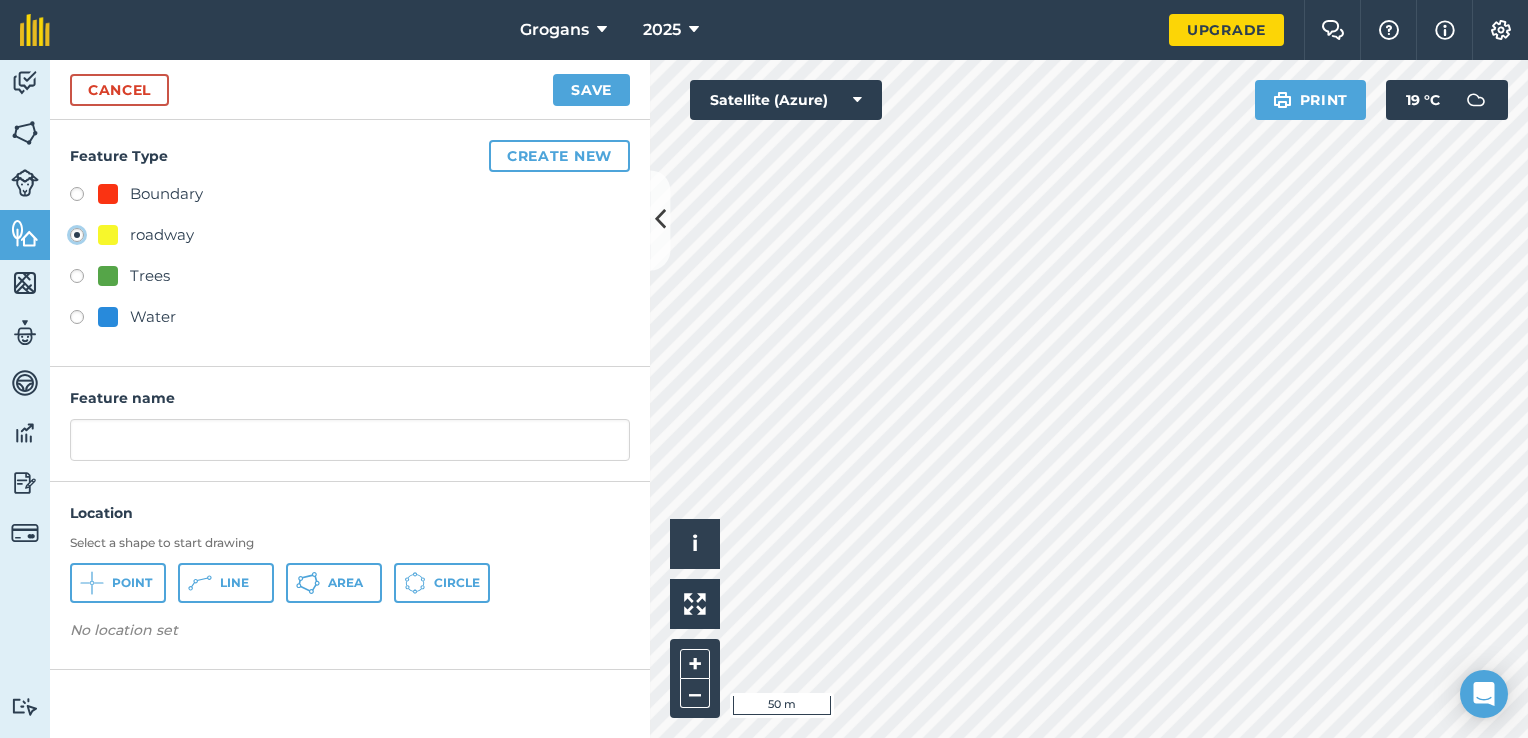 type on "roadway 3" 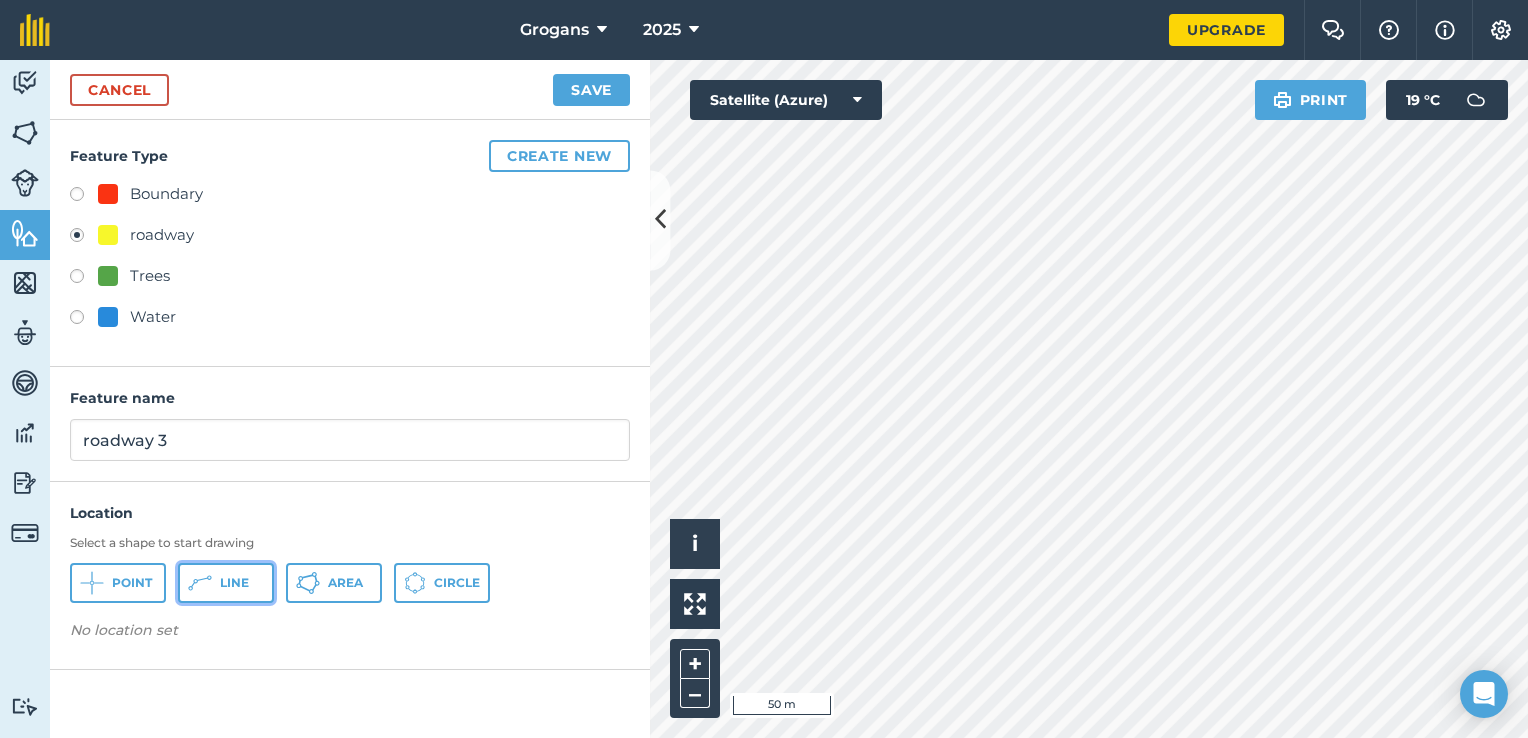 click 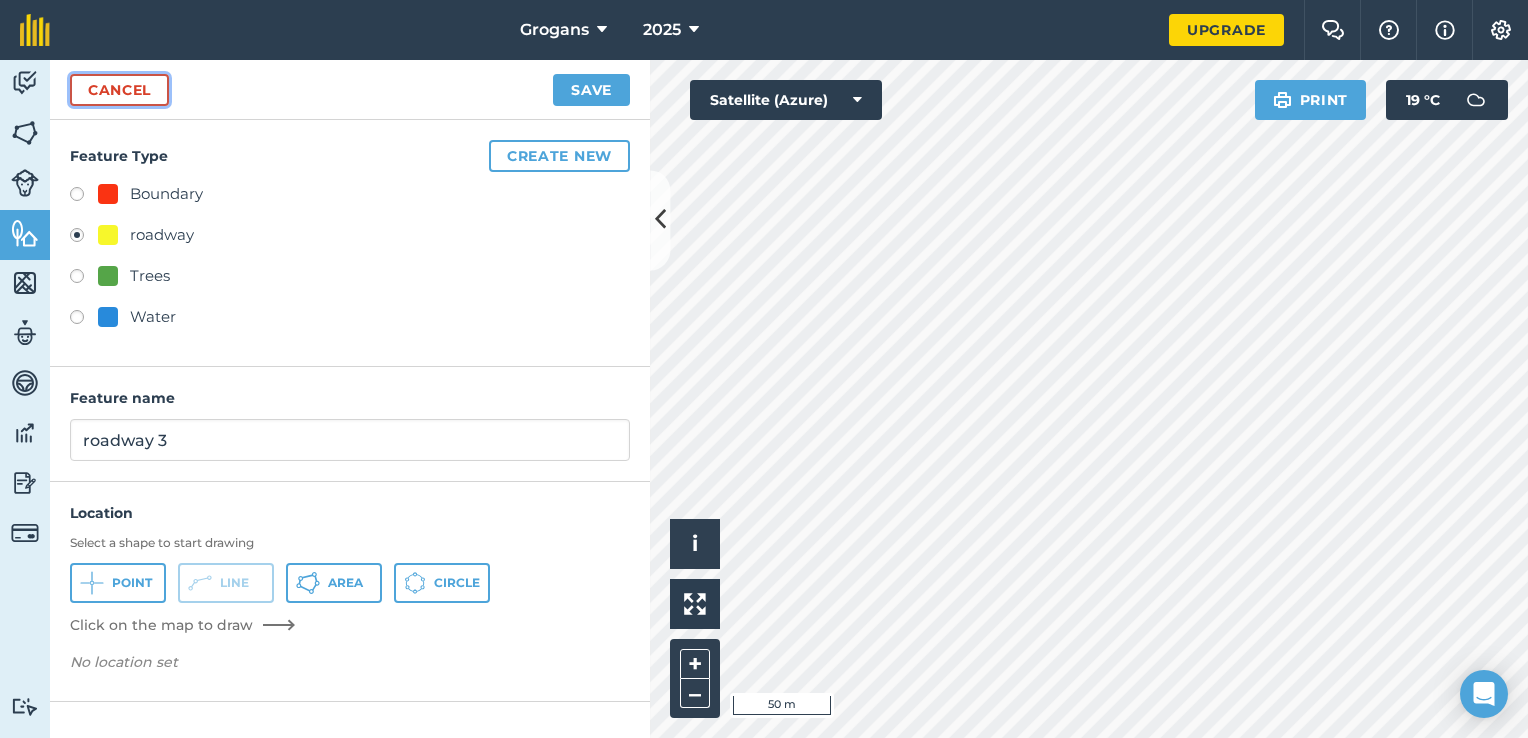 click on "Cancel" at bounding box center (119, 90) 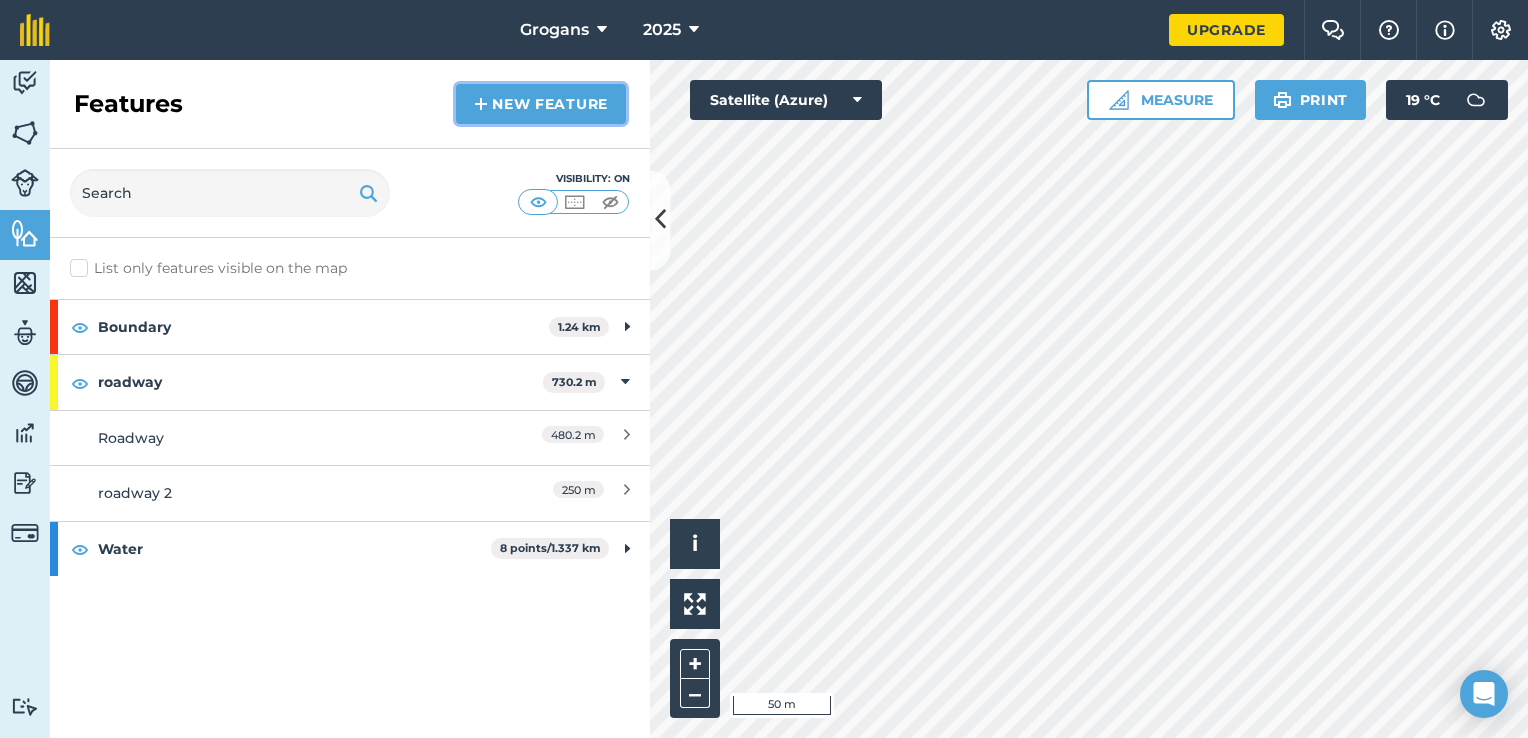 click on "New feature" at bounding box center [541, 104] 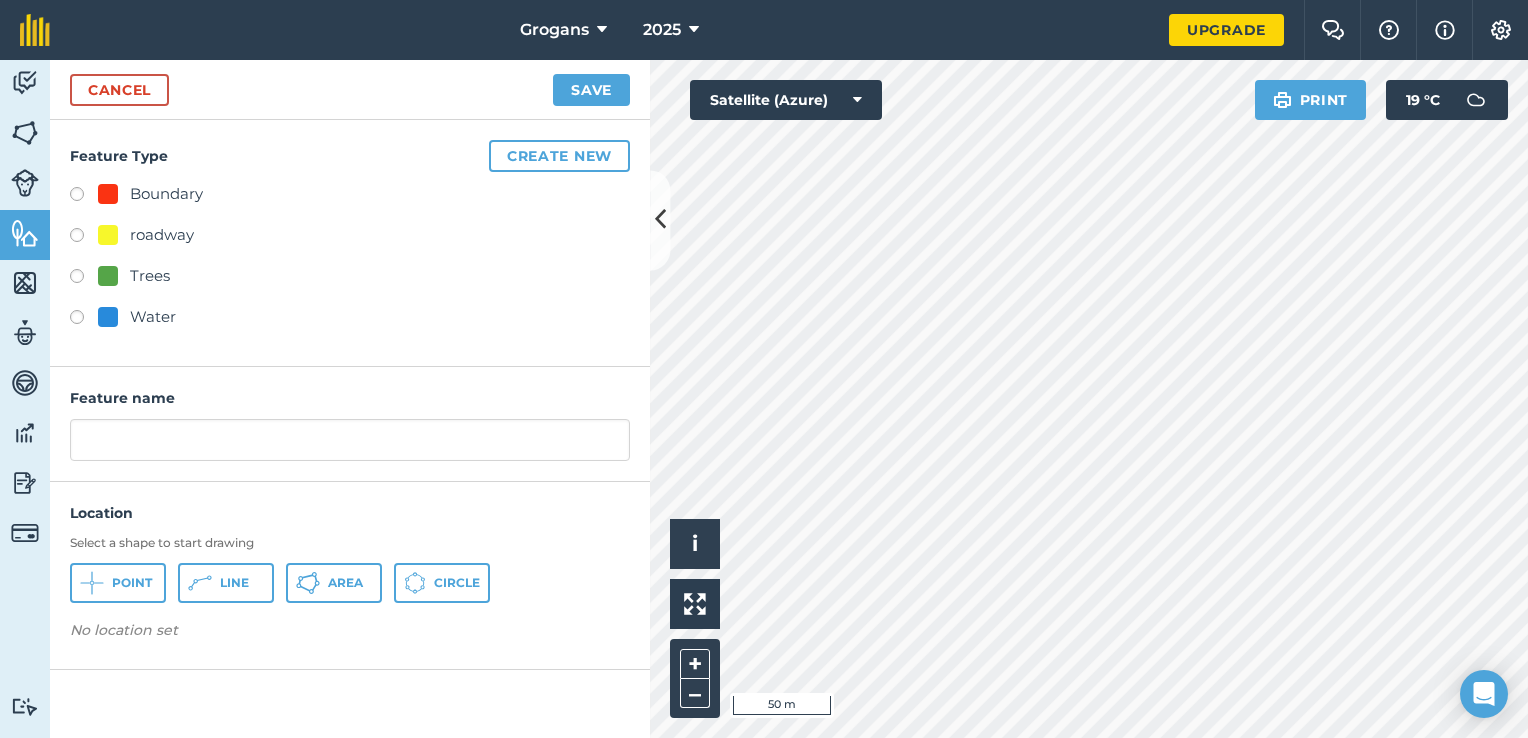 click on "roadway" at bounding box center [162, 235] 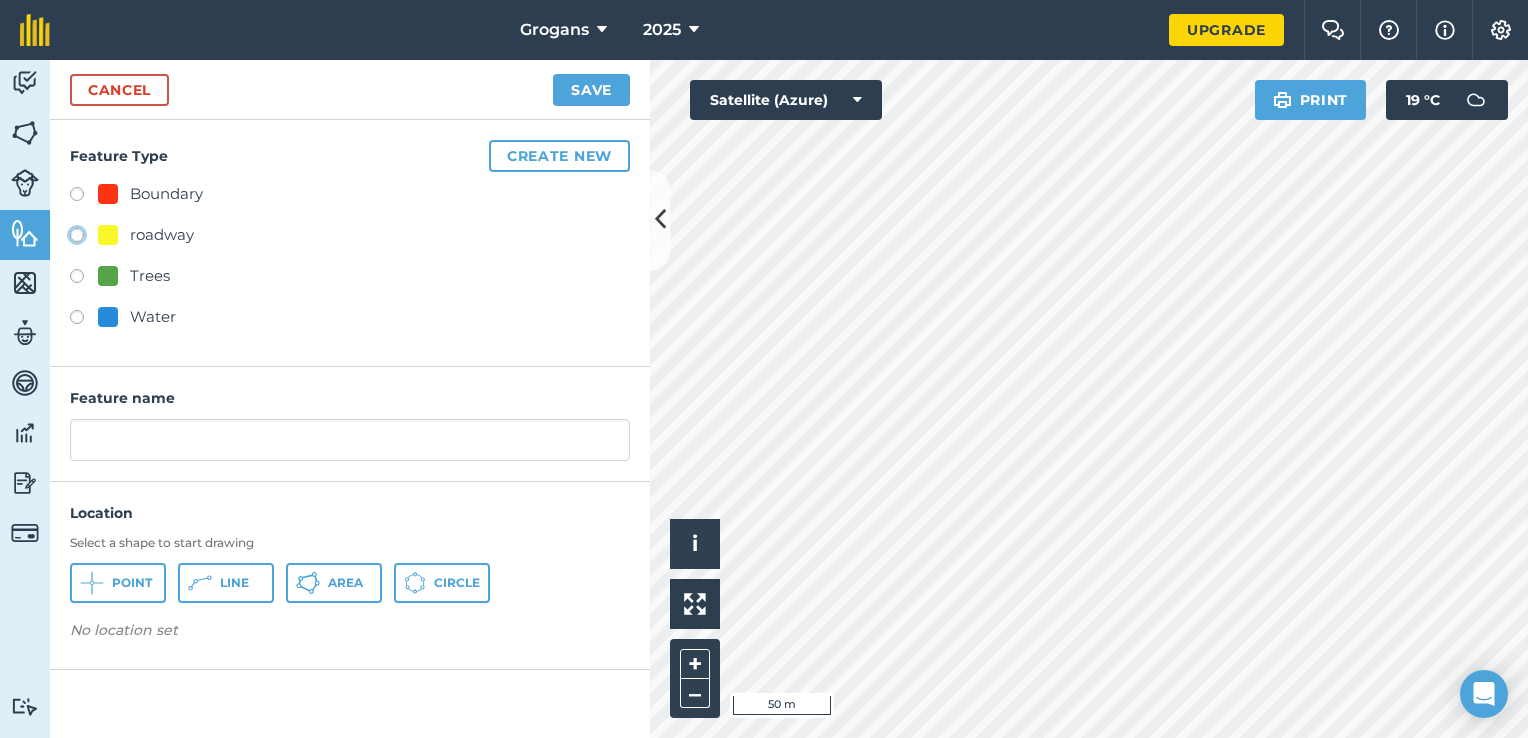 radio on "true" 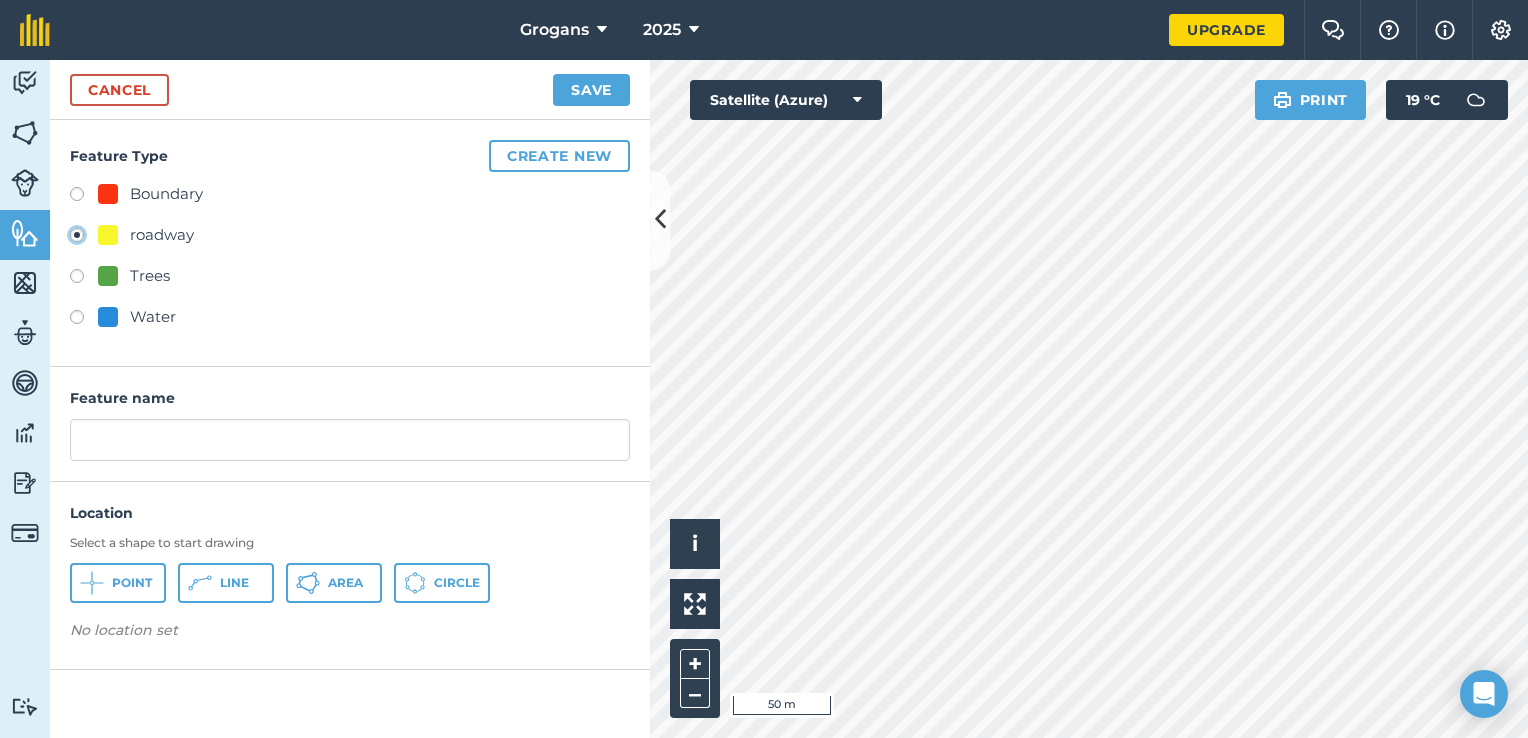 type on "roadway 3" 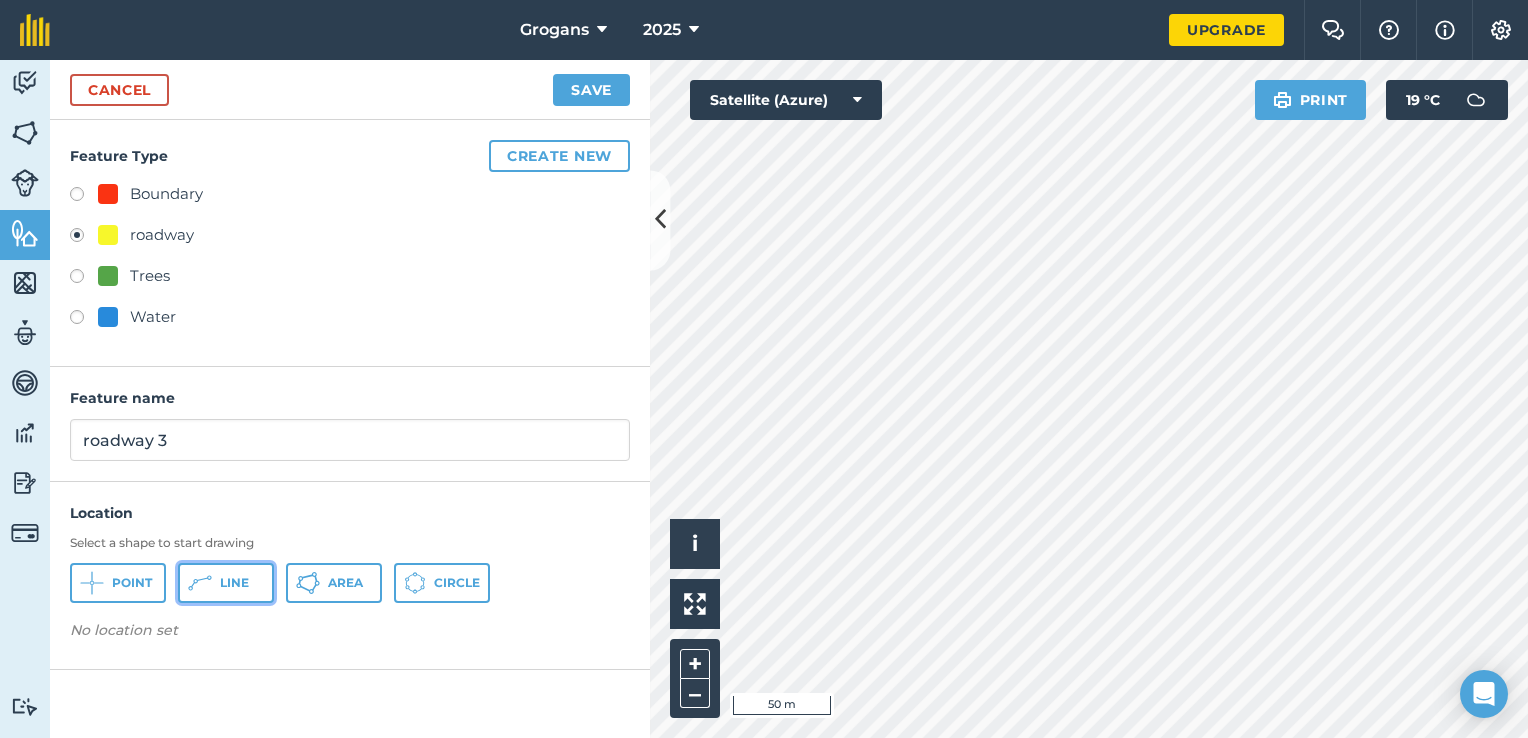 click on "Line" at bounding box center (226, 583) 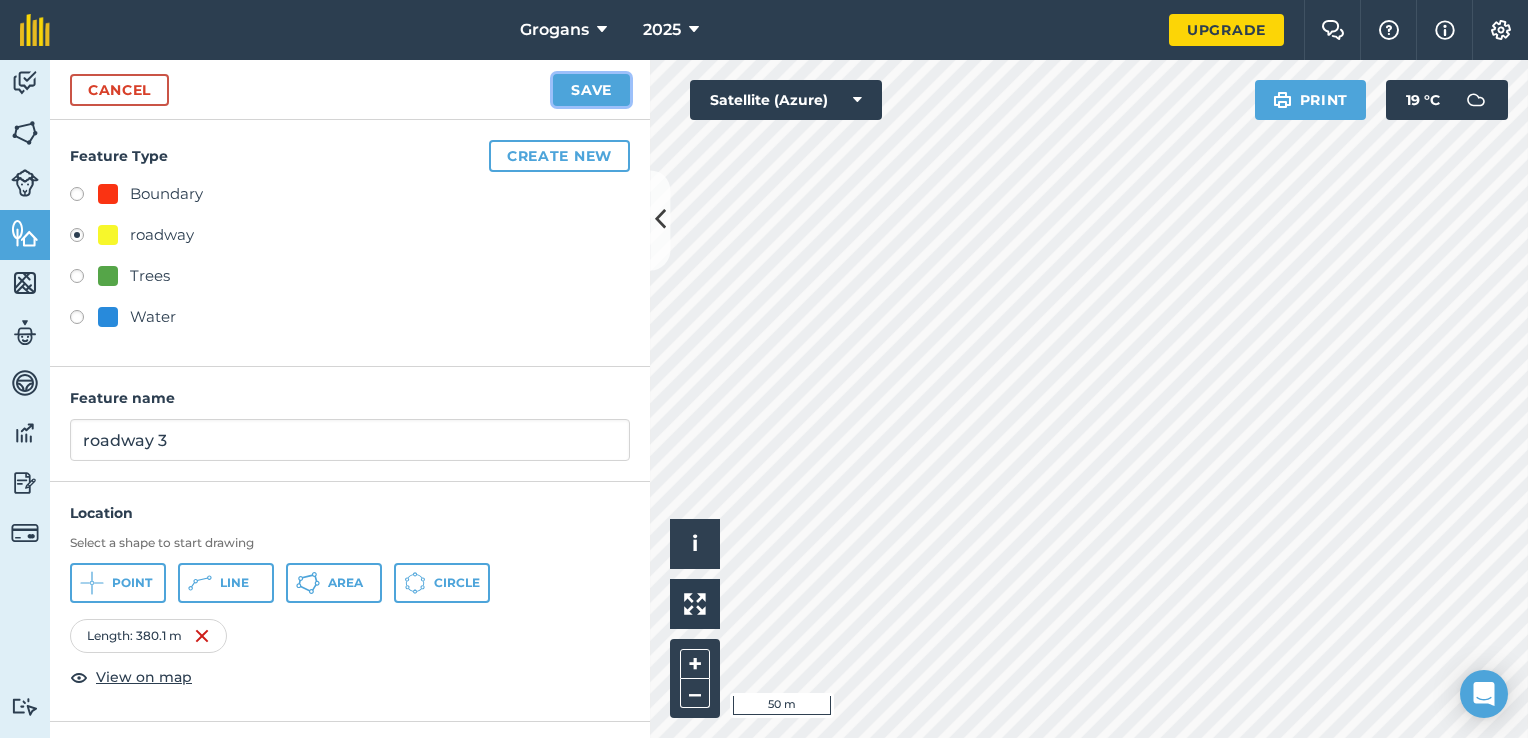 click on "Save" at bounding box center [591, 90] 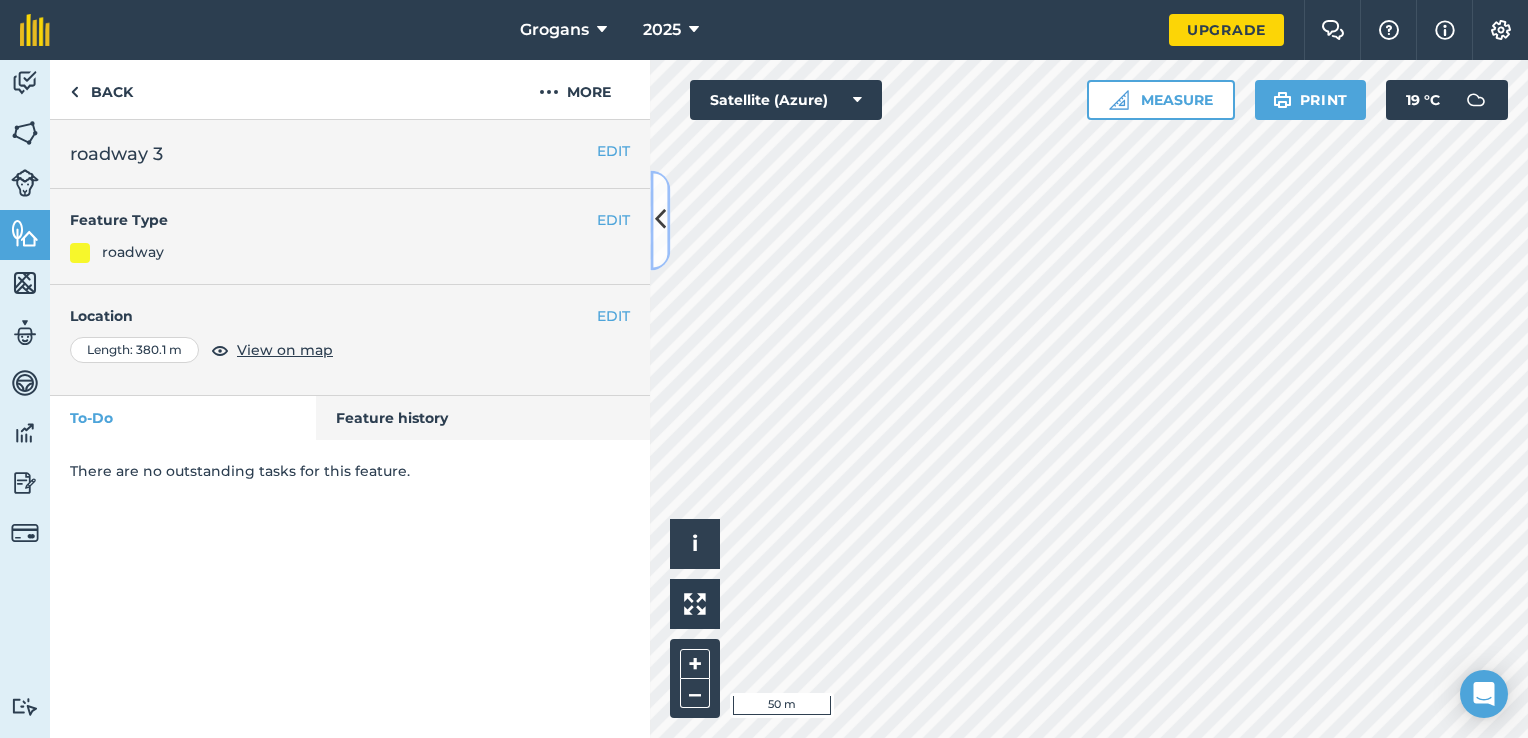 click at bounding box center [660, 220] 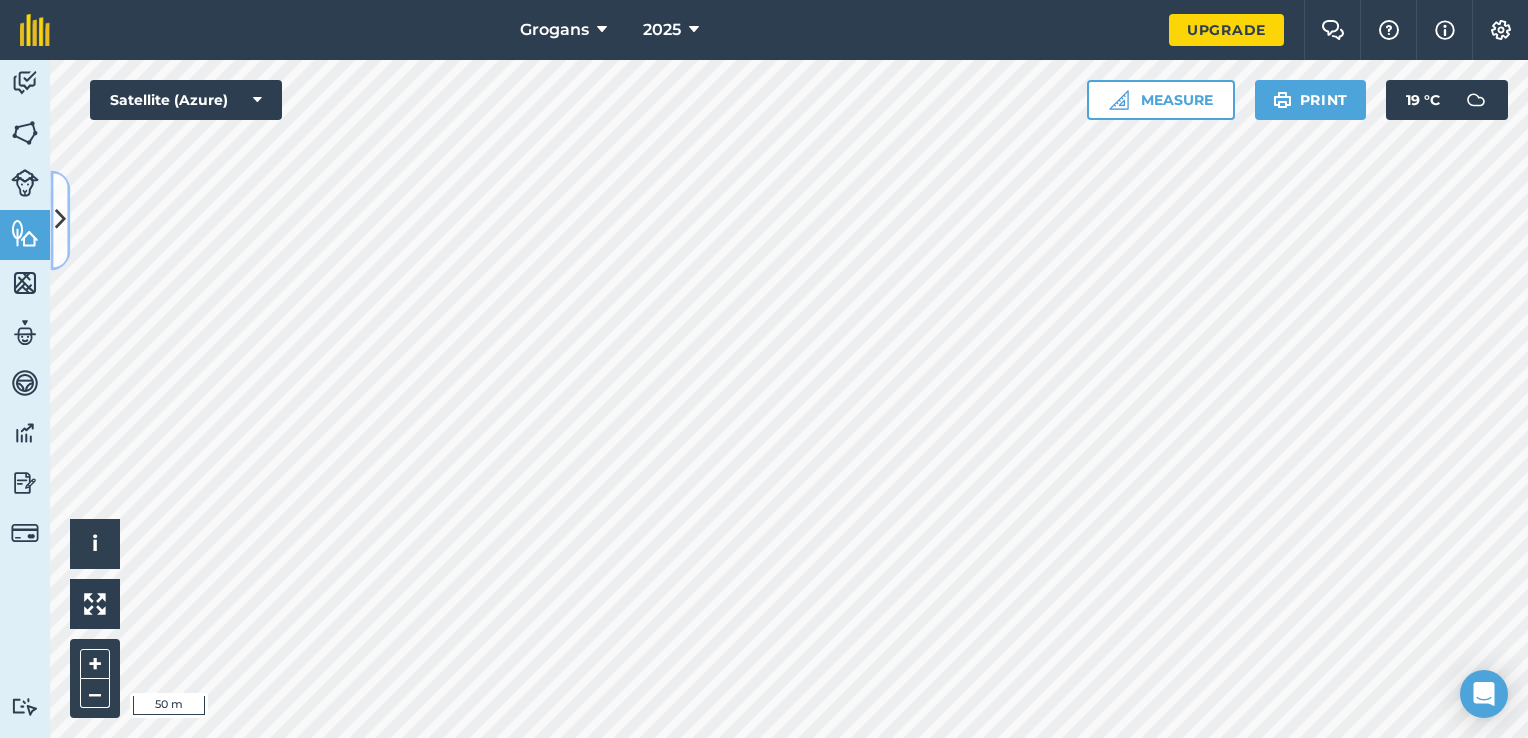 click at bounding box center (60, 220) 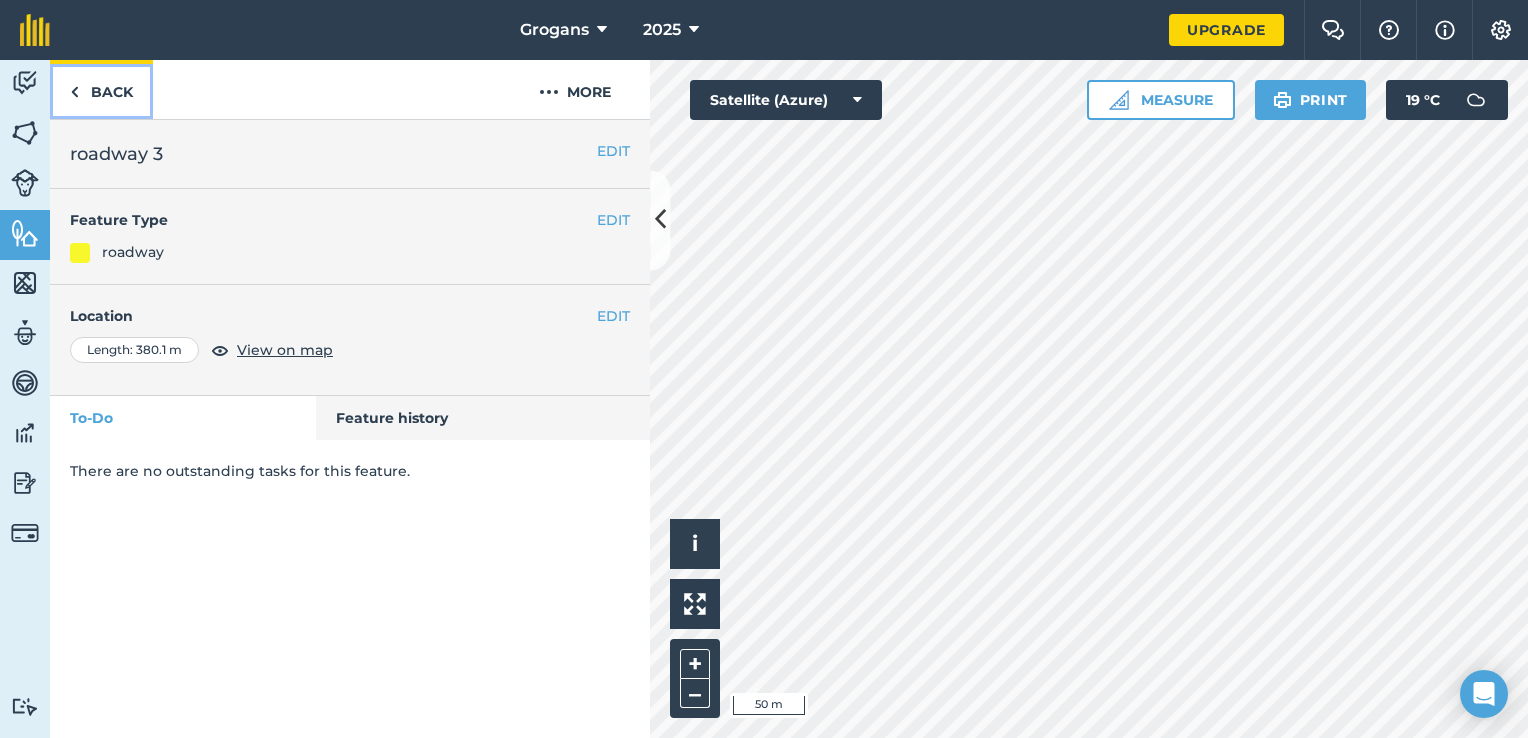 click on "Back" at bounding box center [101, 89] 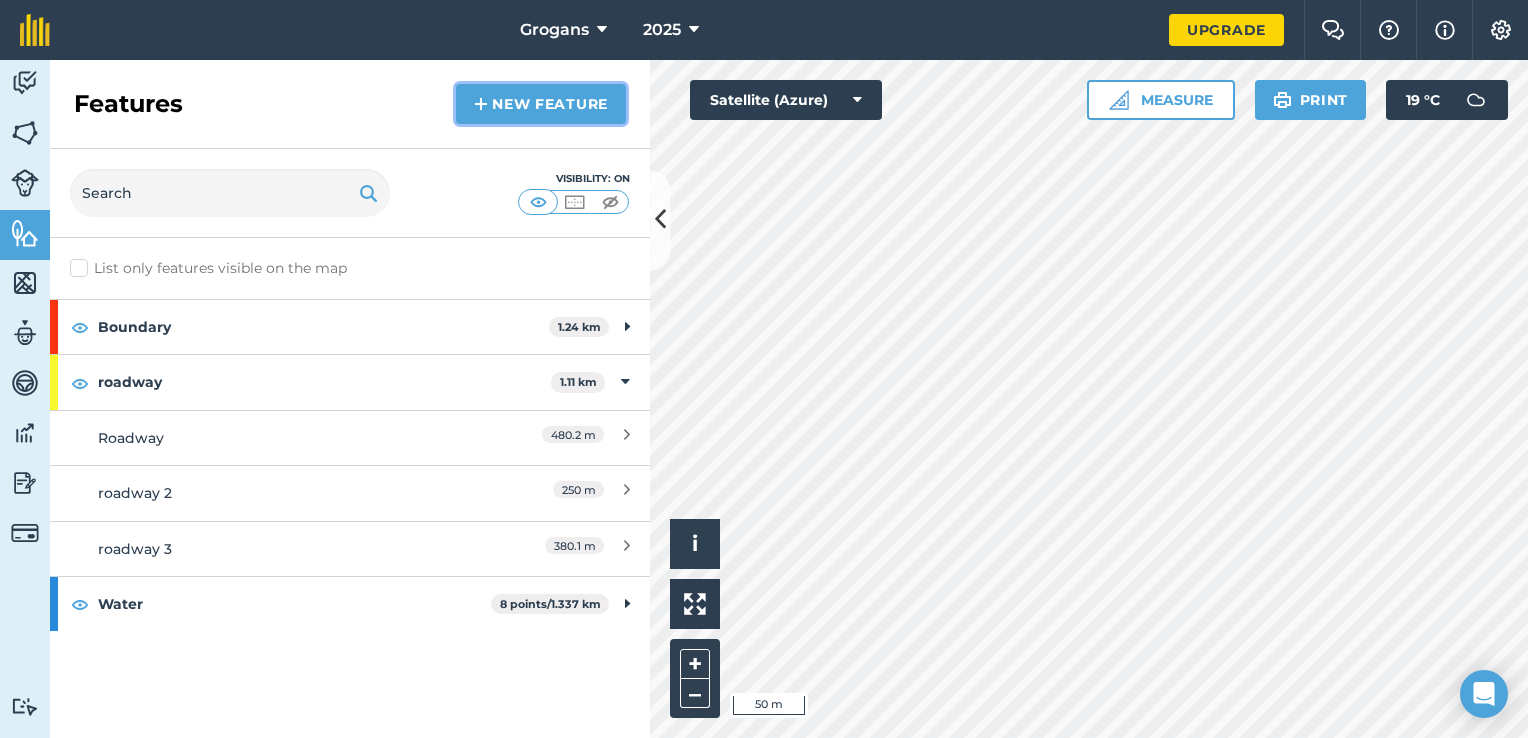 click on "New feature" at bounding box center (541, 104) 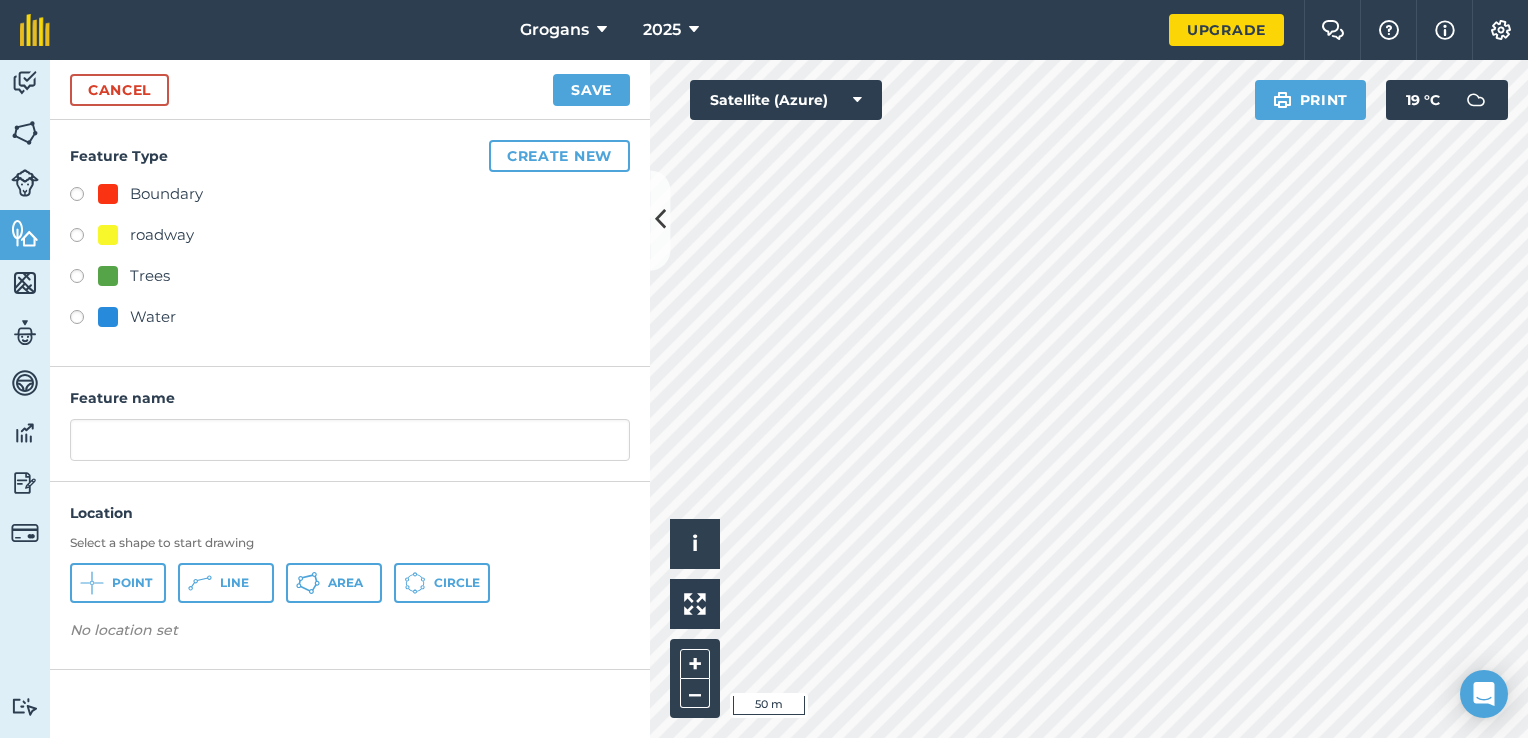 click on "roadway" at bounding box center [162, 235] 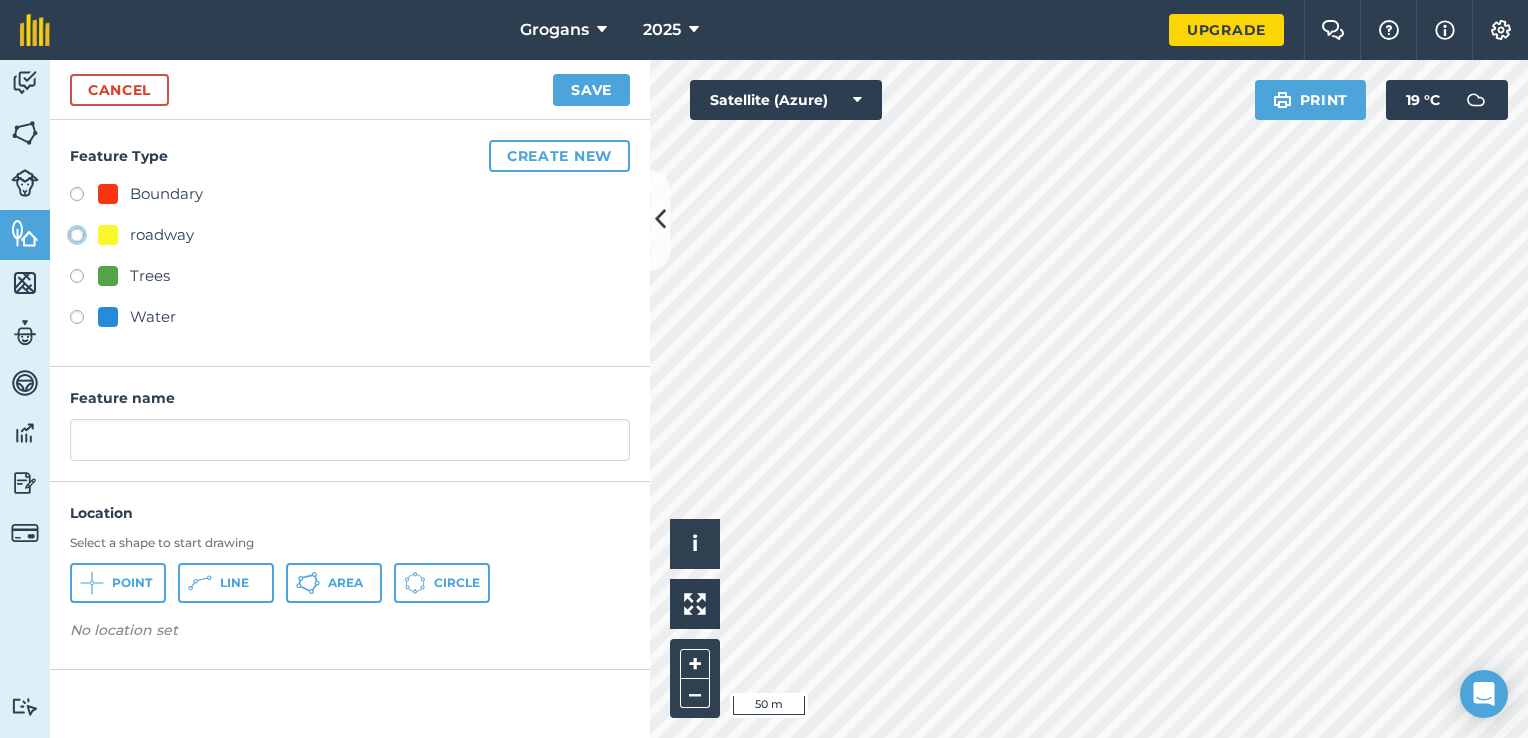 click on "roadway" at bounding box center (-9923, 234) 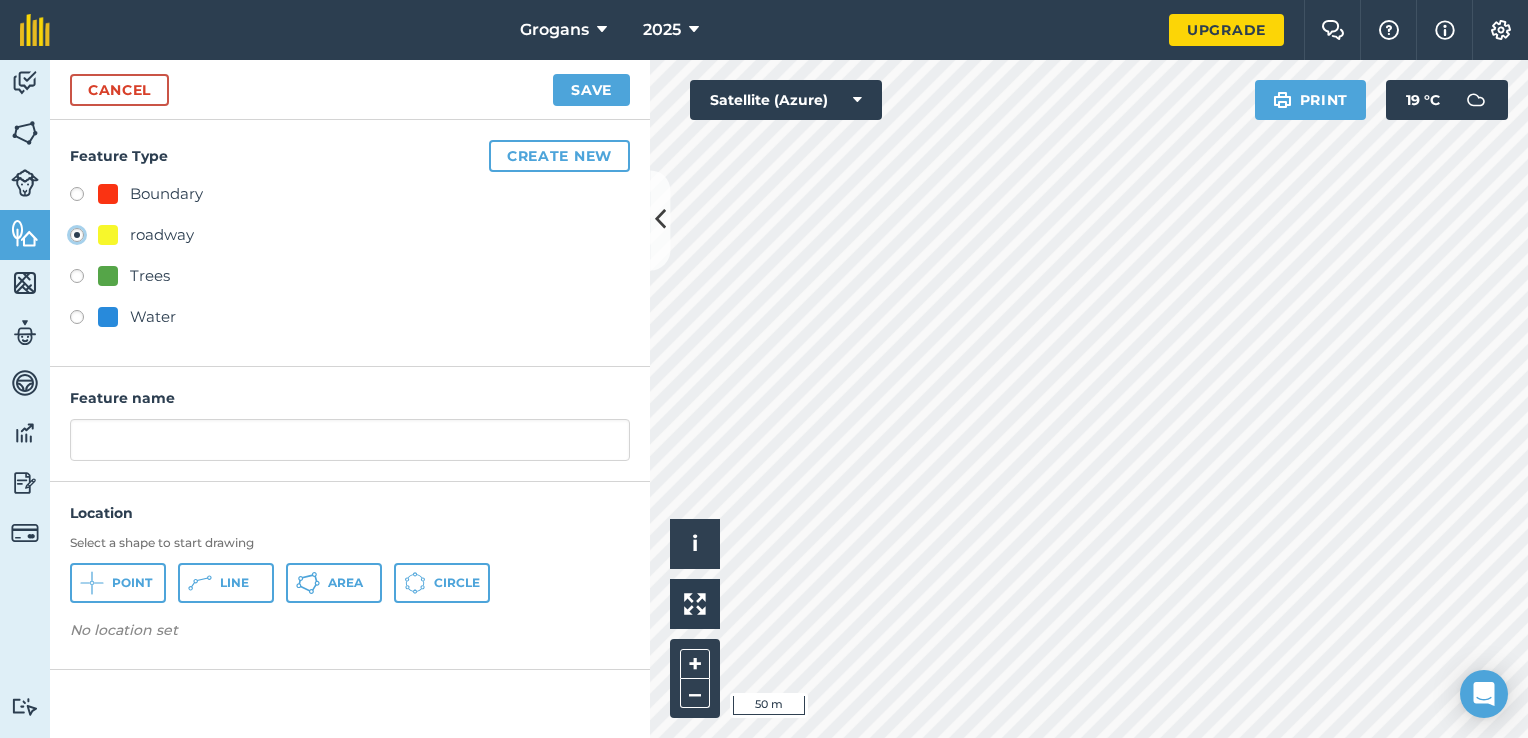 type on "roadway 4" 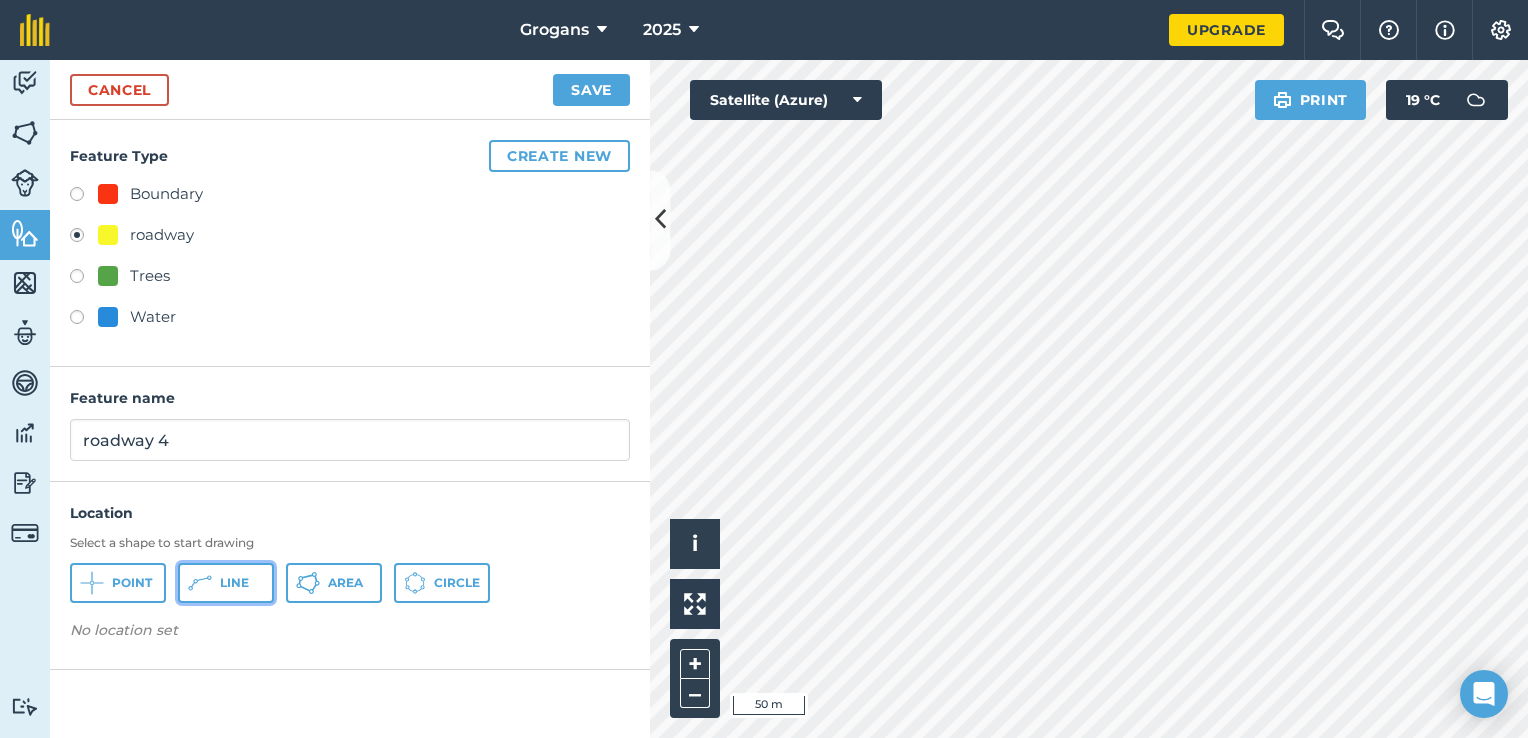 click on "Line" at bounding box center (226, 583) 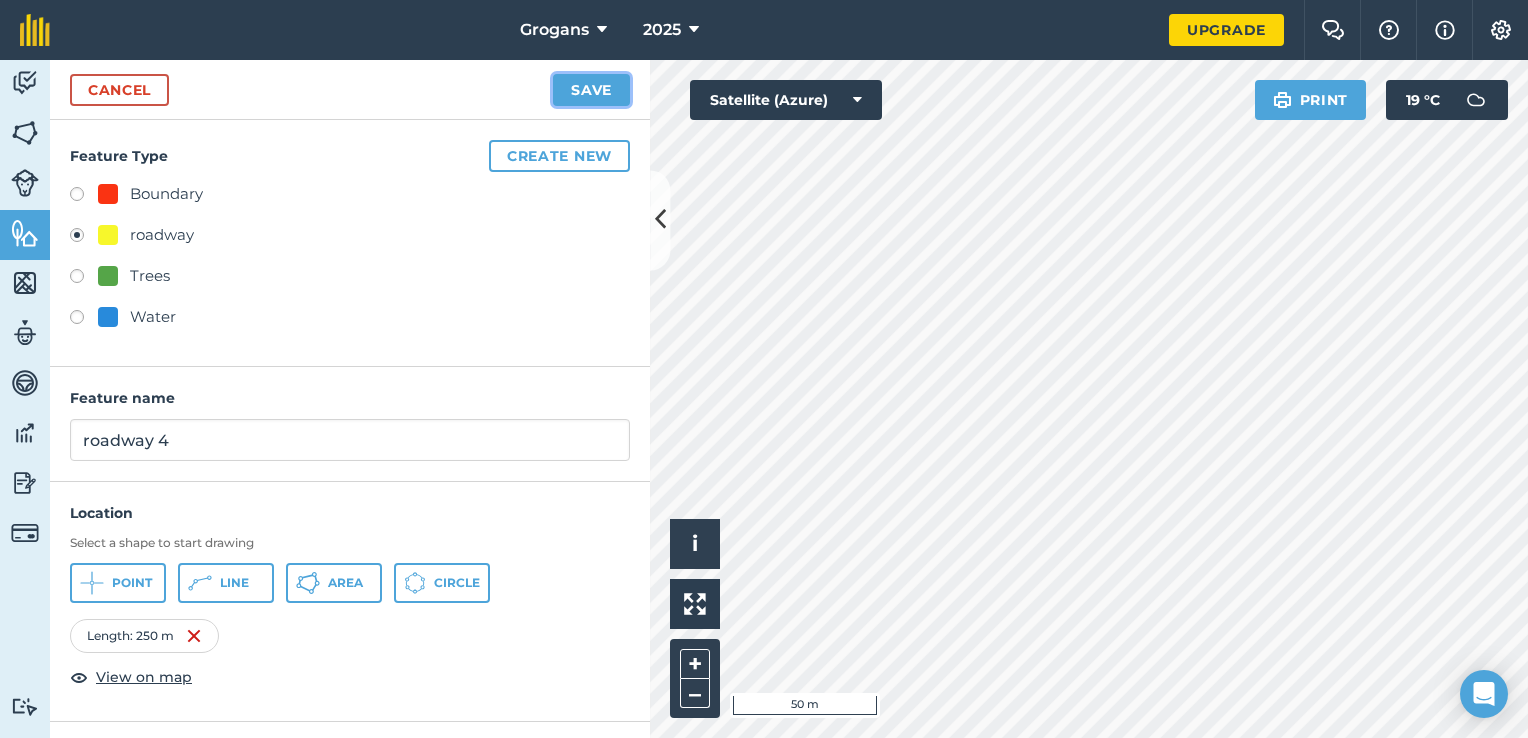 click on "Save" at bounding box center [591, 90] 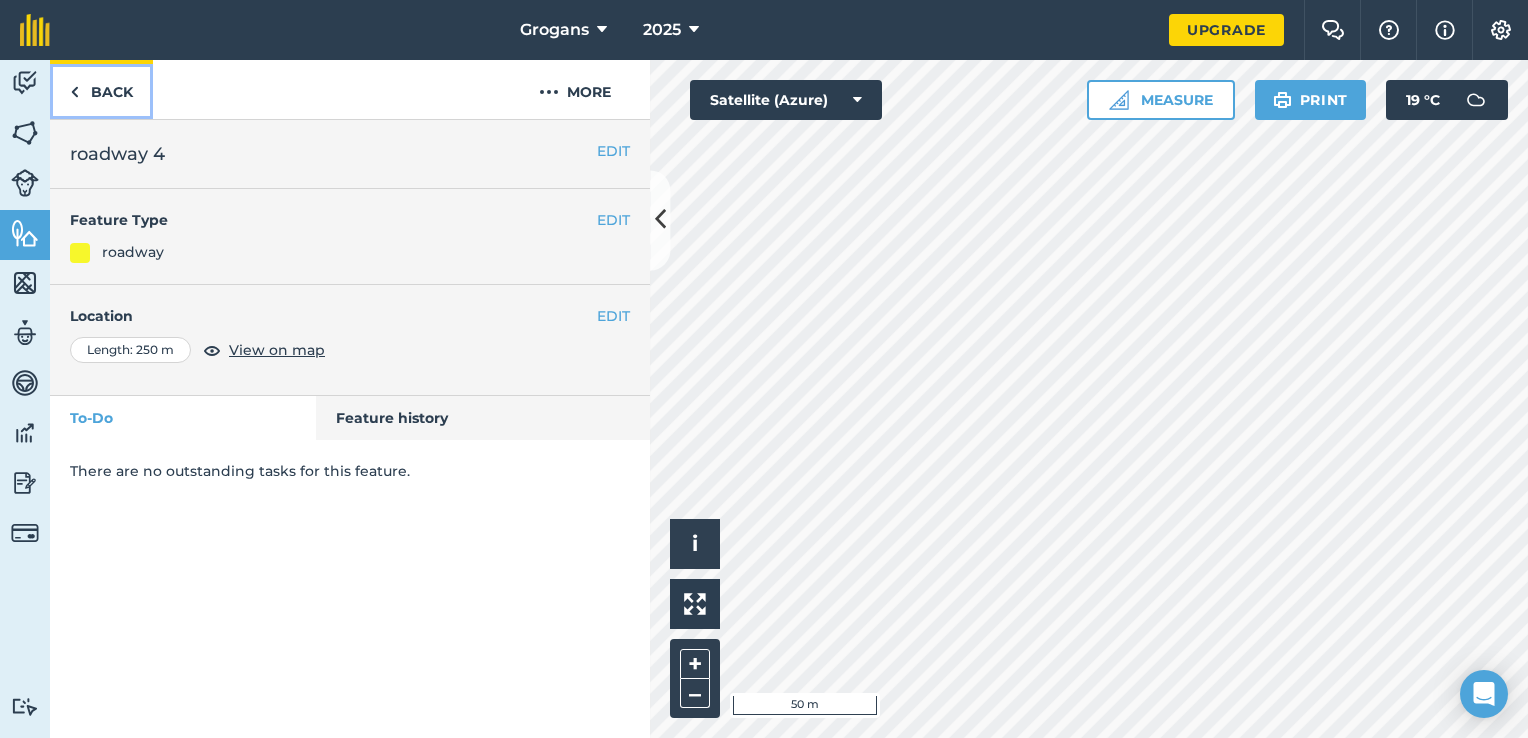 click on "Back" at bounding box center [101, 89] 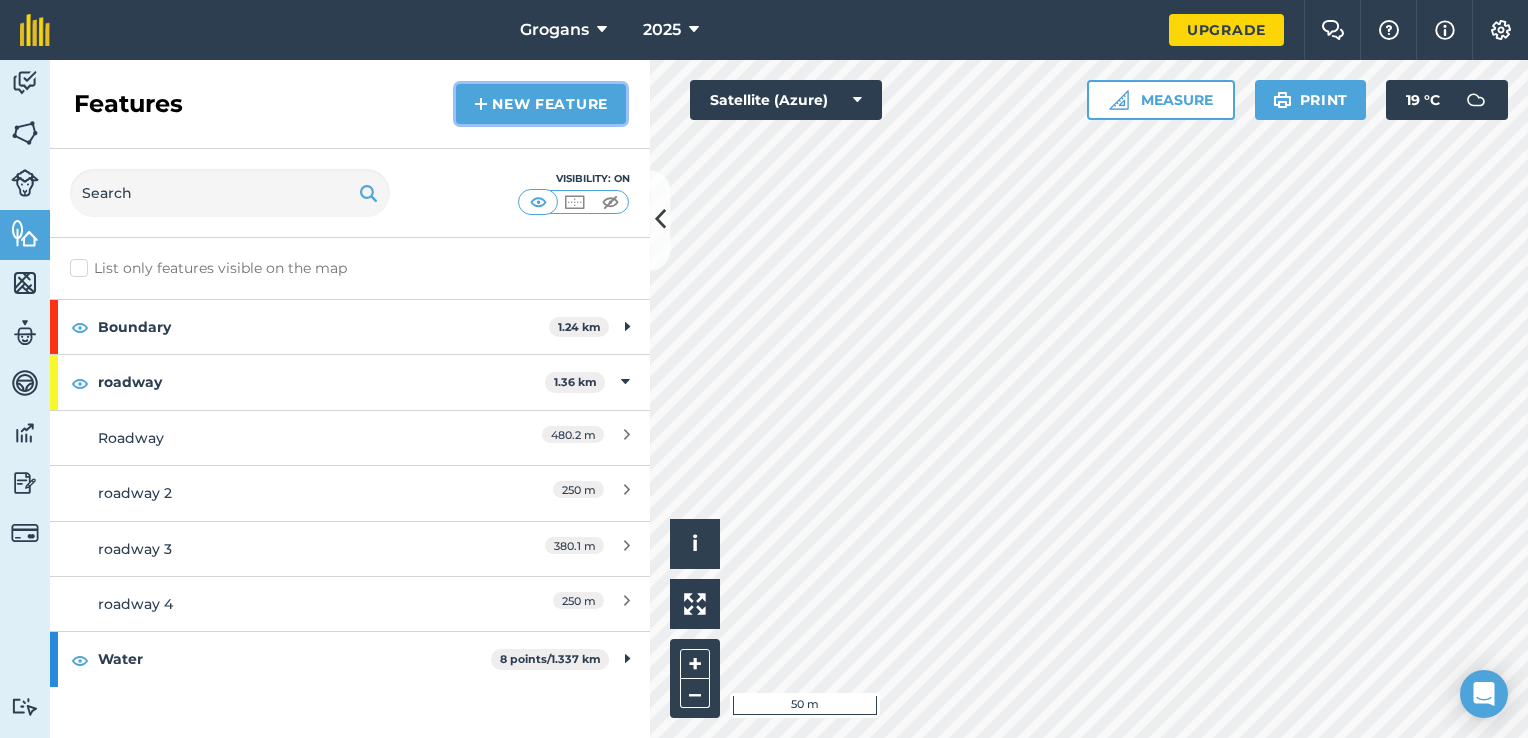 click on "New feature" at bounding box center (541, 104) 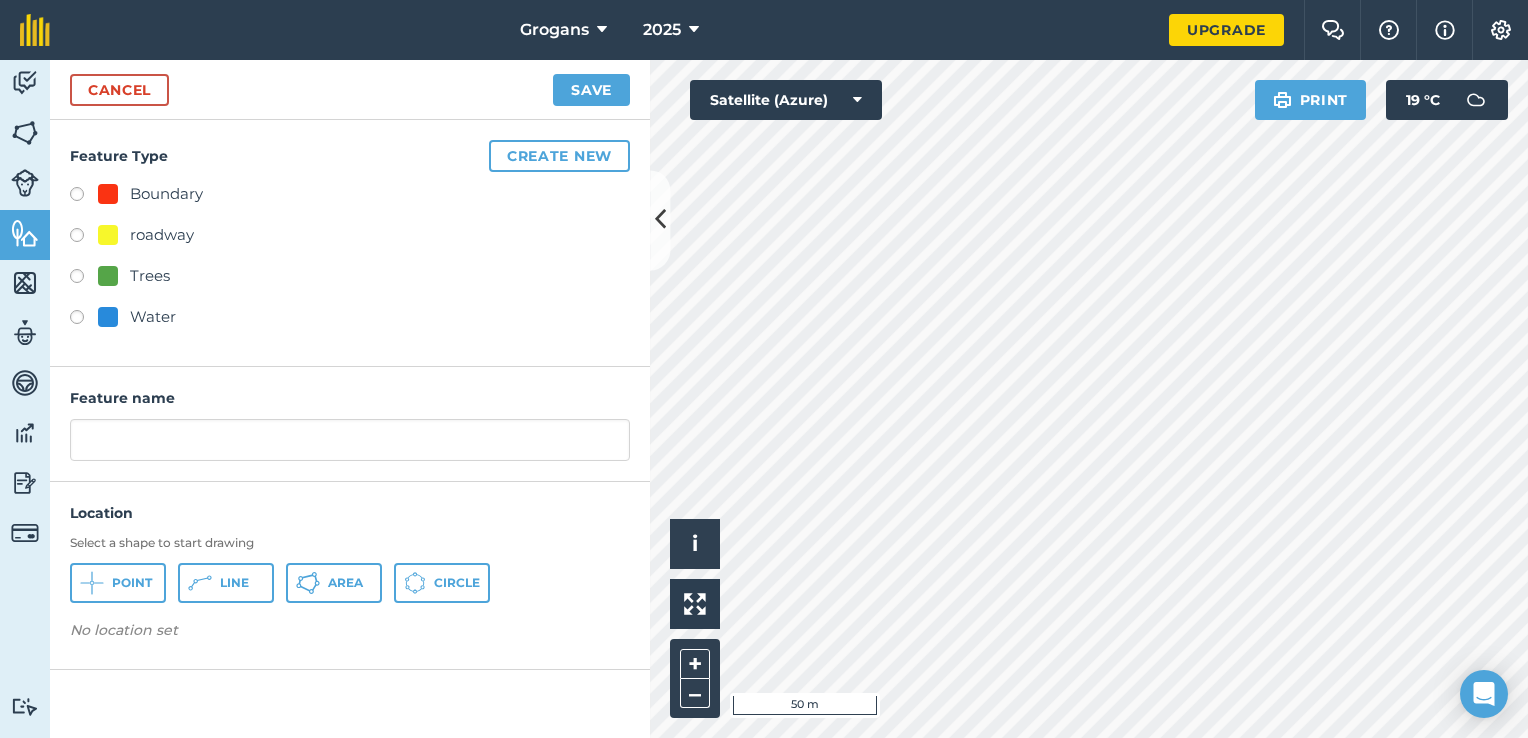 click on "roadway" at bounding box center [162, 235] 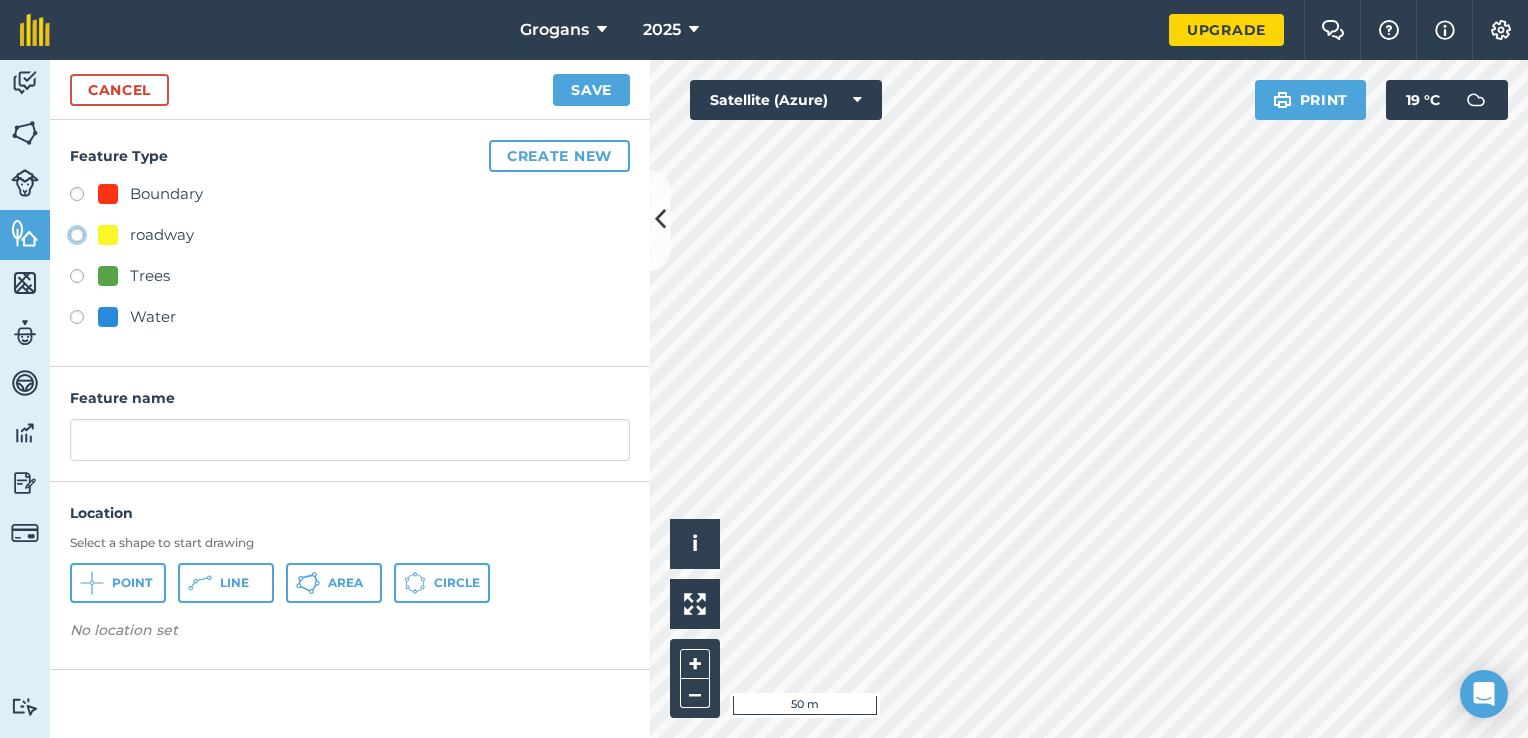 click on "roadway" at bounding box center [-9923, 234] 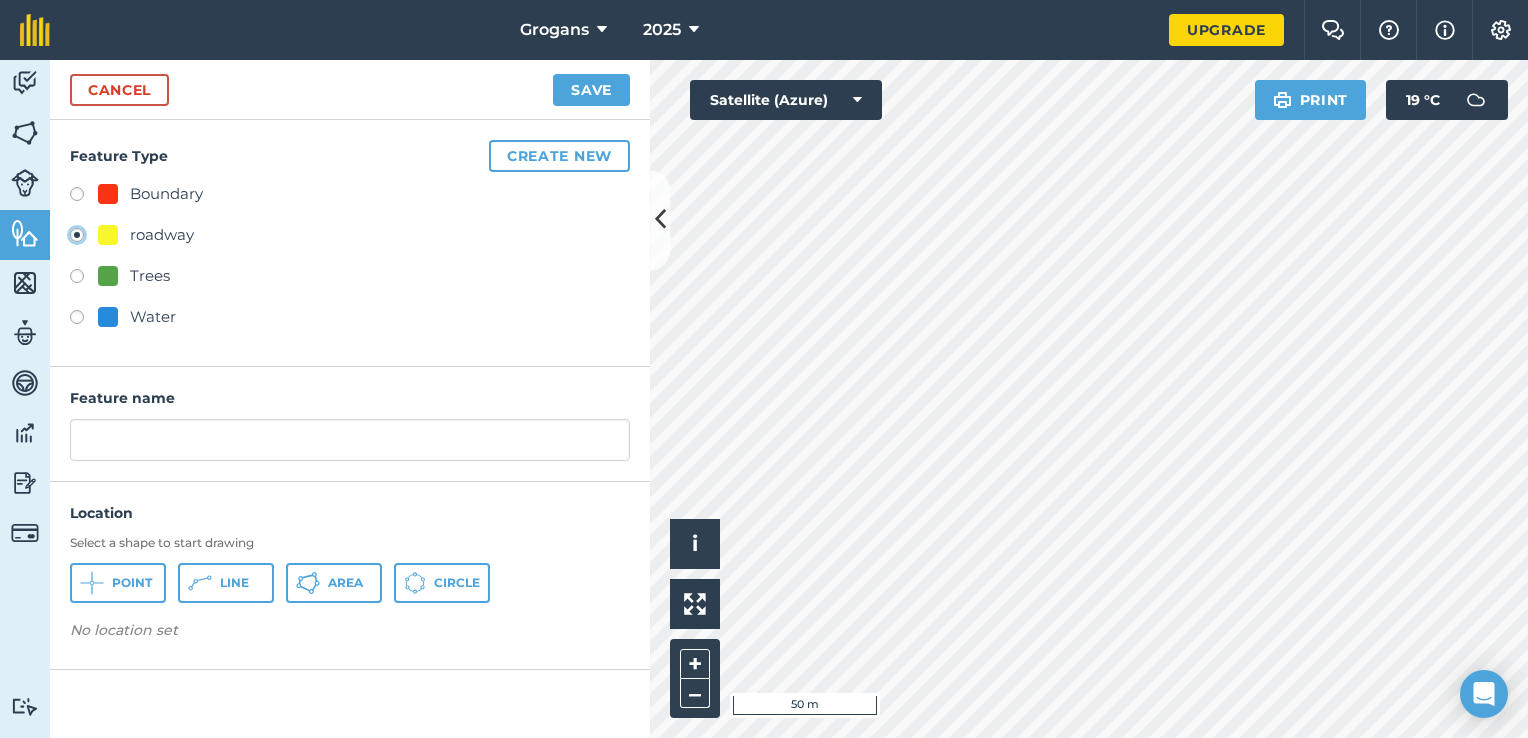 type on "roadway 5" 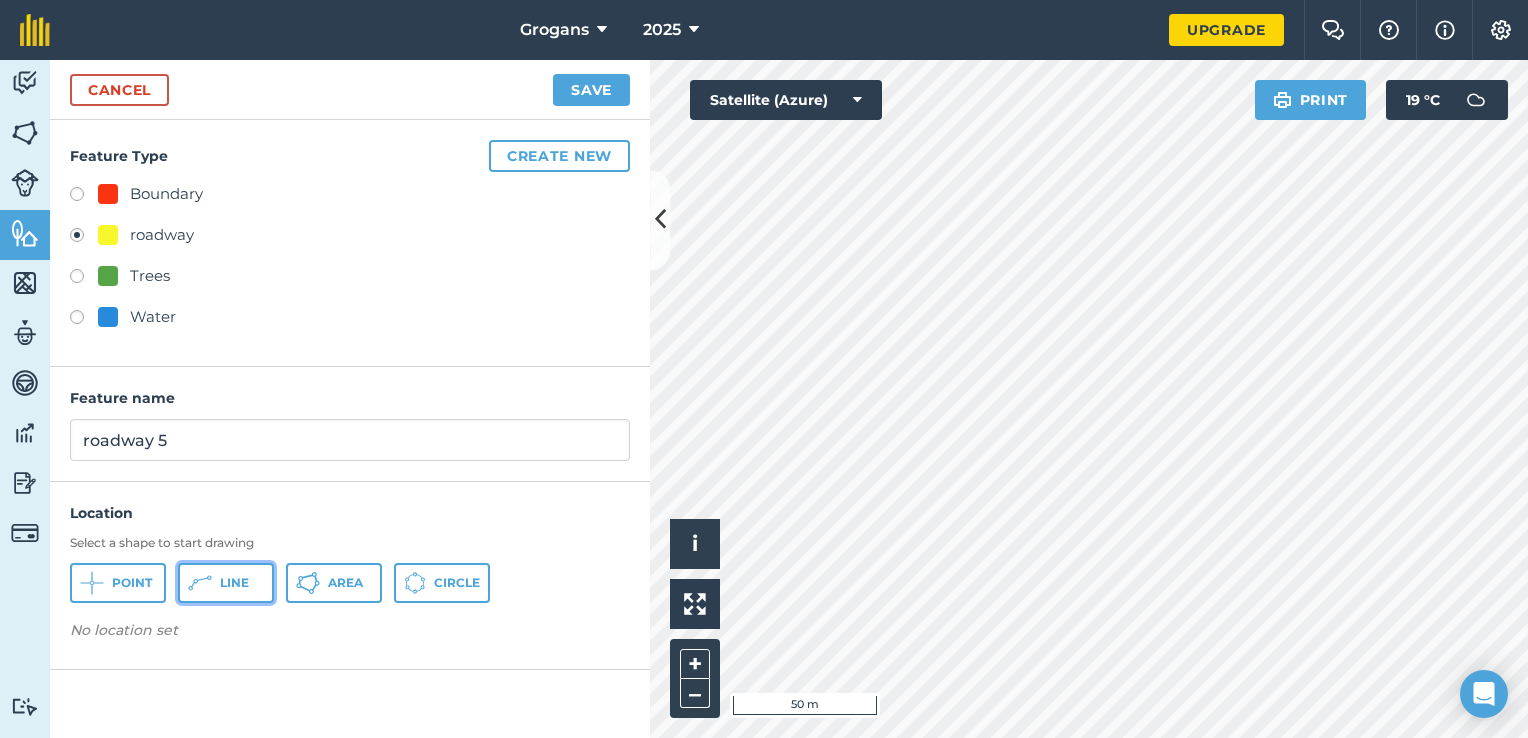 click on "Line" at bounding box center [234, 583] 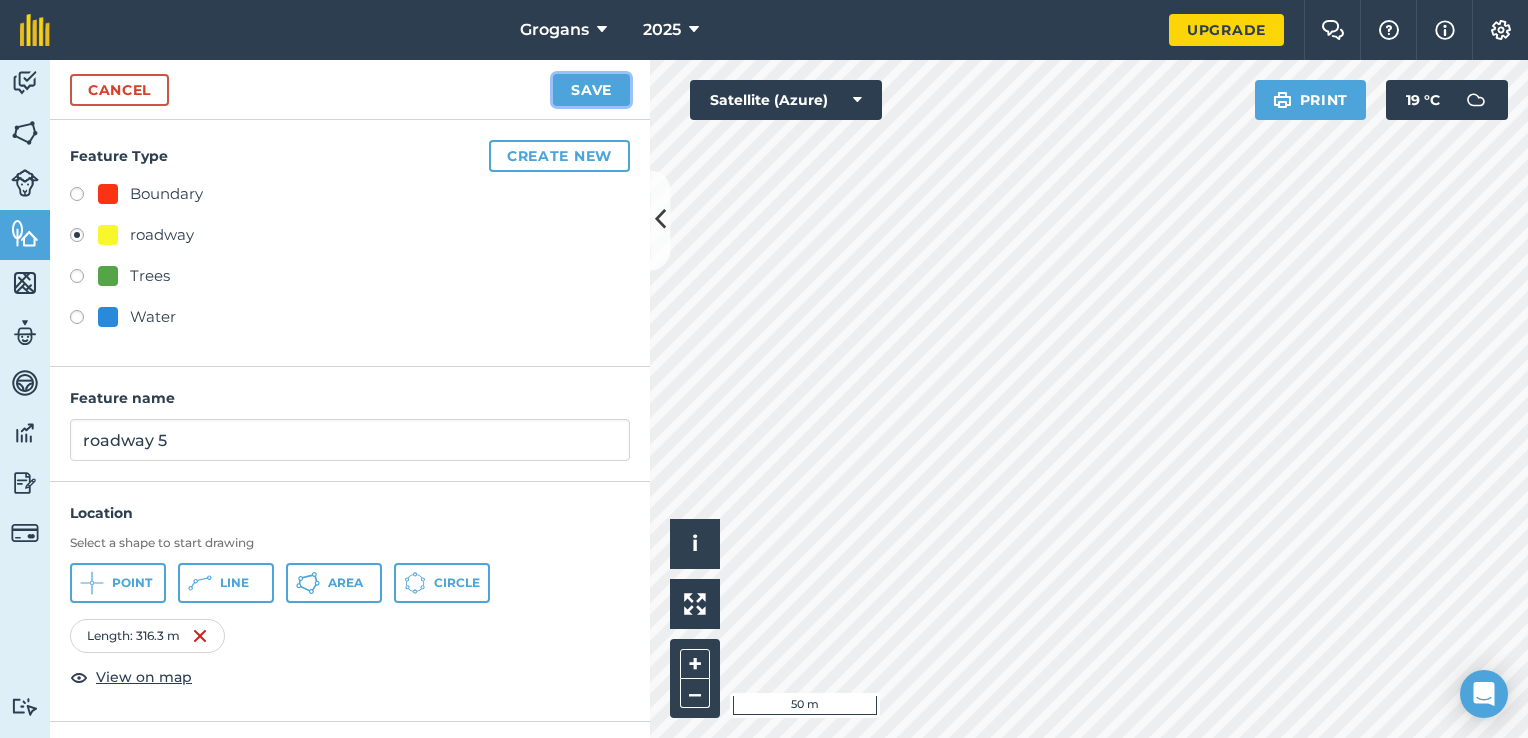 click on "Save" at bounding box center (591, 90) 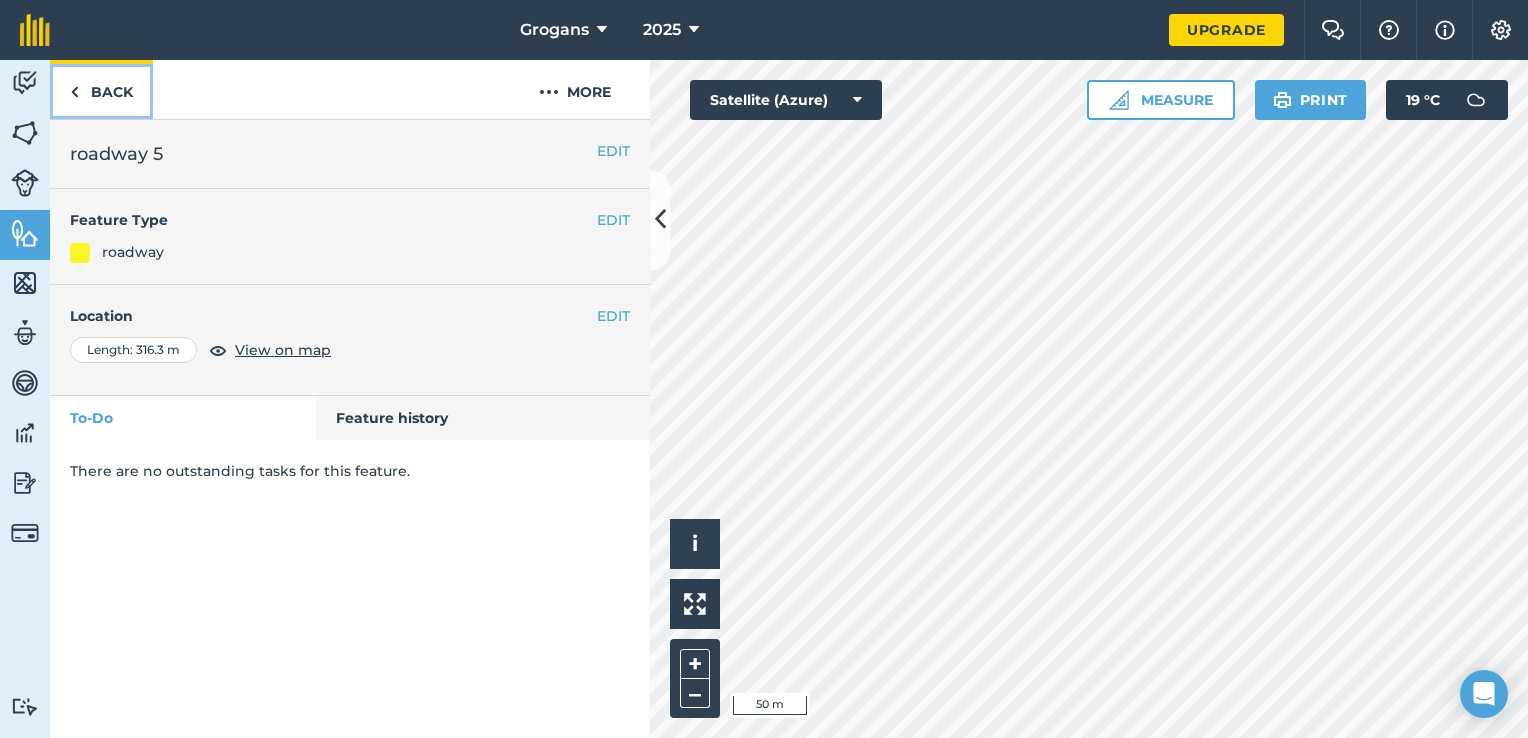 click on "Back" at bounding box center [101, 89] 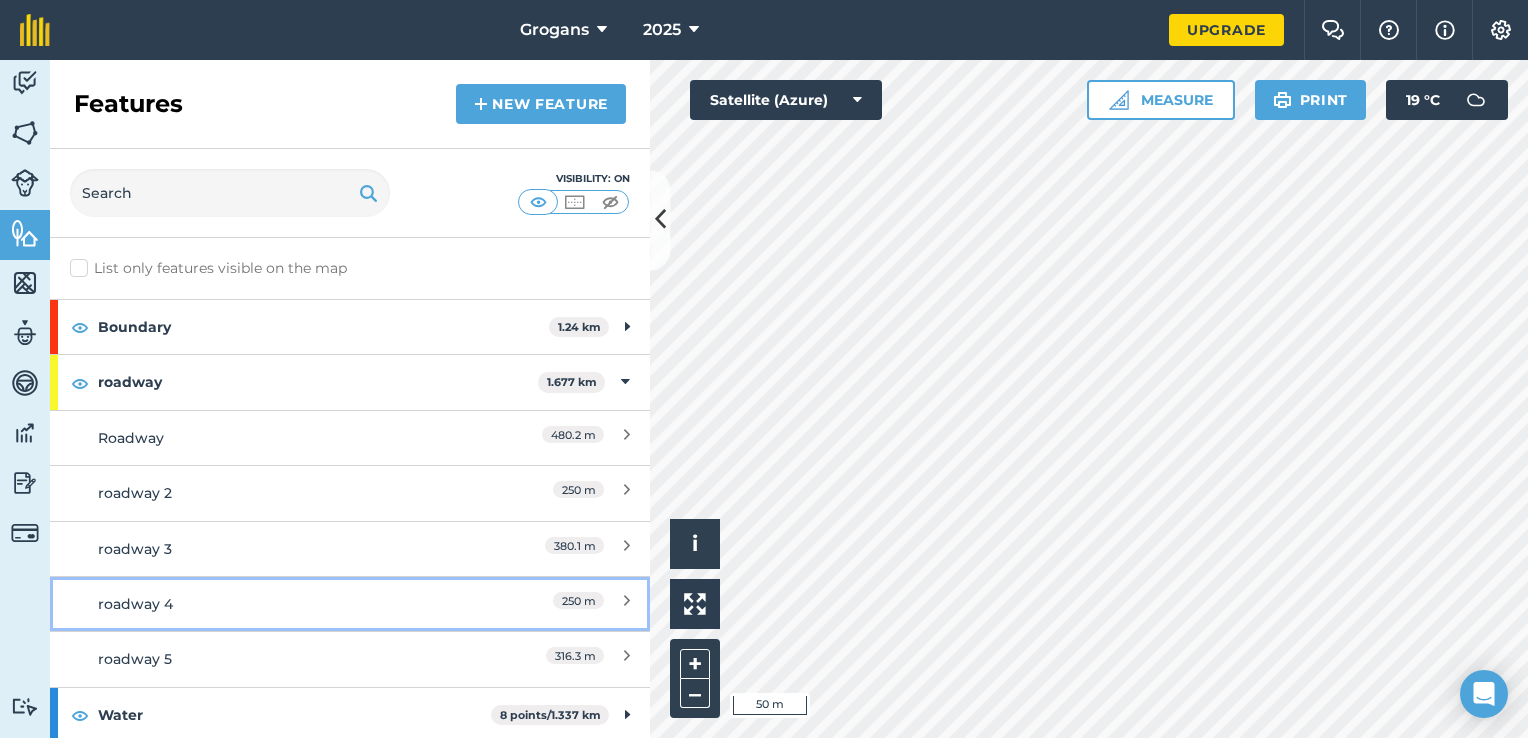 click on "roadway 4" at bounding box center [275, 604] 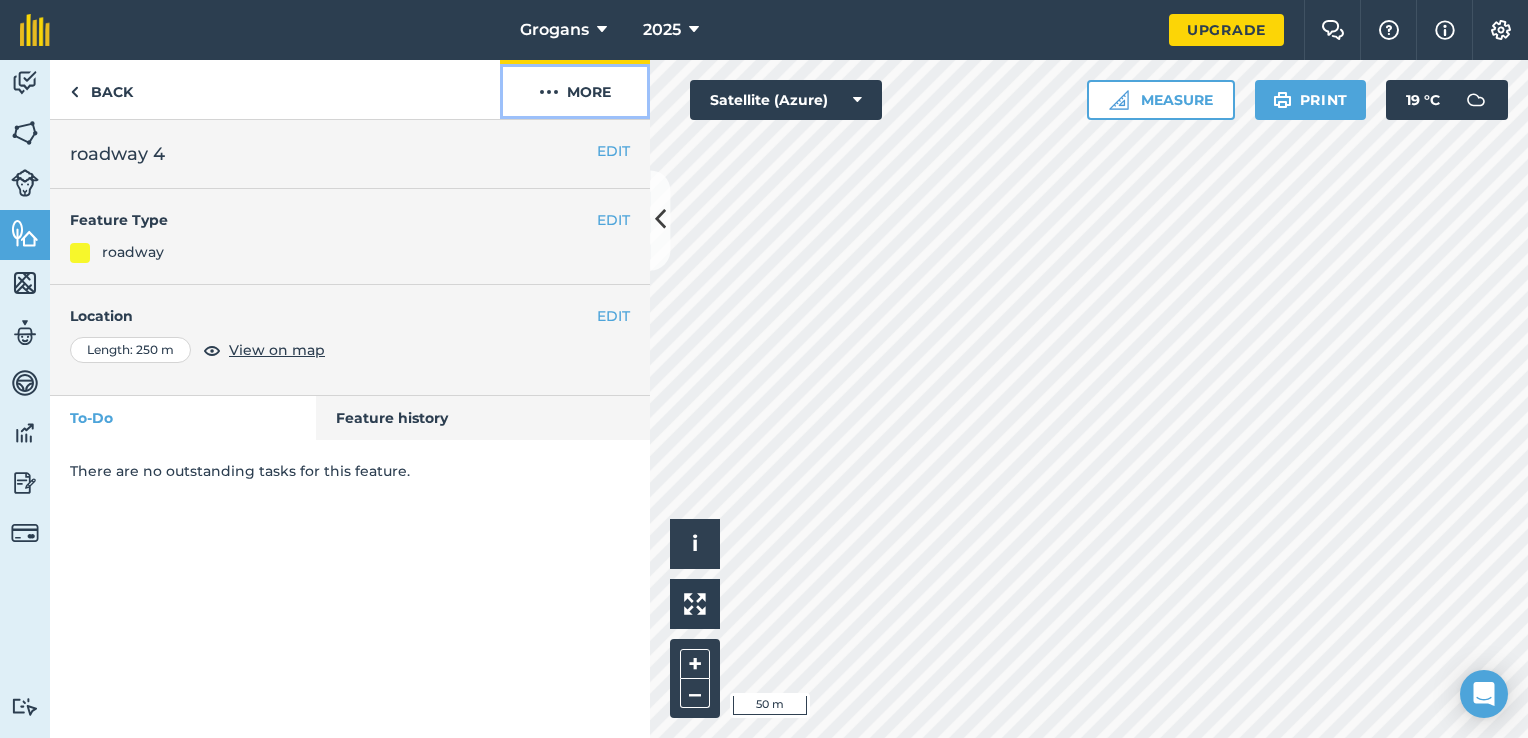 click at bounding box center (549, 92) 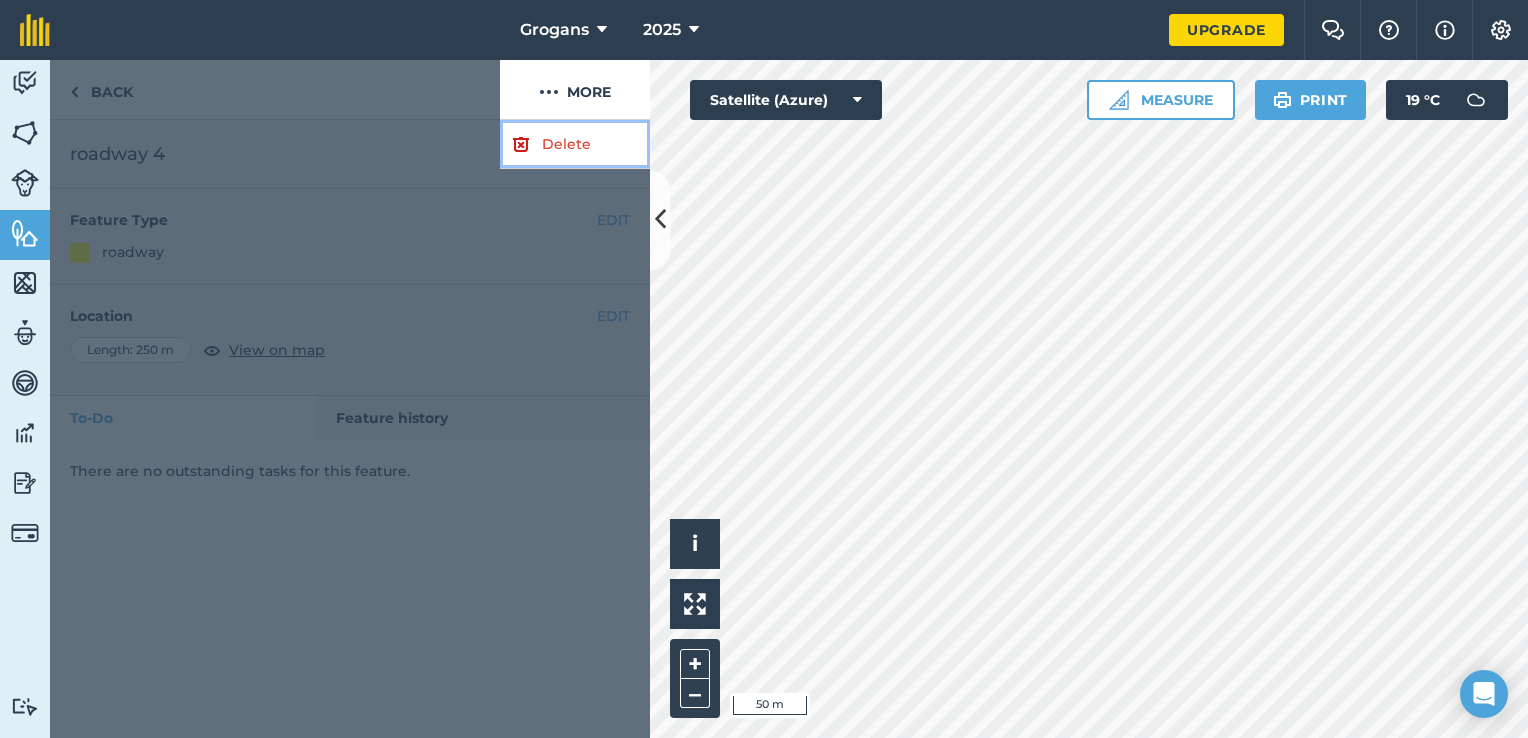 click on "Delete" at bounding box center (575, 144) 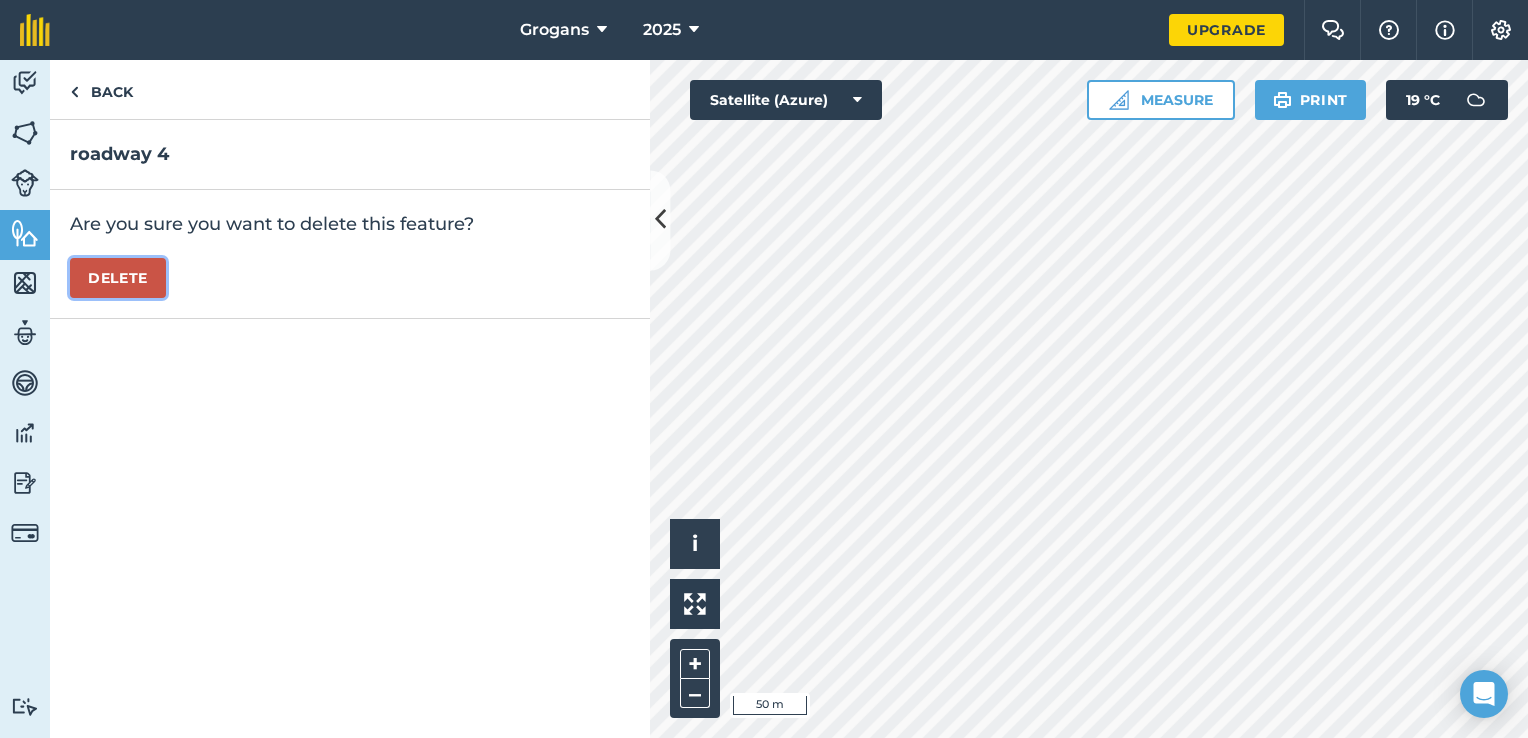 click on "Delete" at bounding box center [118, 278] 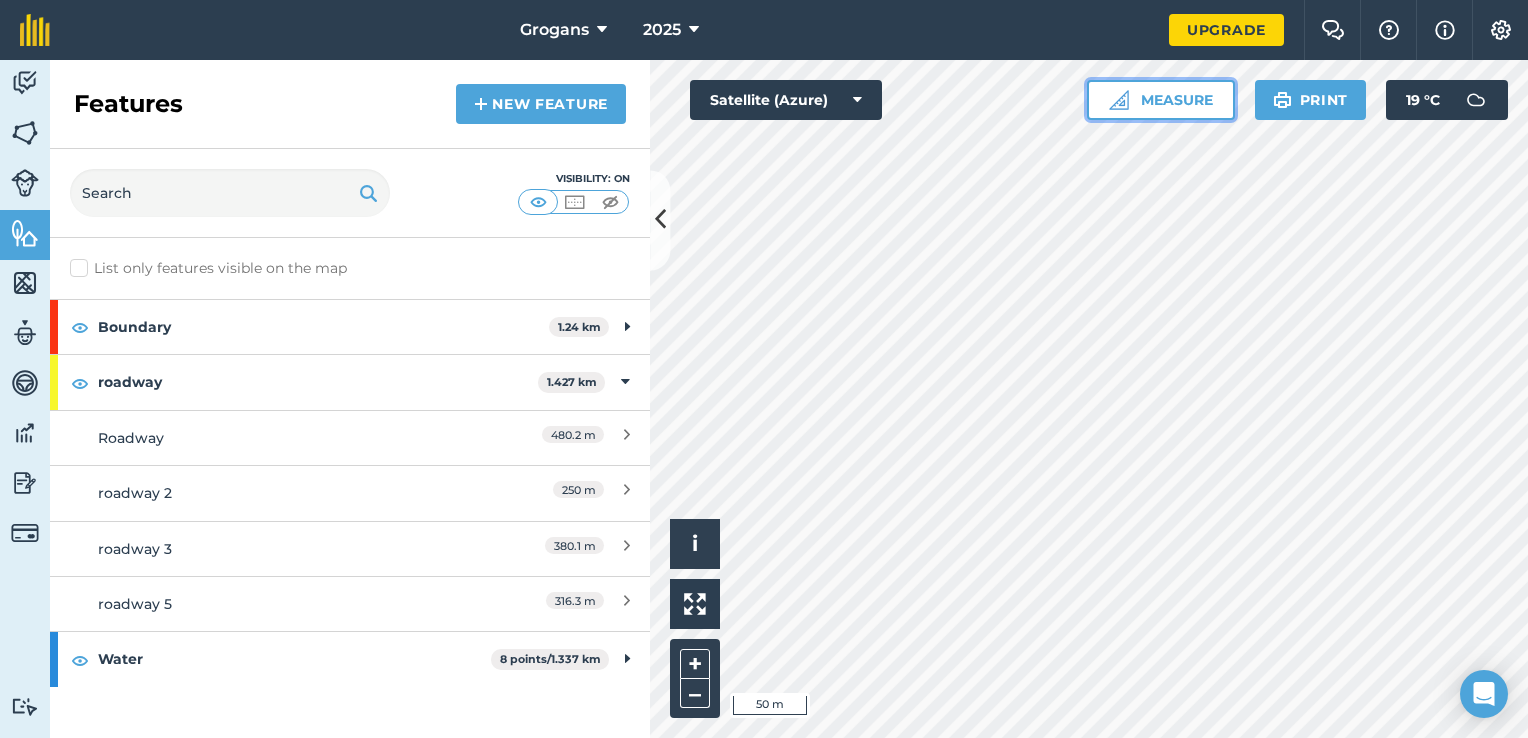 click at bounding box center [1119, 100] 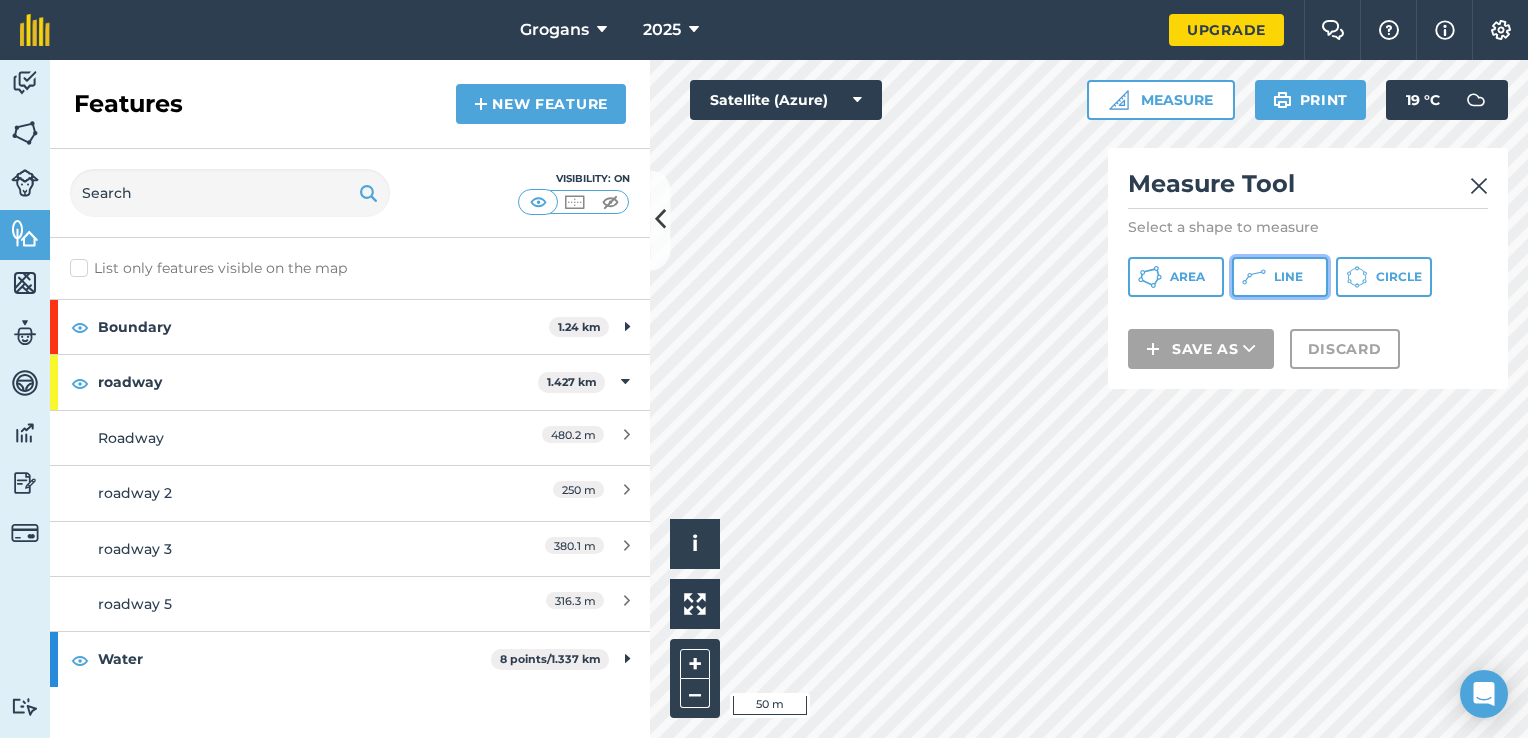 click 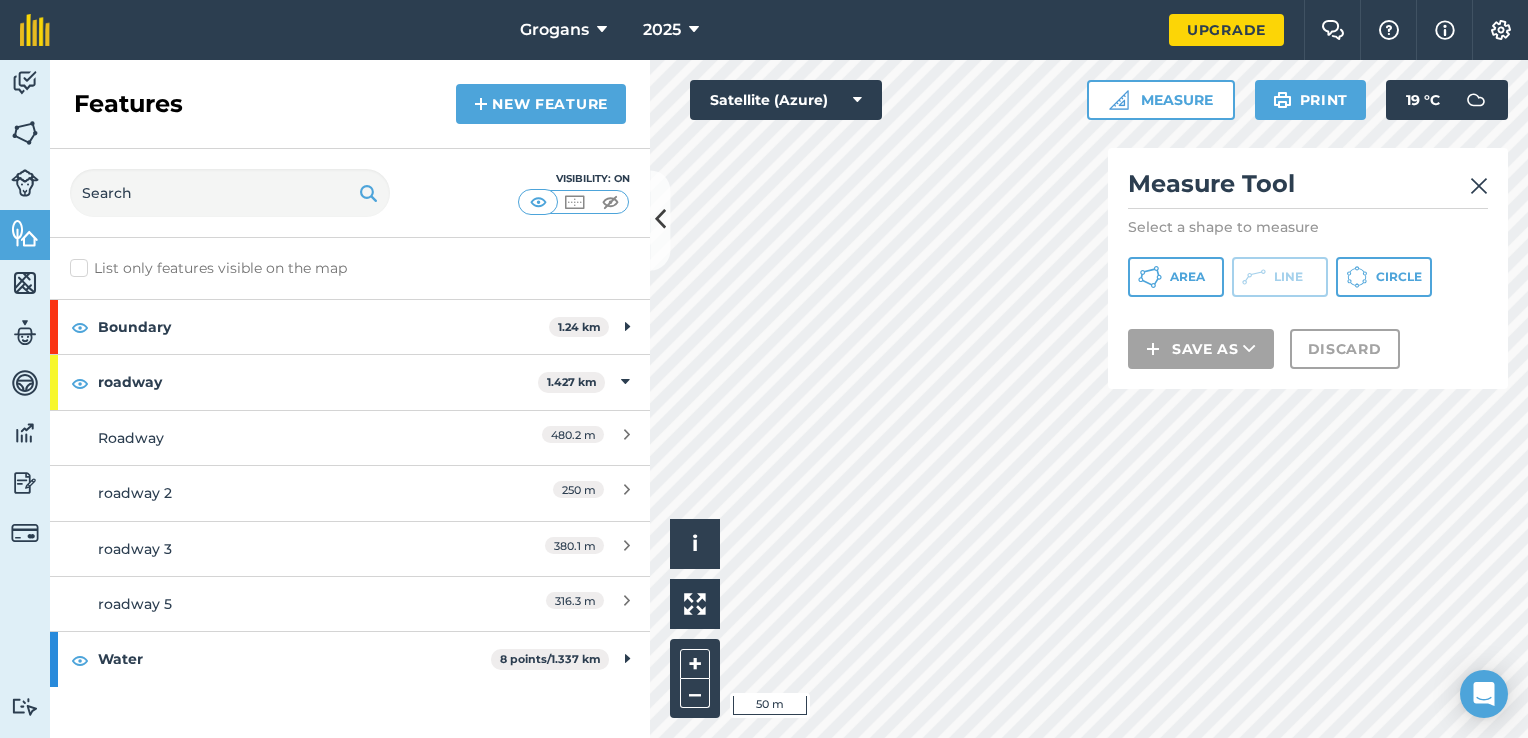 click at bounding box center (1479, 186) 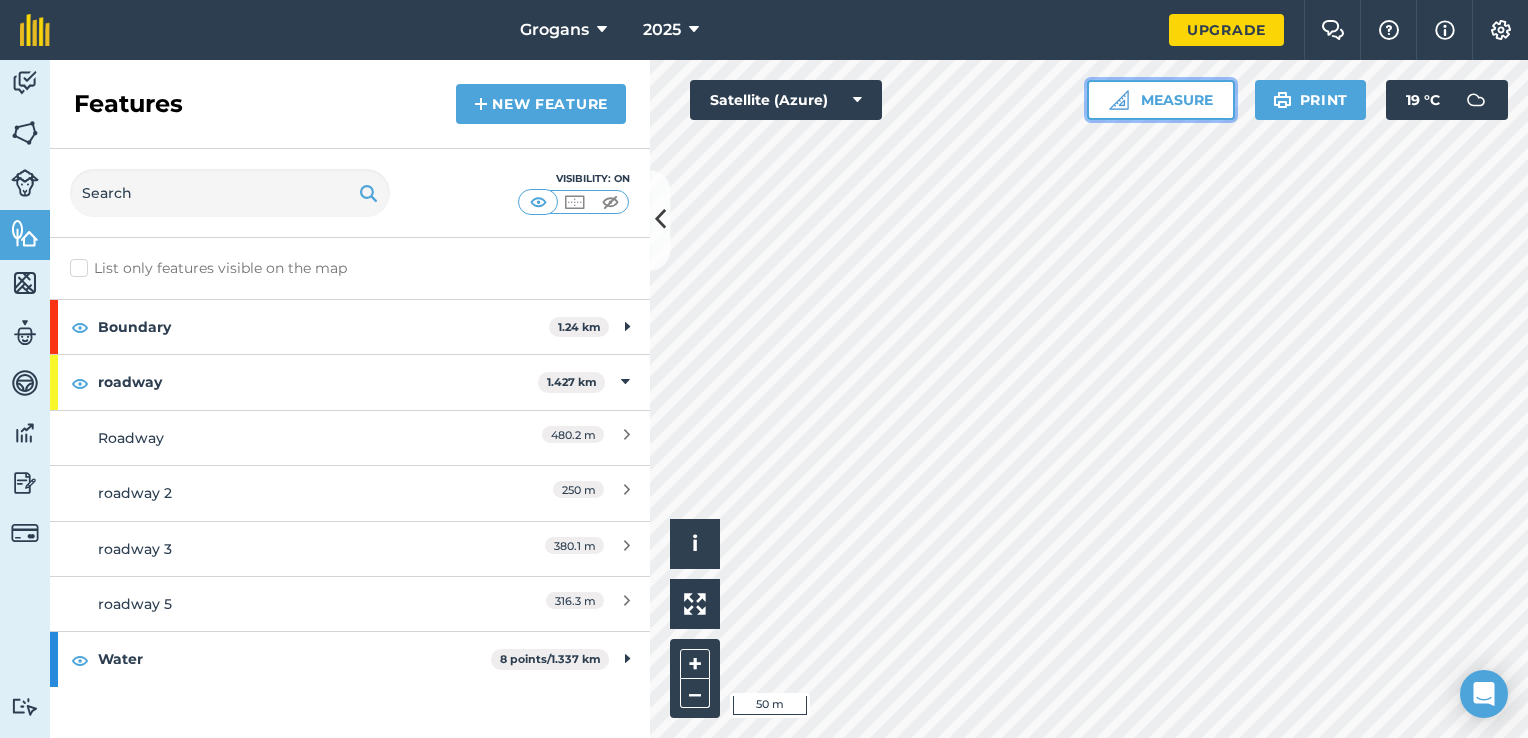 click on "Measure" at bounding box center (1161, 100) 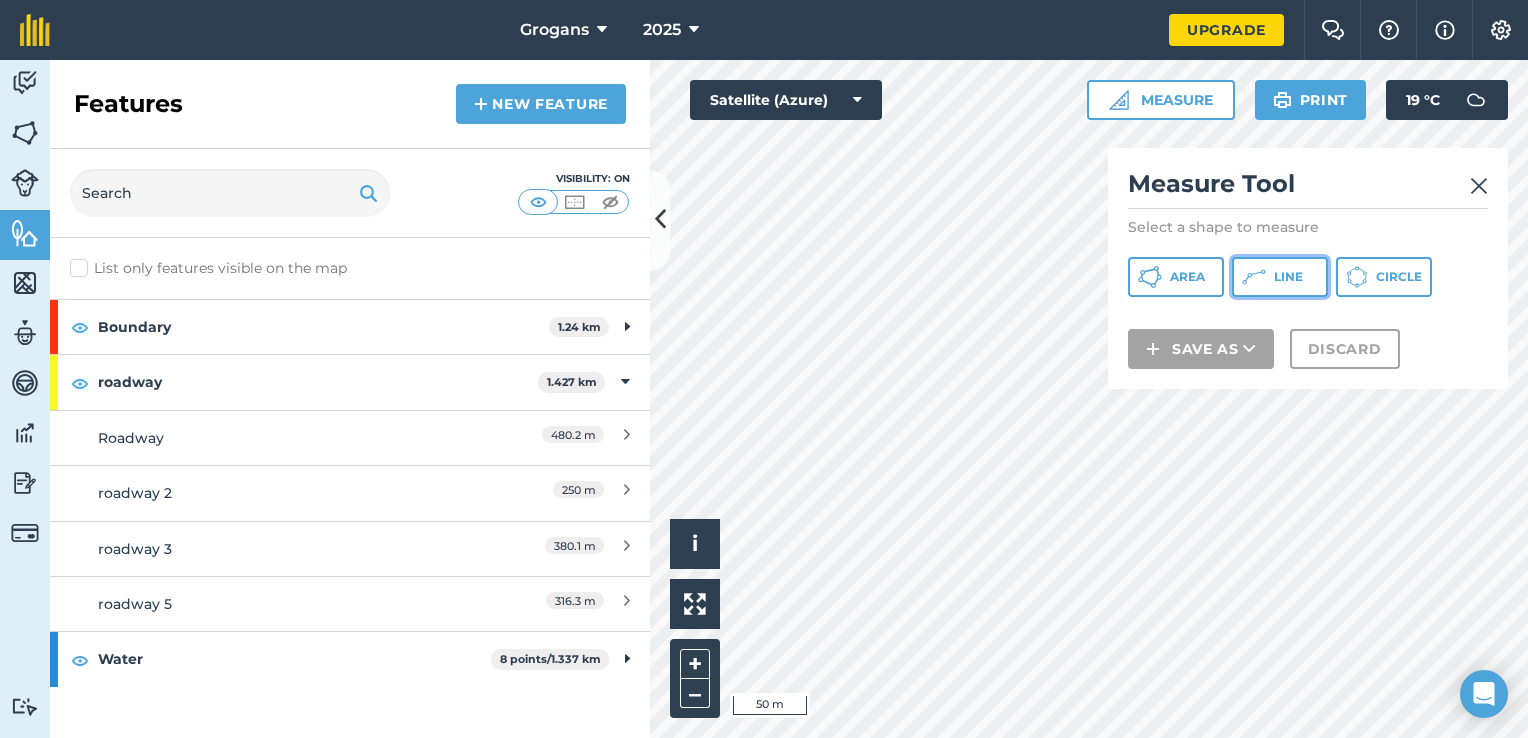 click 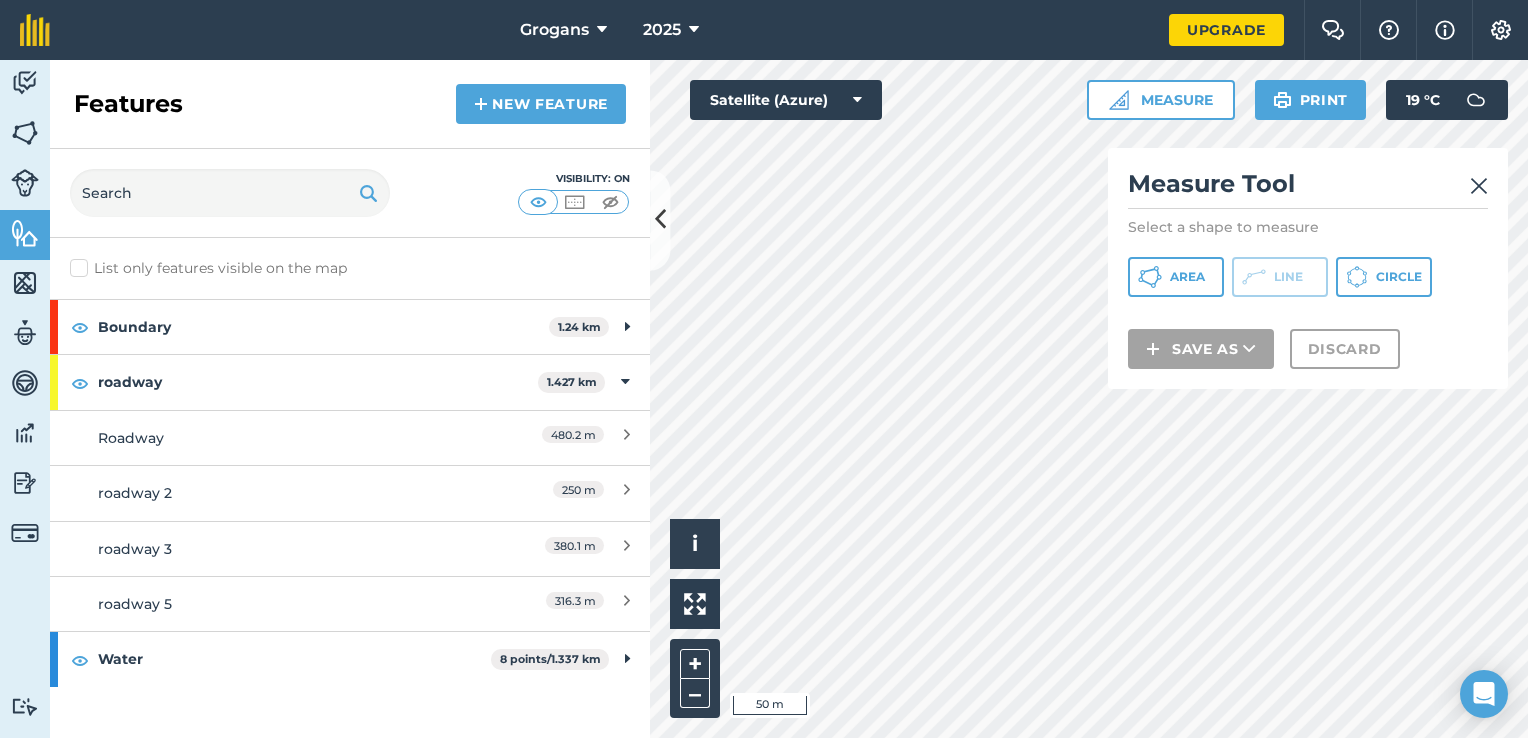 click on "Measure Tool" at bounding box center (1308, 188) 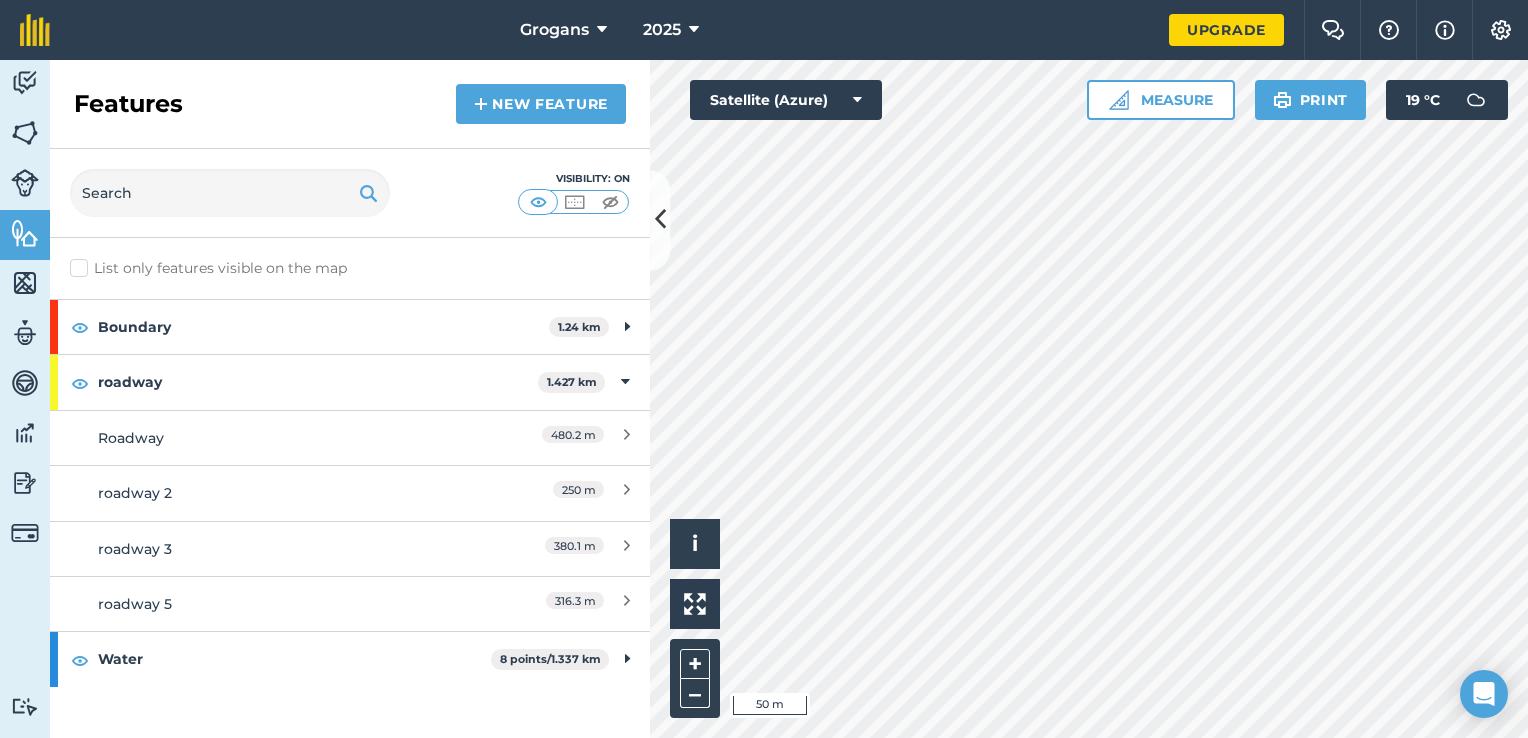 click on "Boundary [NUMBER]   km Boundary [NUMBER]   m Boundary 2 [NUMBER]   m Boundary 3 [NUMBER]   m roadway [NUMBER]   km Roadway [NUMBER]   m roadway 2 [NUMBER]   m roadway 3 [NUMBER]   m roadway 5 [NUMBER]   m Water 8   points  /  [NUMBER]   km Drinkers 8   points Water [NUMBER]   km Water 2 [NUMBER]   m Click to start drawing i © [YEAR] TomTom, Microsoft 50 m + – Satellite (Azure) Measure Print [NUMBER]   ° C" at bounding box center [764, 369] 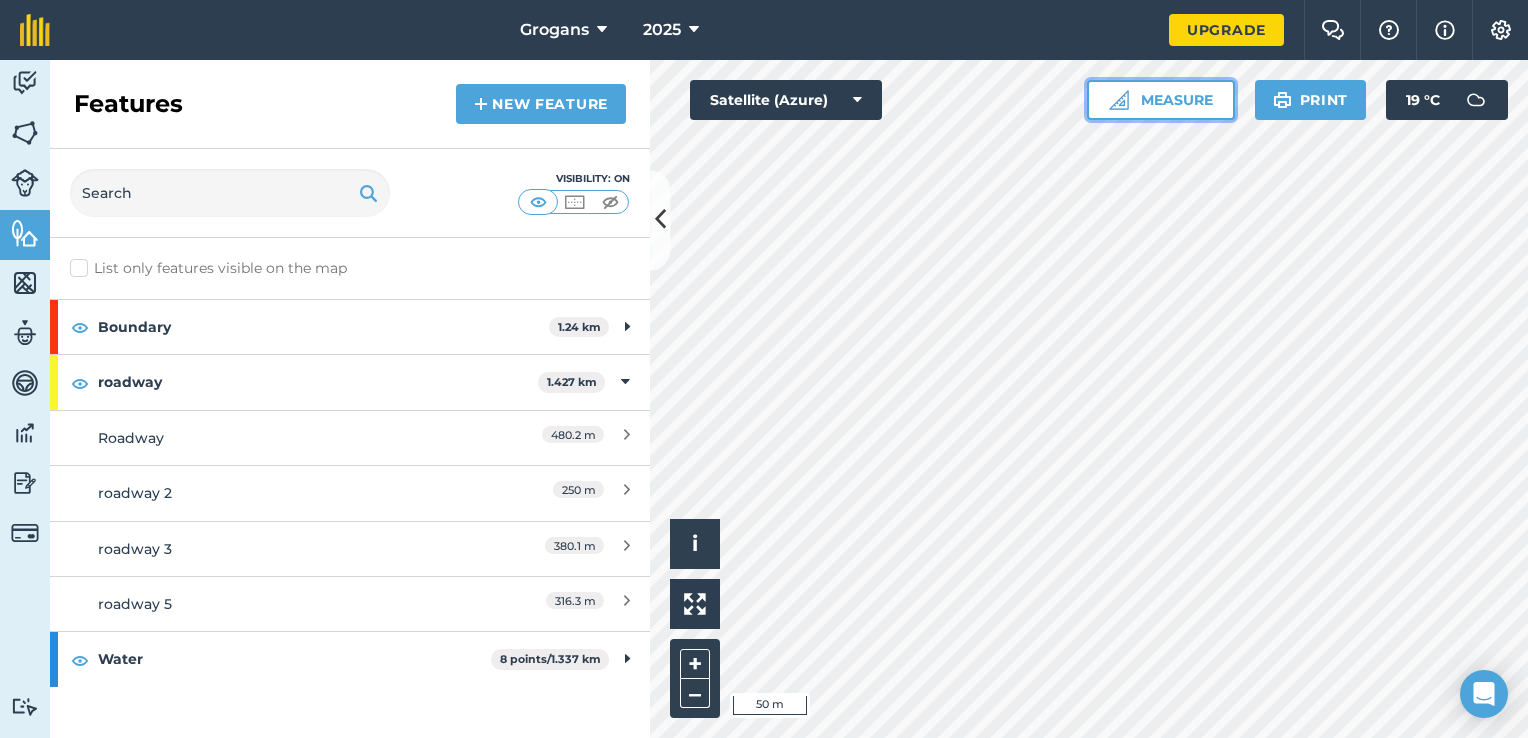 click on "Measure" at bounding box center [1161, 100] 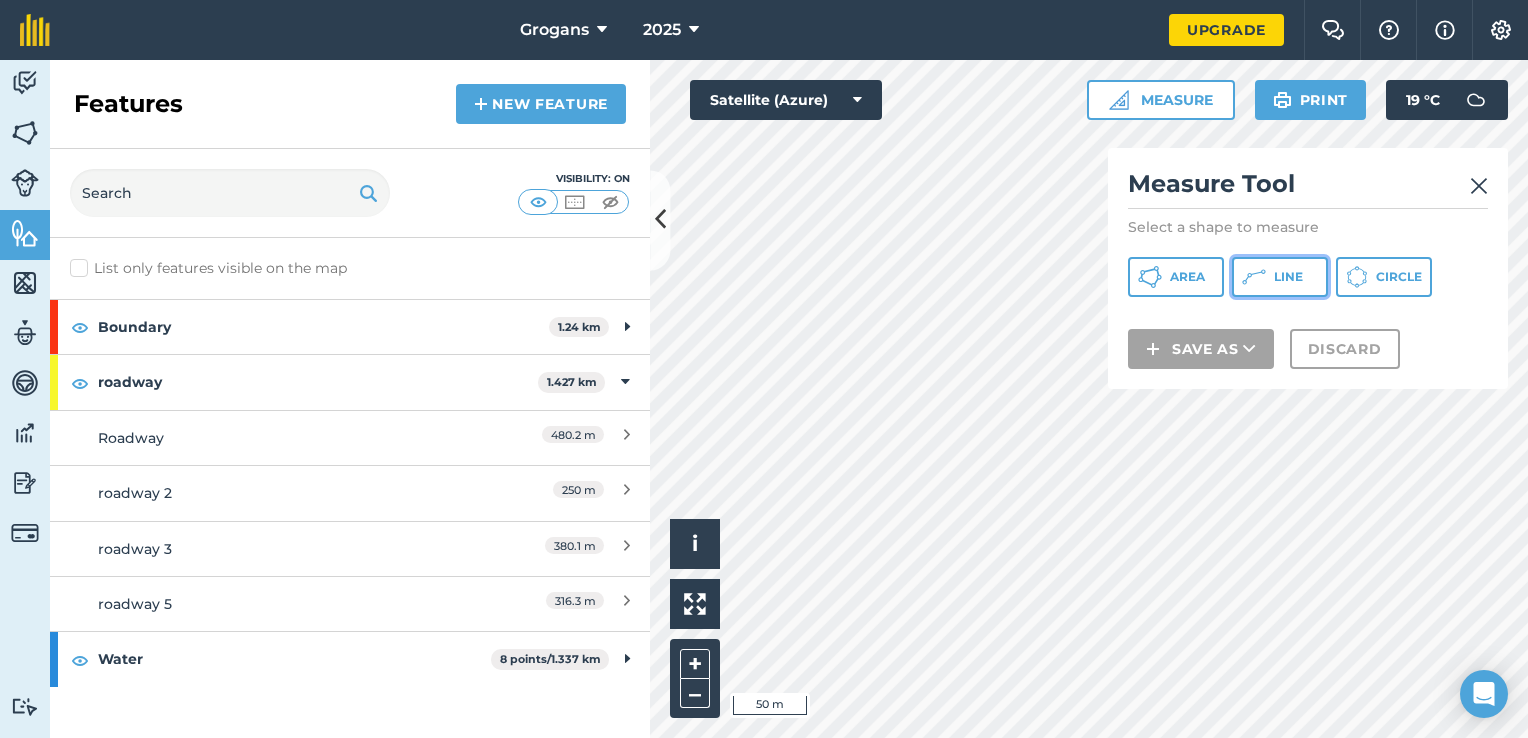 click on "Line" at bounding box center [1280, 277] 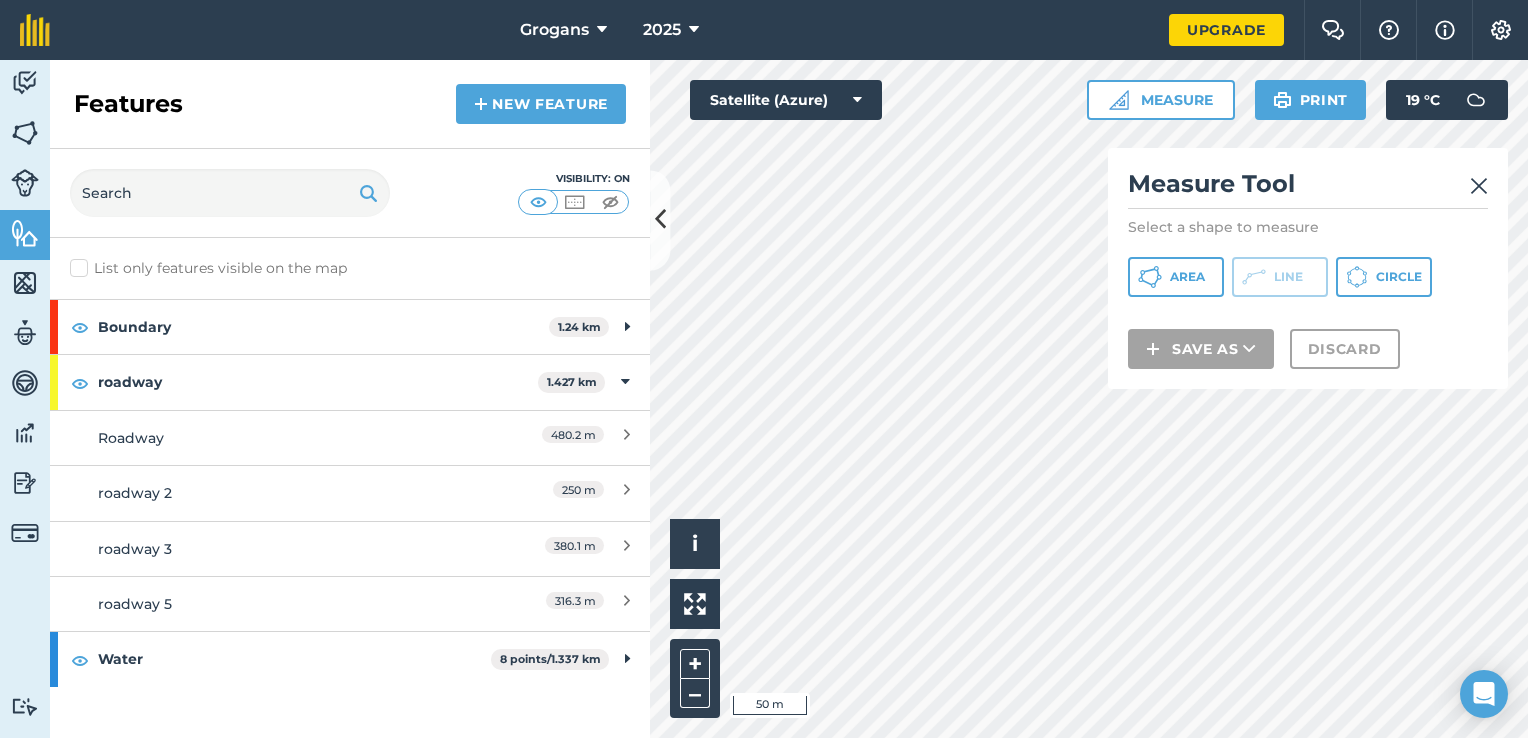 click at bounding box center [1479, 186] 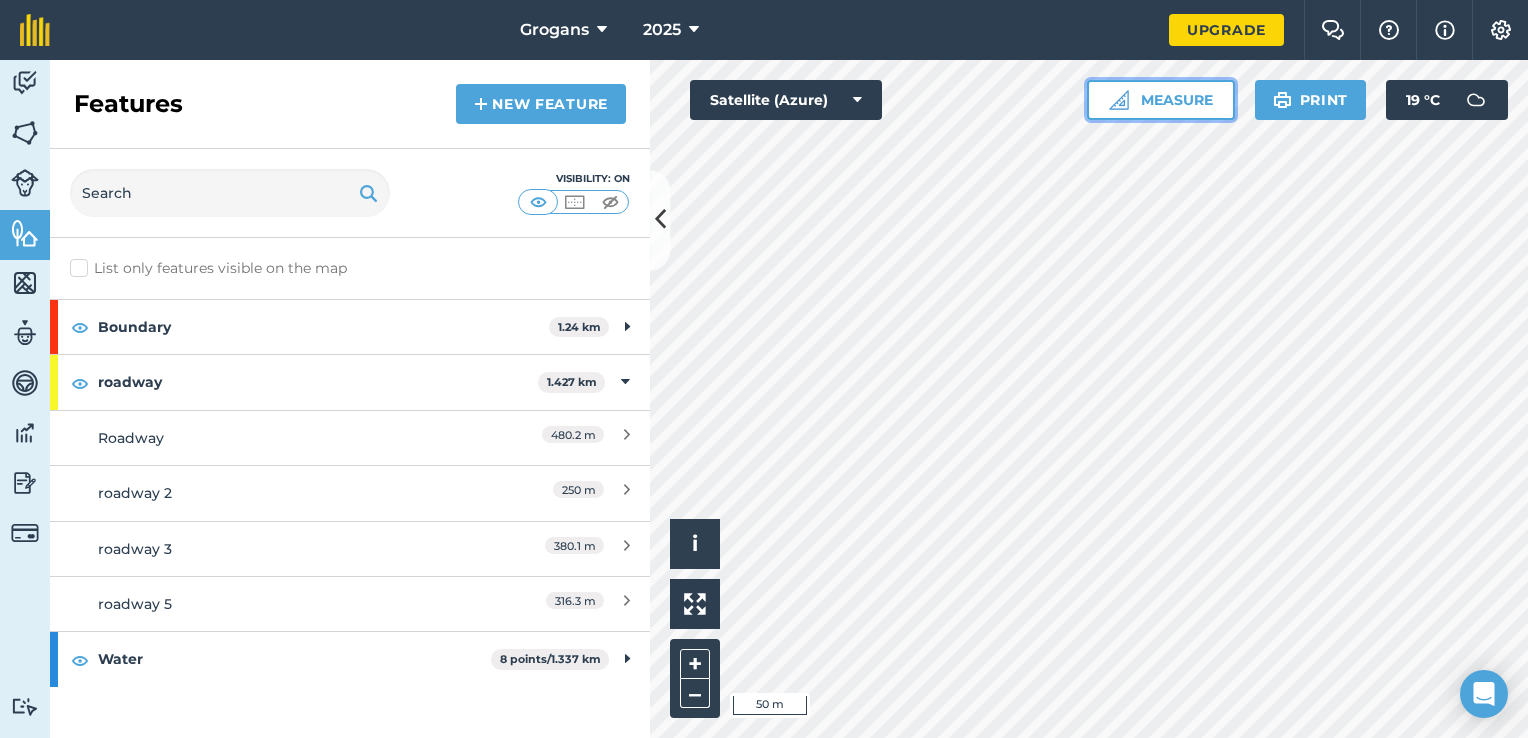 click on "Measure" at bounding box center [1161, 100] 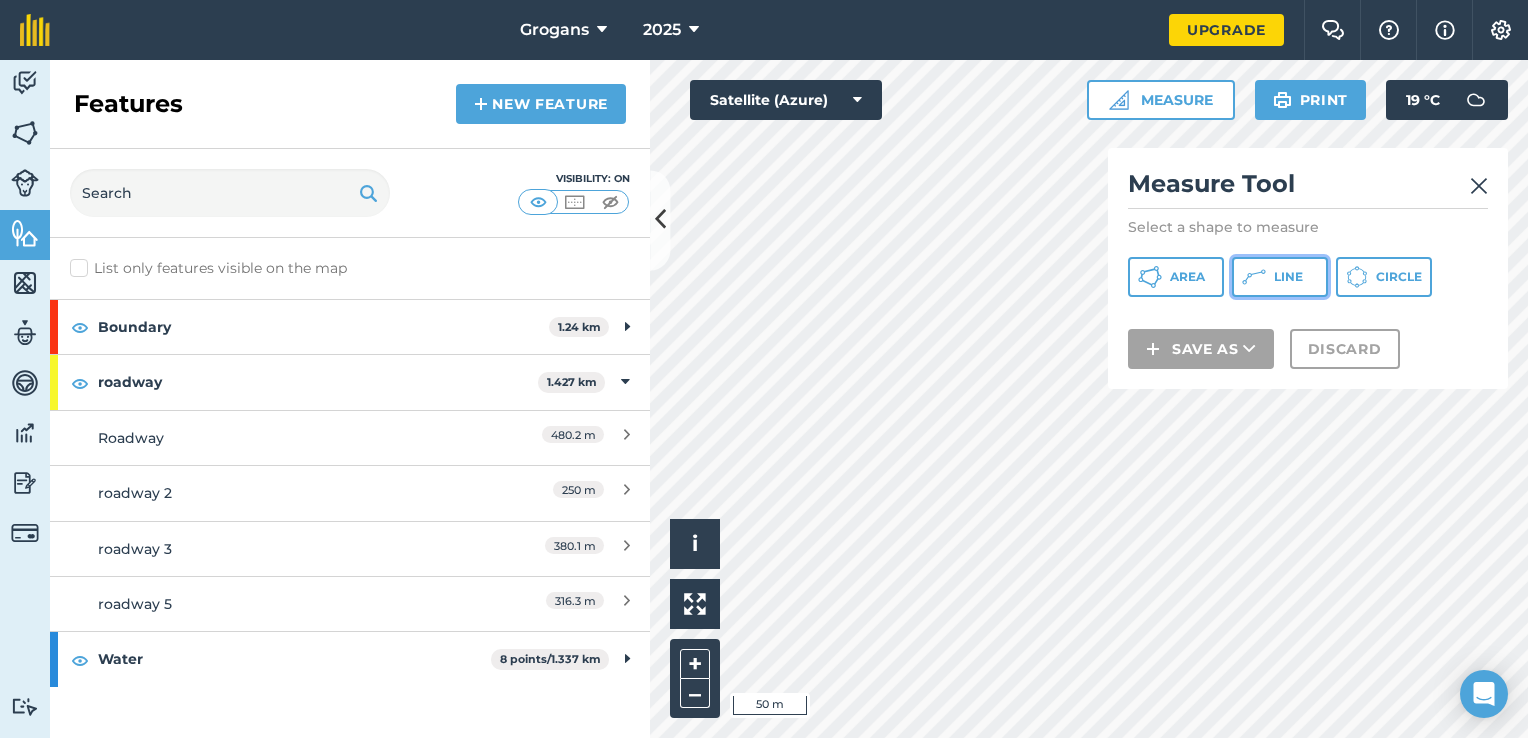 click 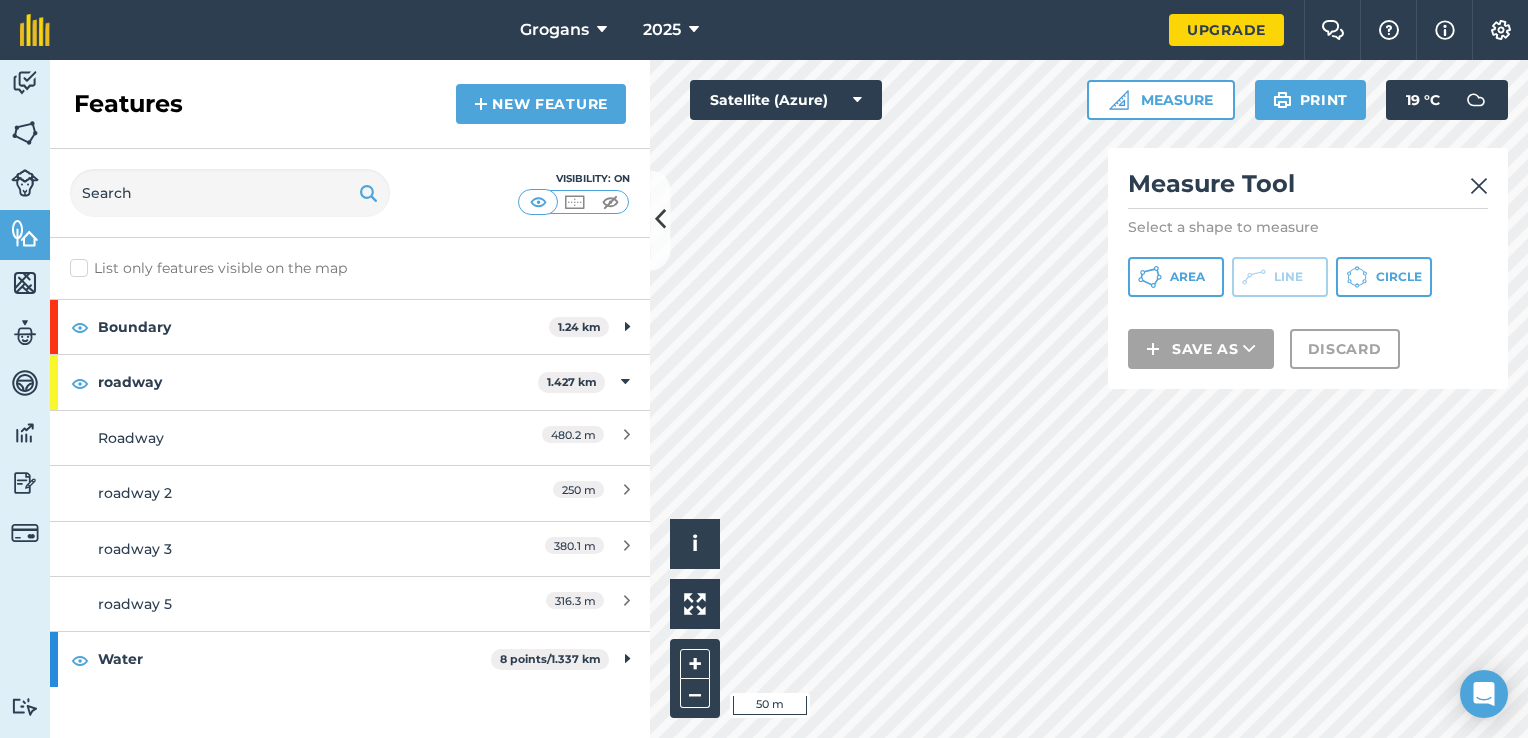 click at bounding box center [1479, 186] 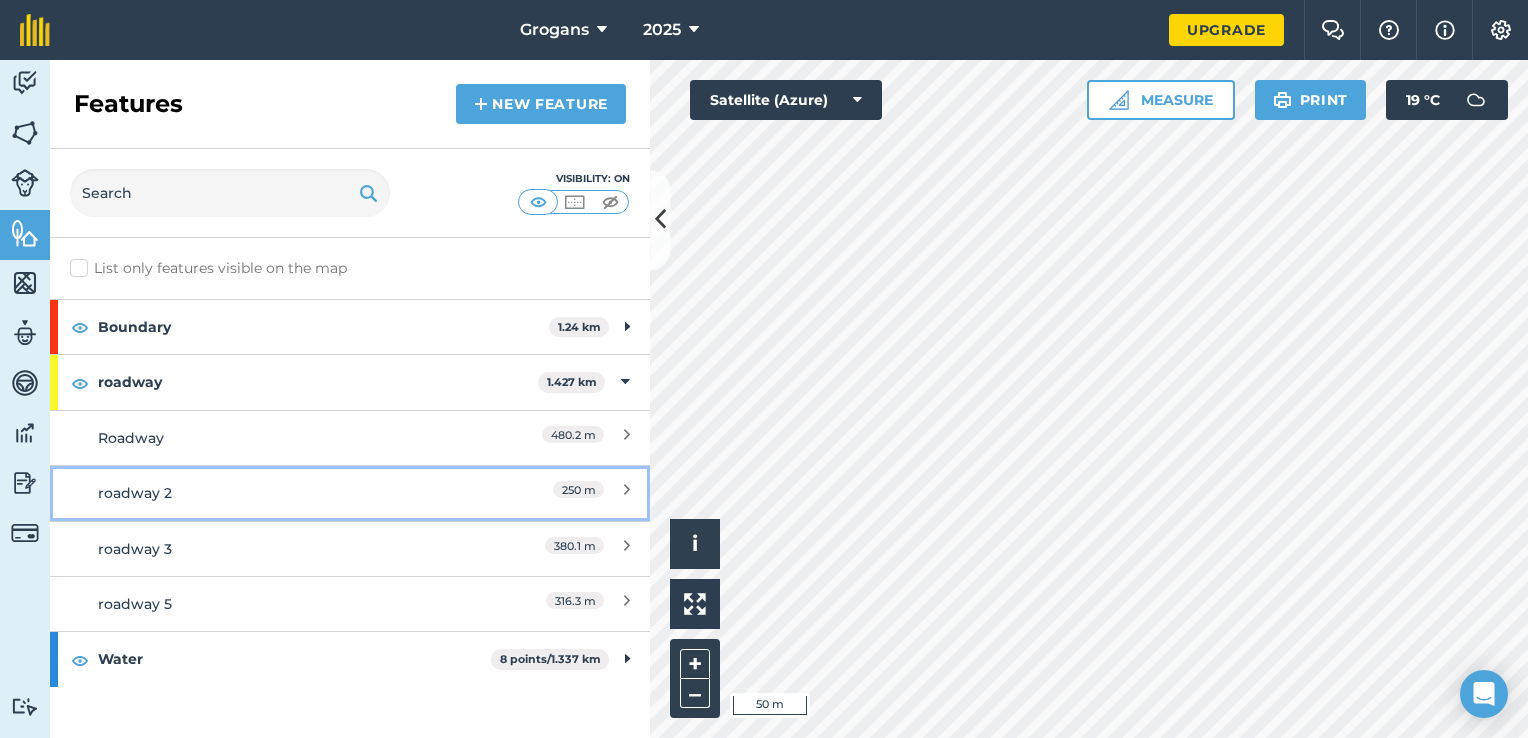 click on "250   m" at bounding box center [541, 493] 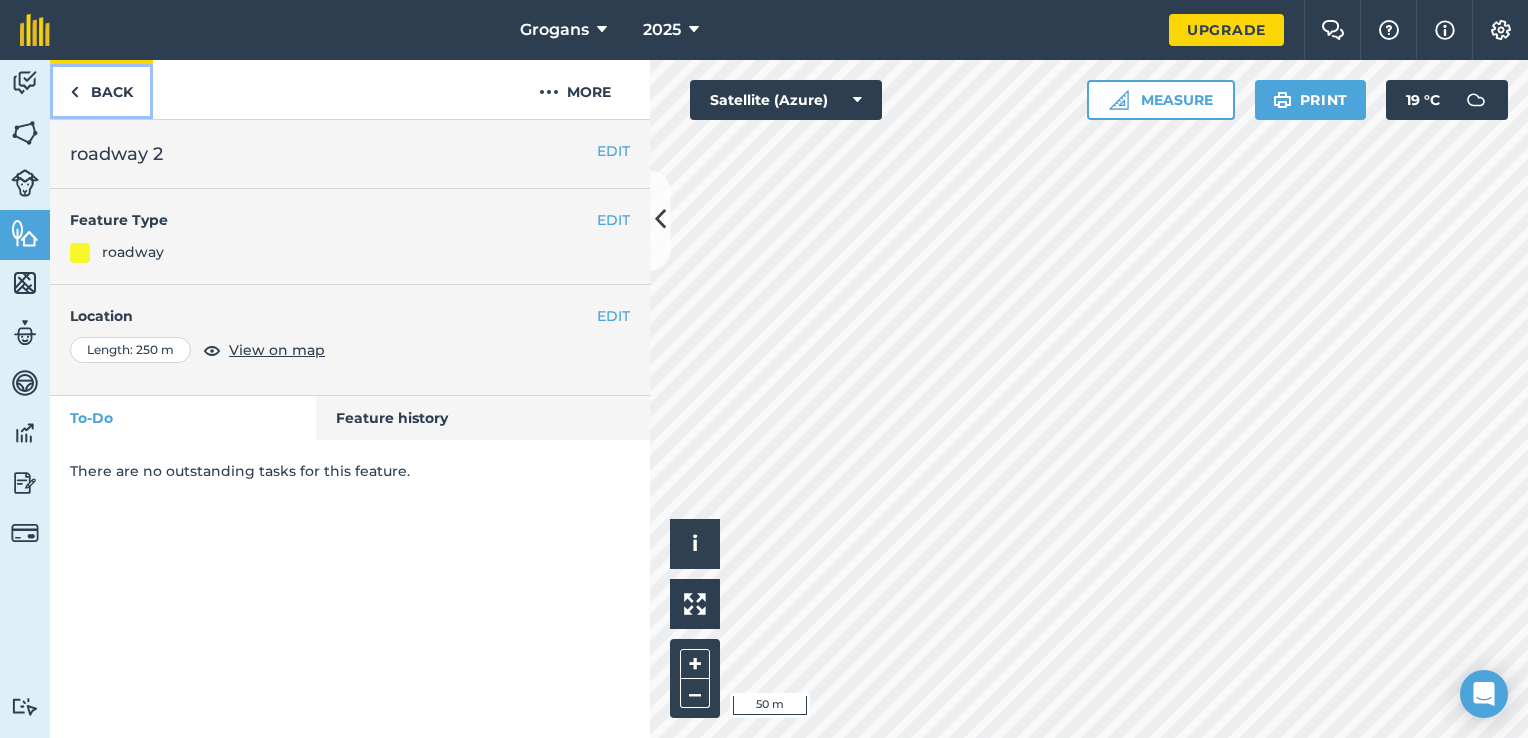 click on "Back" at bounding box center (101, 89) 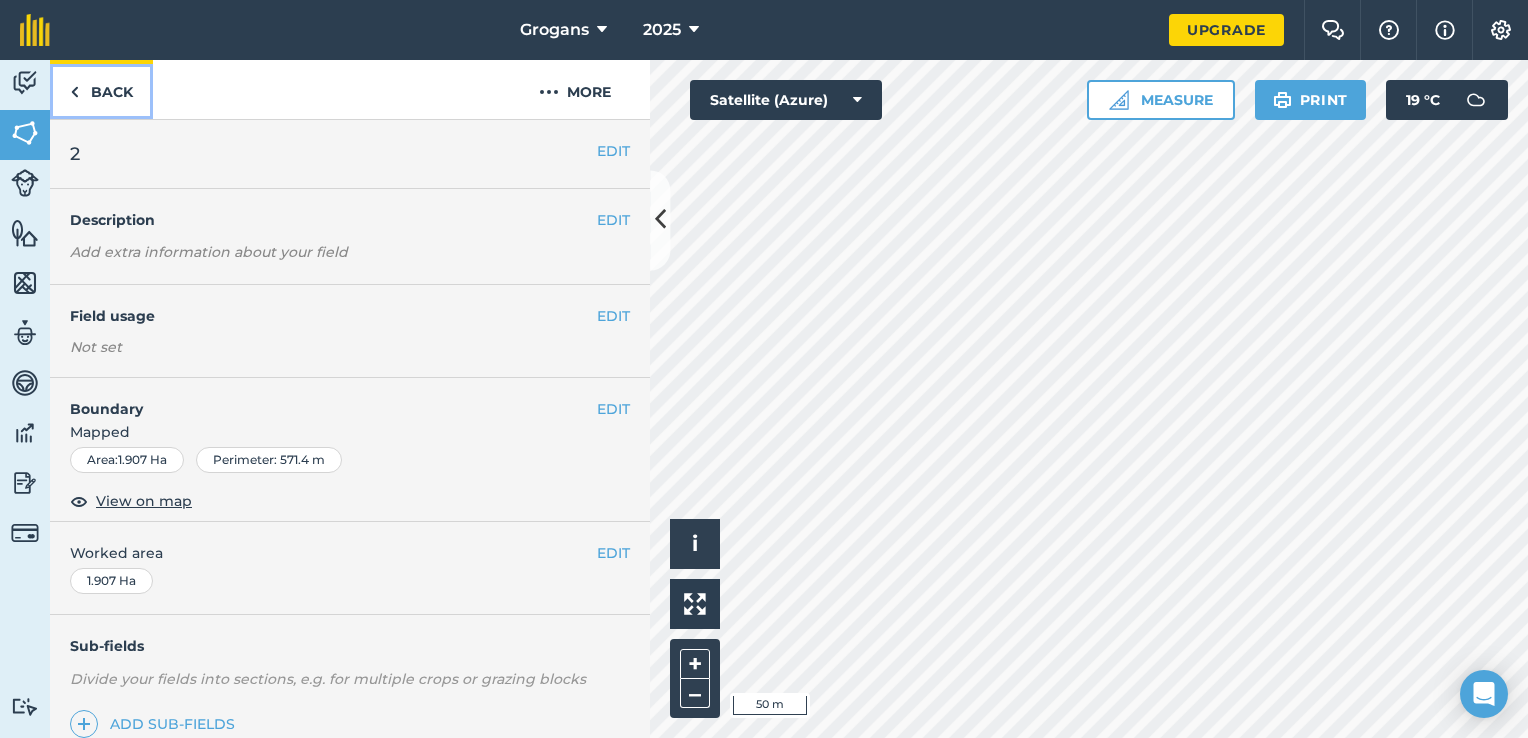 click on "Back" at bounding box center (101, 89) 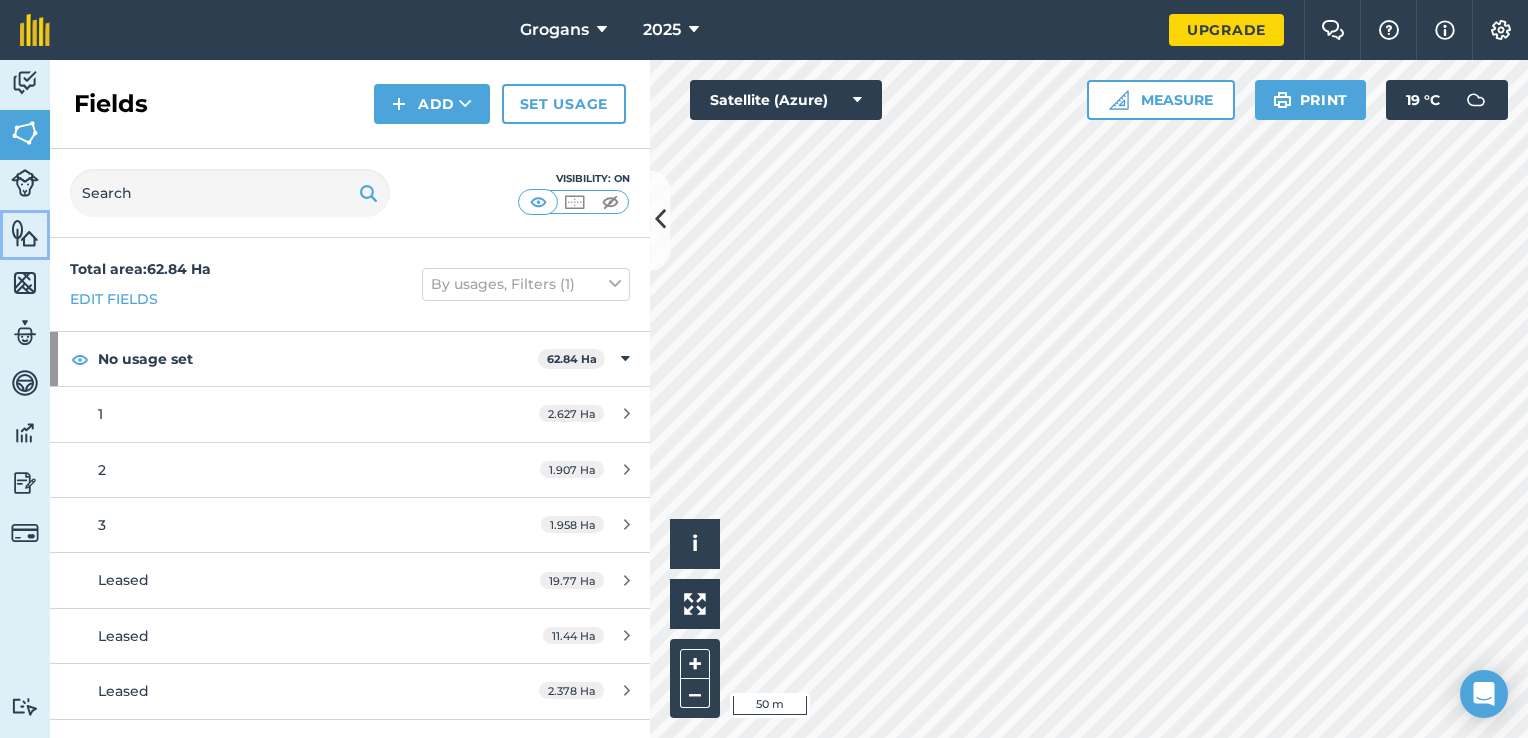 click at bounding box center (25, 233) 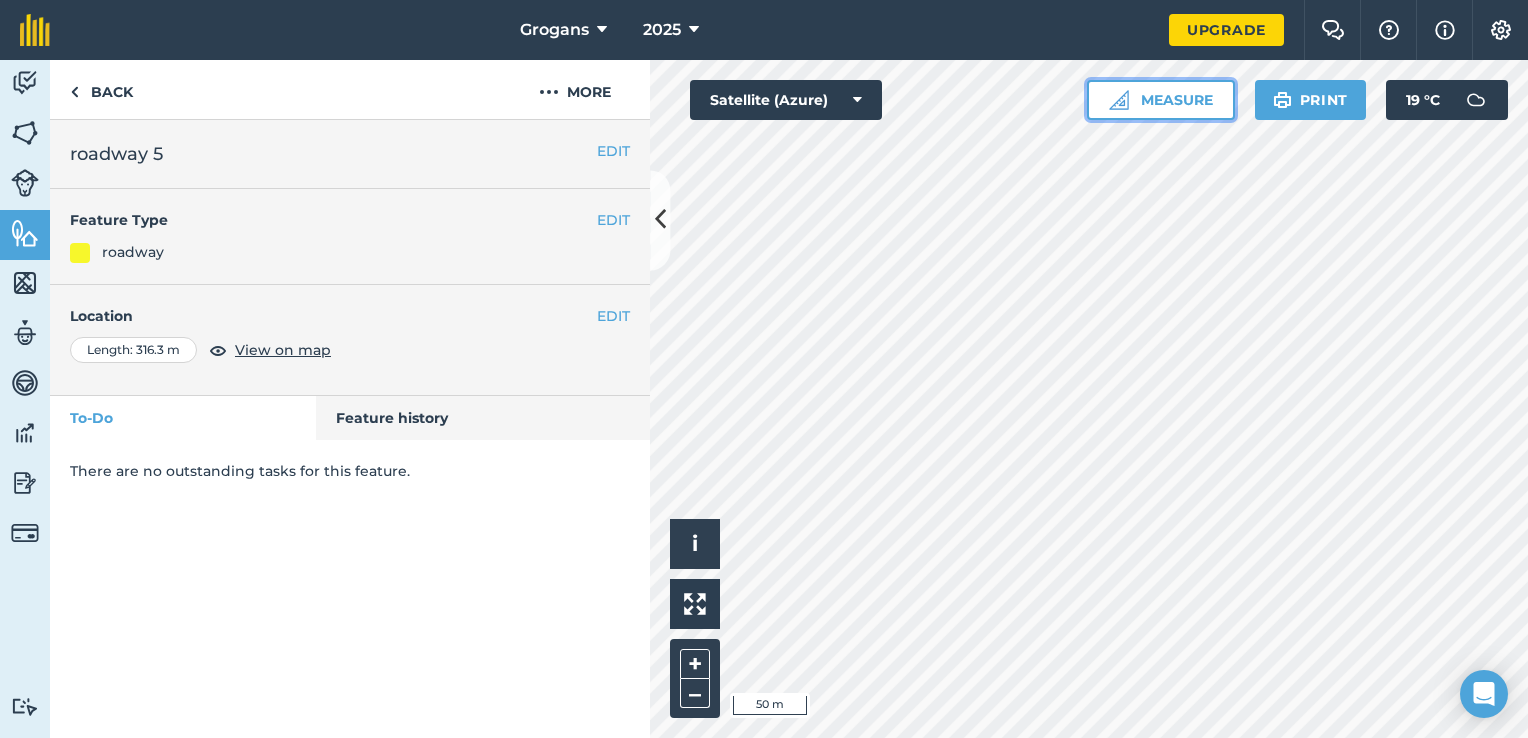click on "Measure" at bounding box center [1161, 100] 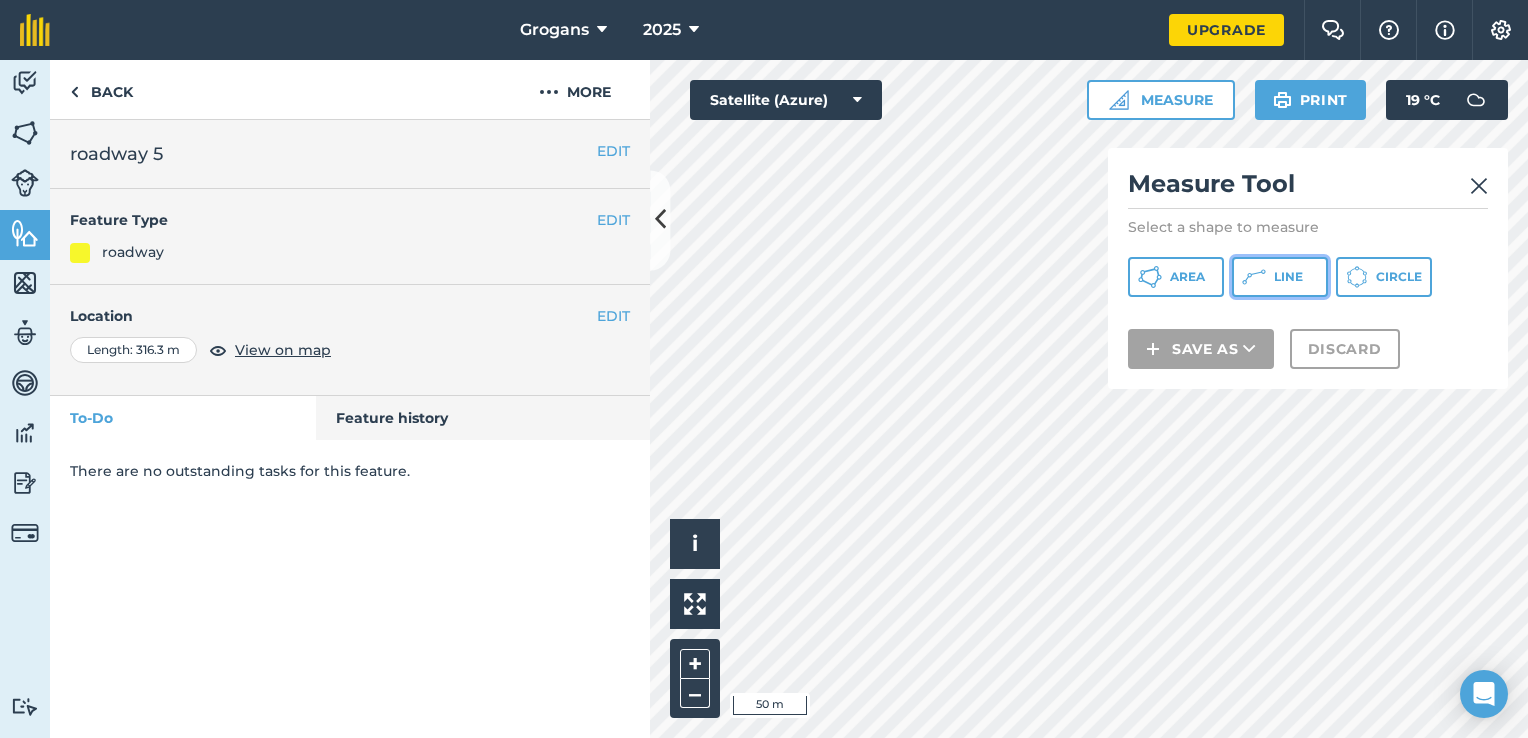click on "Line" at bounding box center [1288, 277] 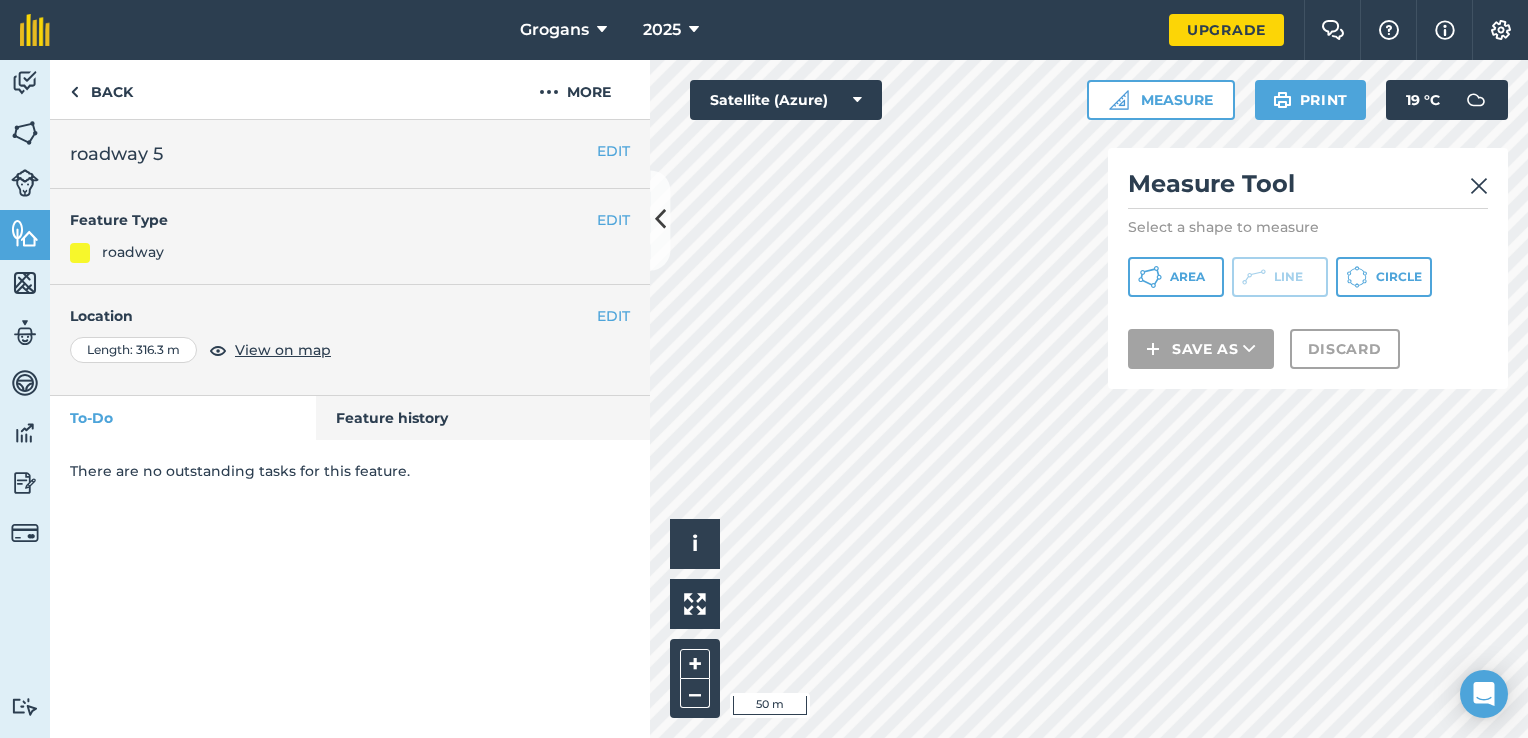 click at bounding box center [1479, 186] 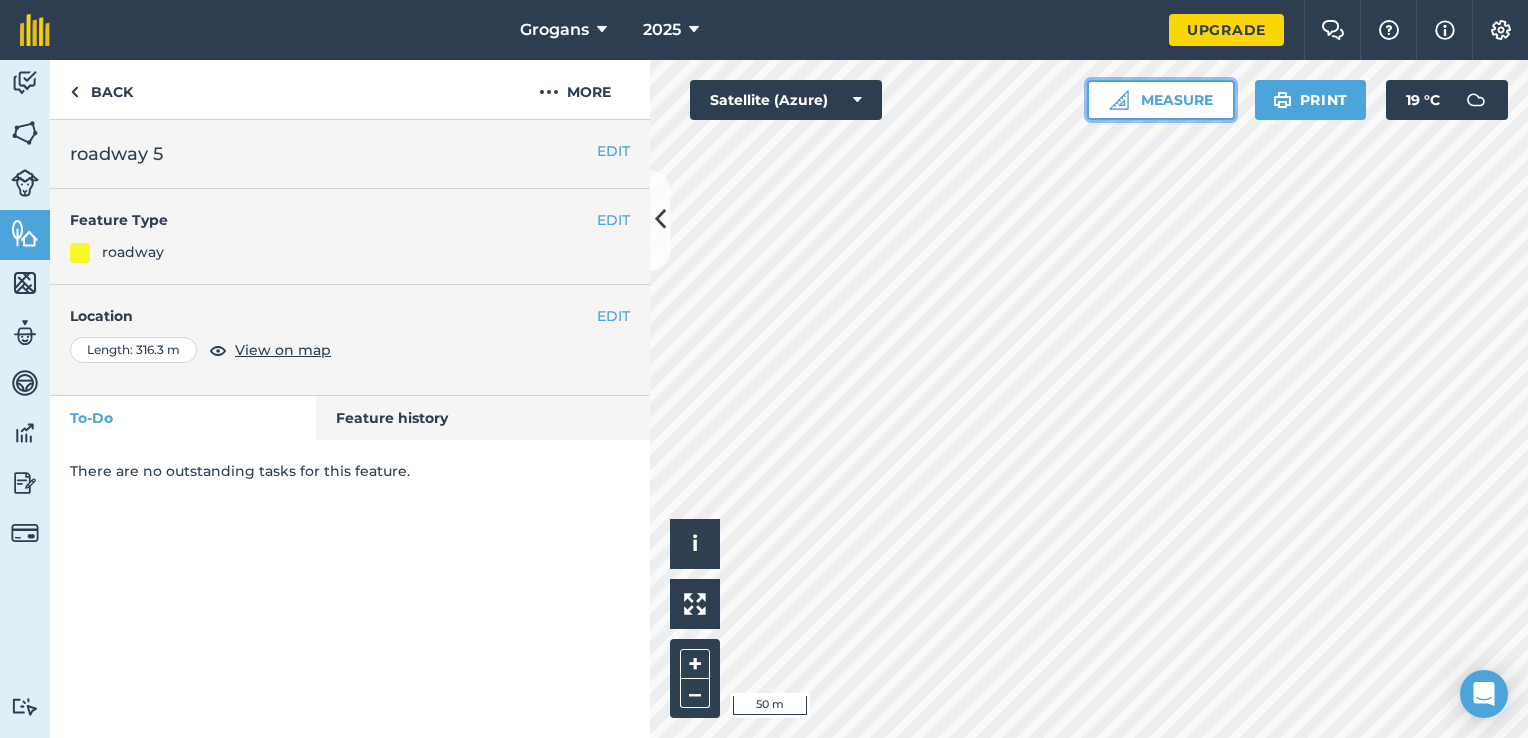 click on "Measure" at bounding box center [1161, 100] 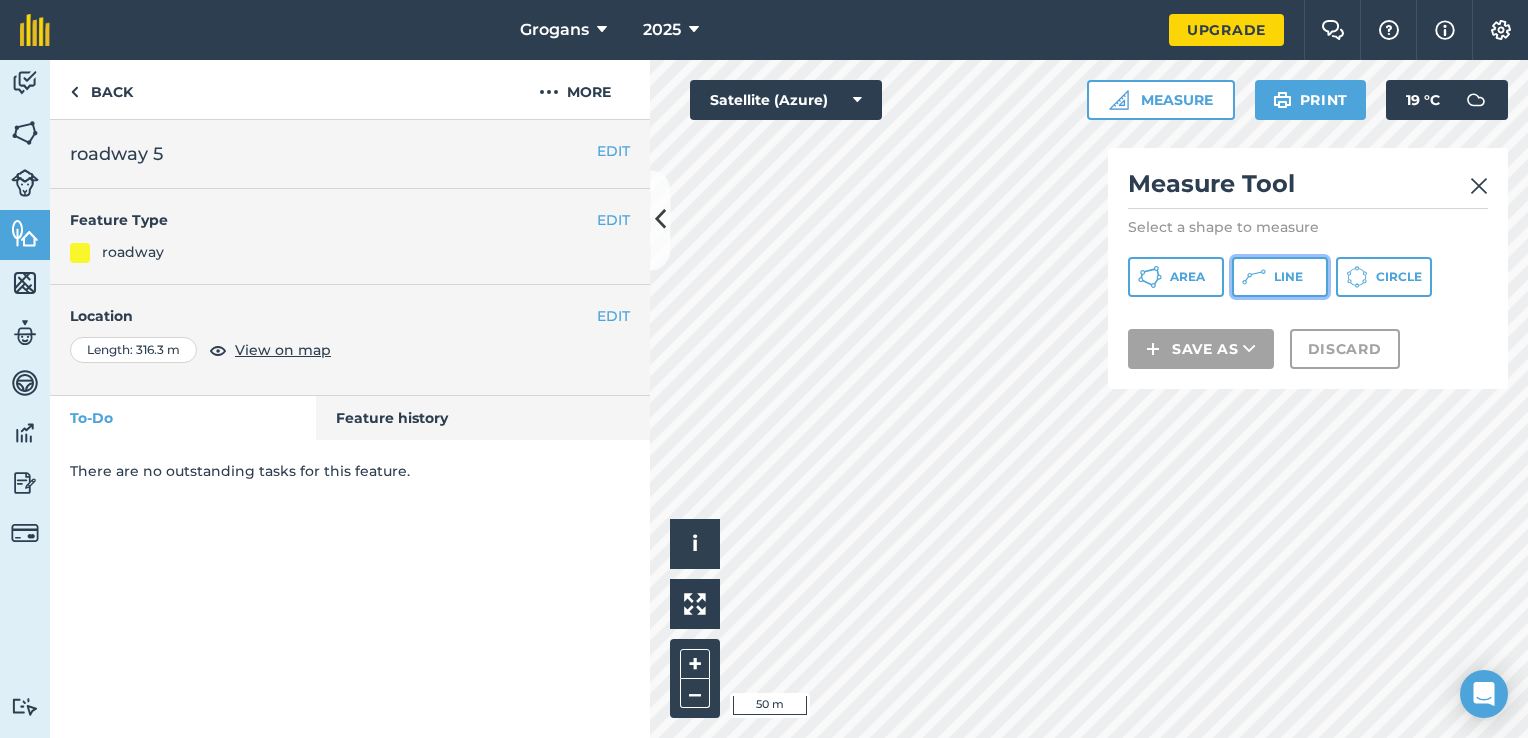 click 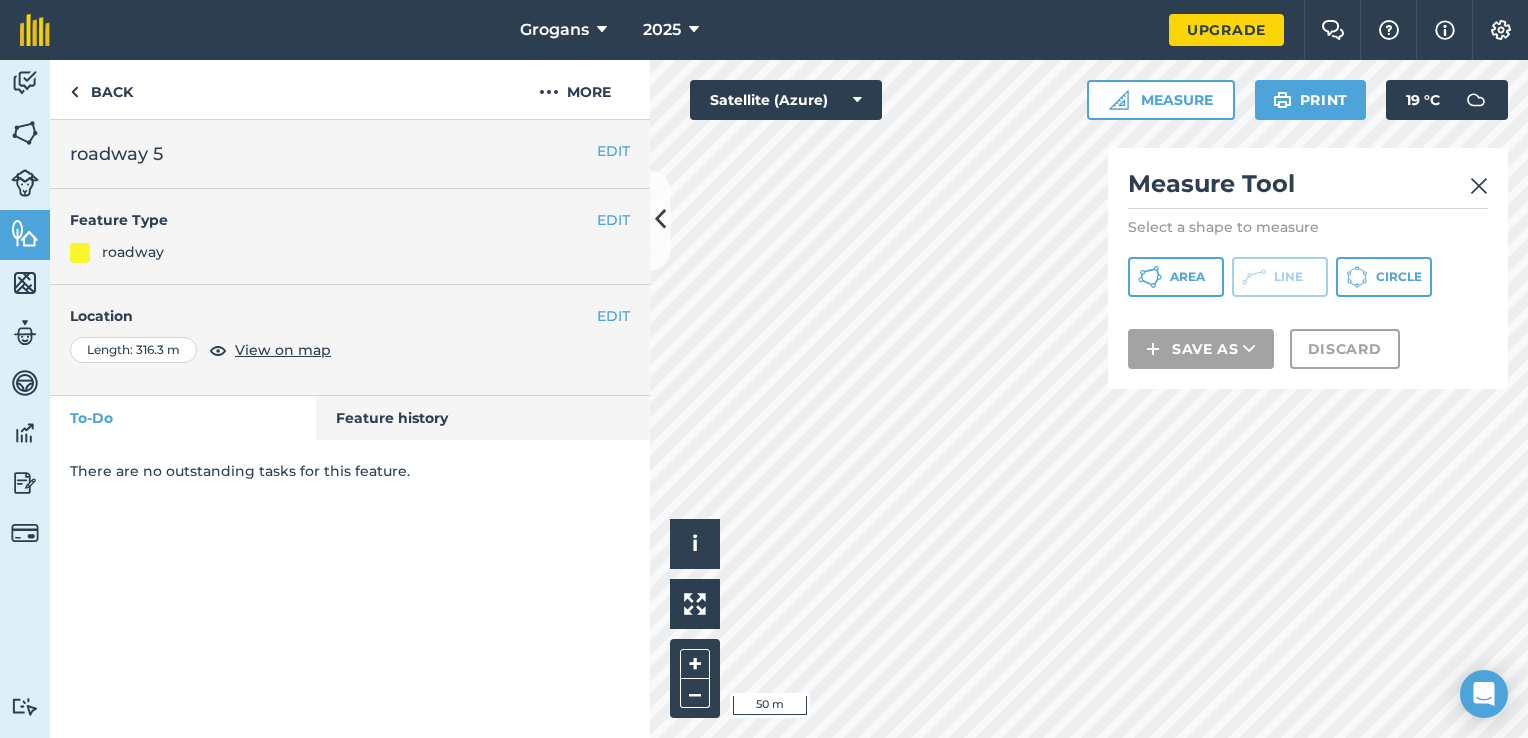 click at bounding box center (1479, 186) 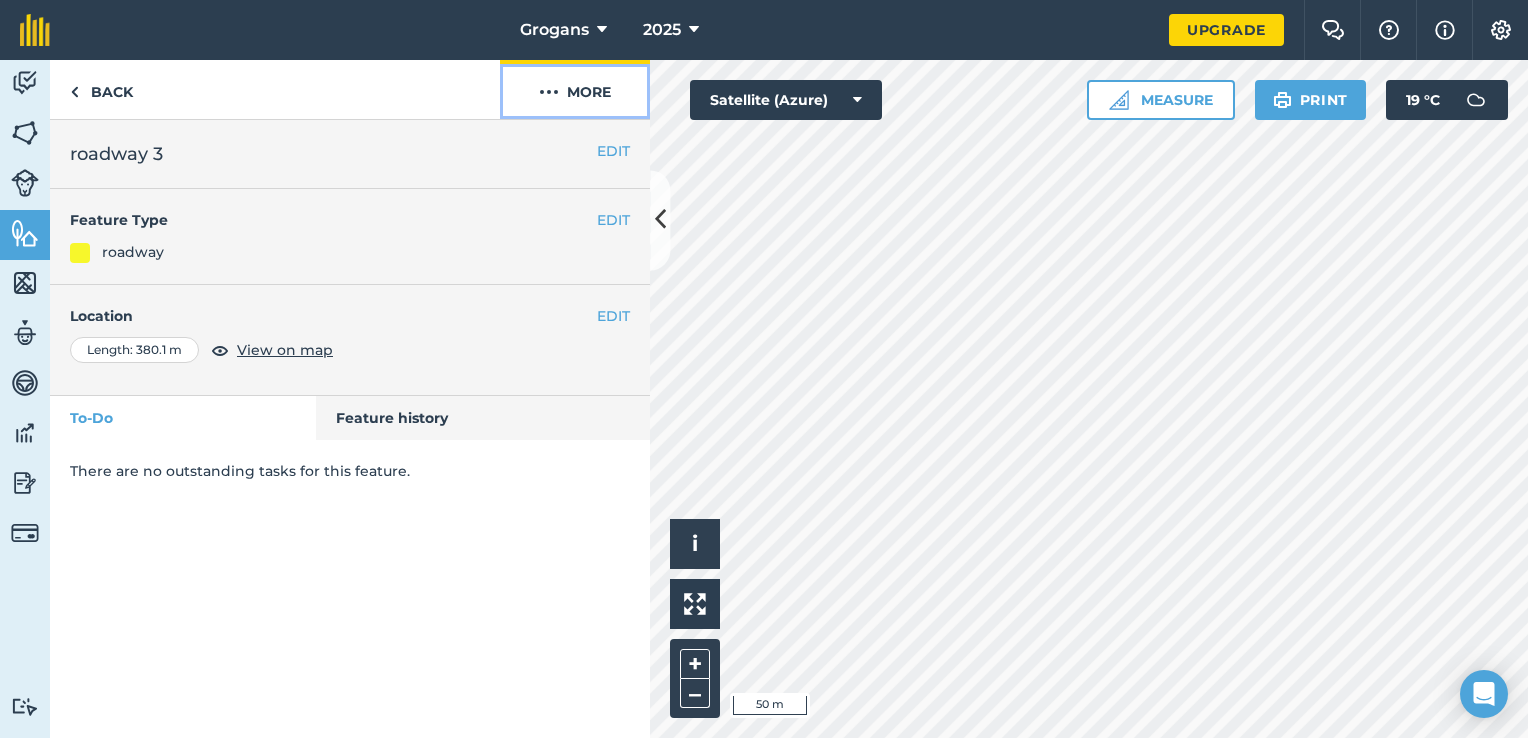 click at bounding box center [549, 92] 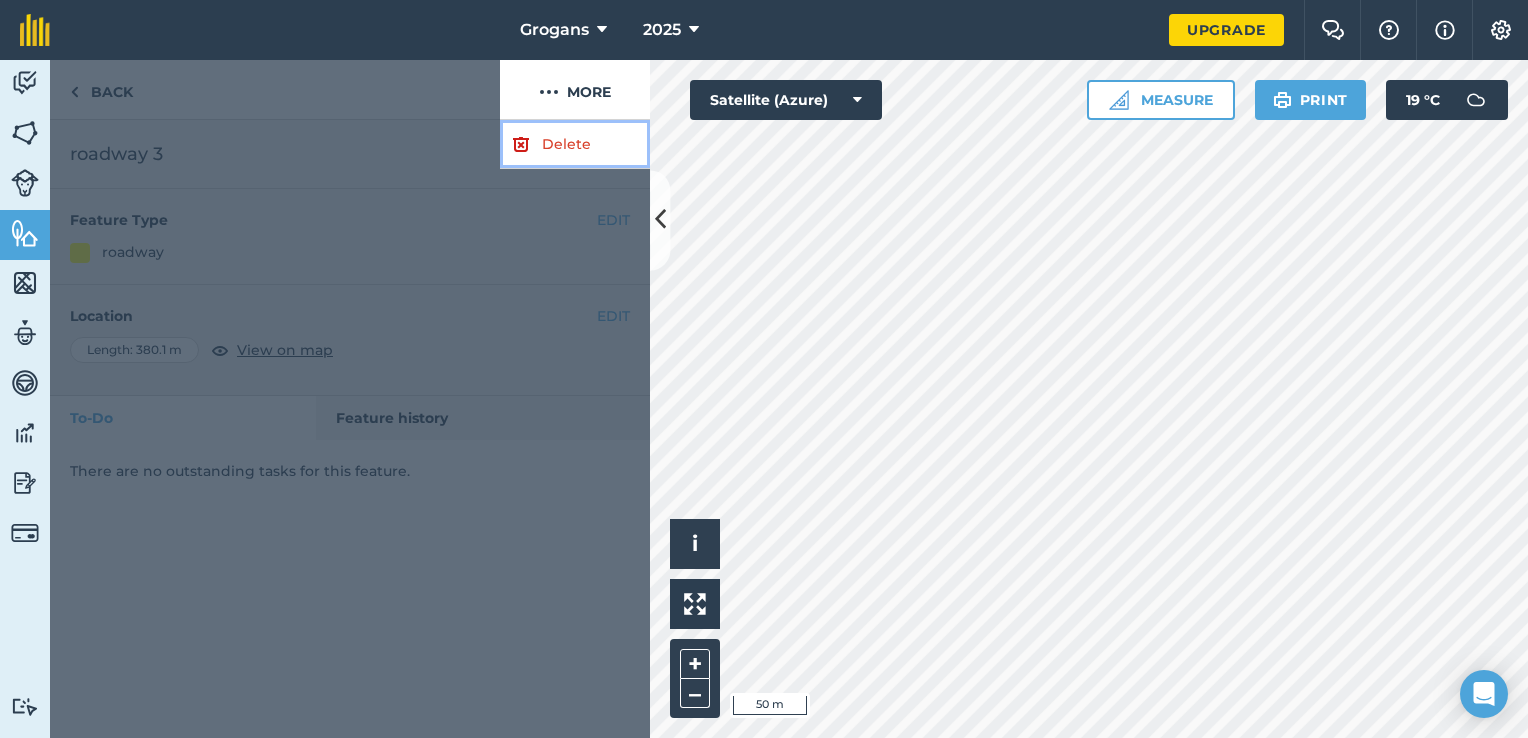 click on "Delete" at bounding box center [575, 144] 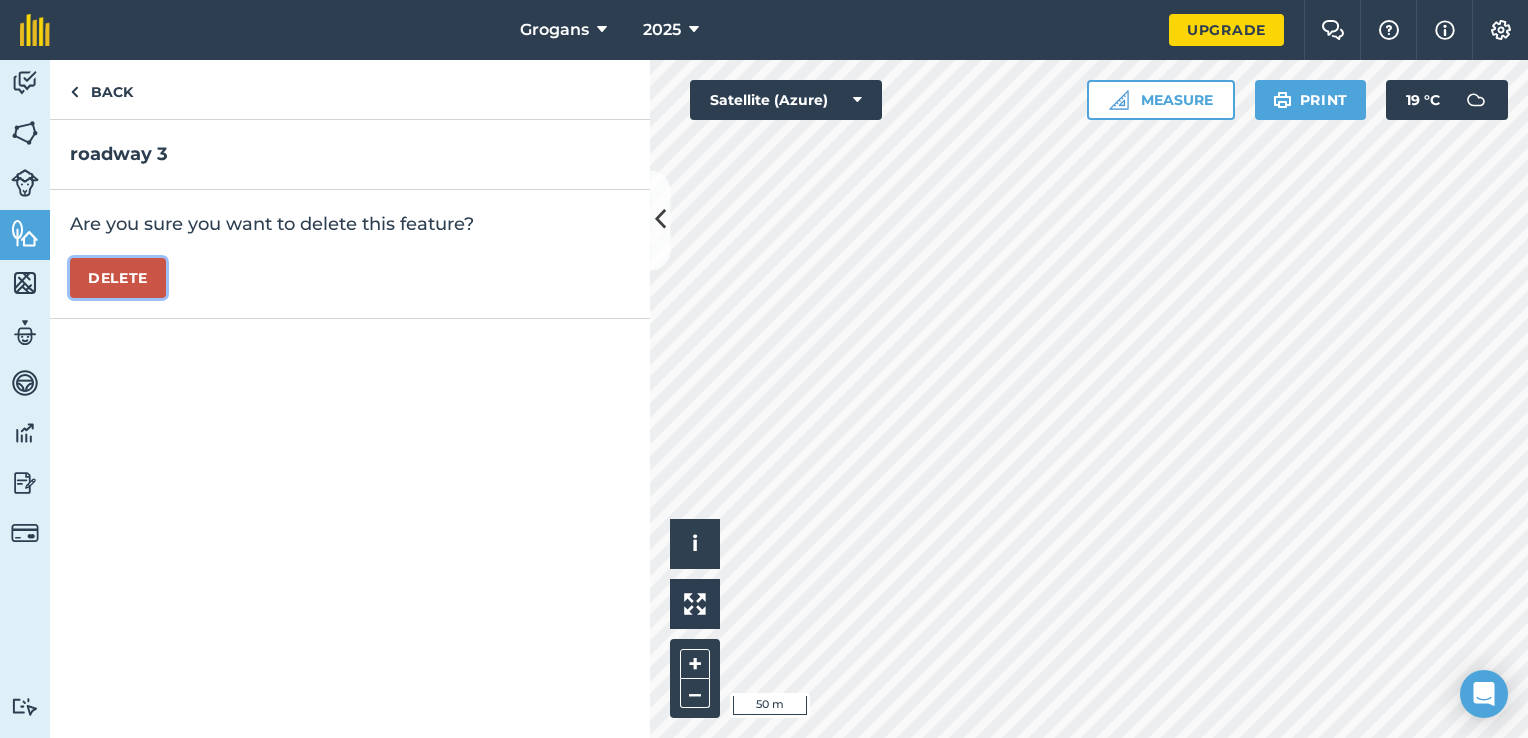 click on "Delete" at bounding box center (118, 278) 